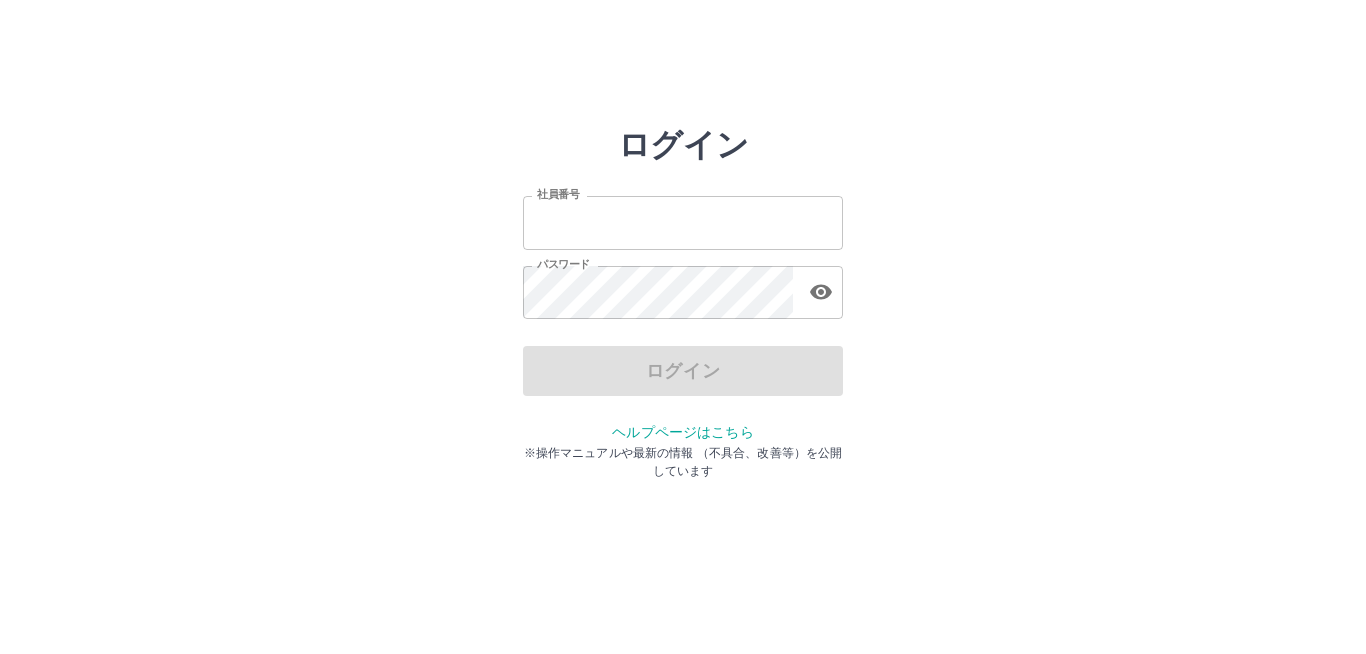 scroll, scrollTop: 0, scrollLeft: 0, axis: both 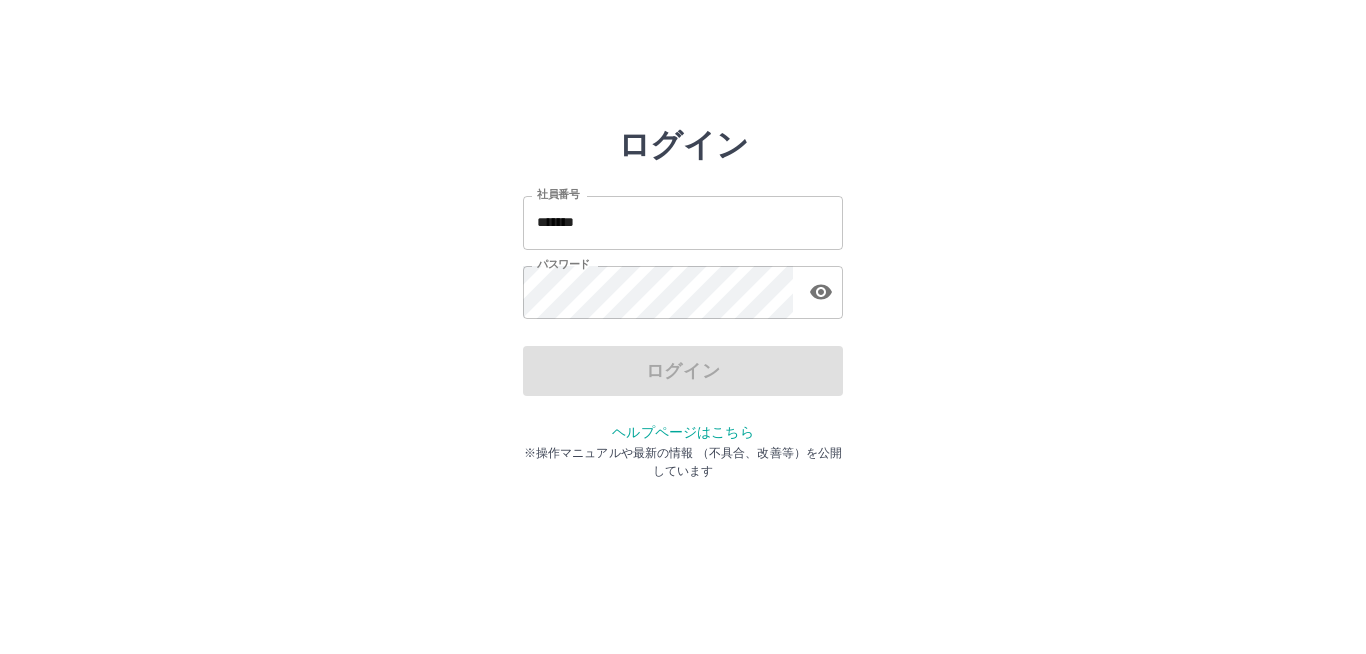 click on "ログイン" at bounding box center [683, 371] 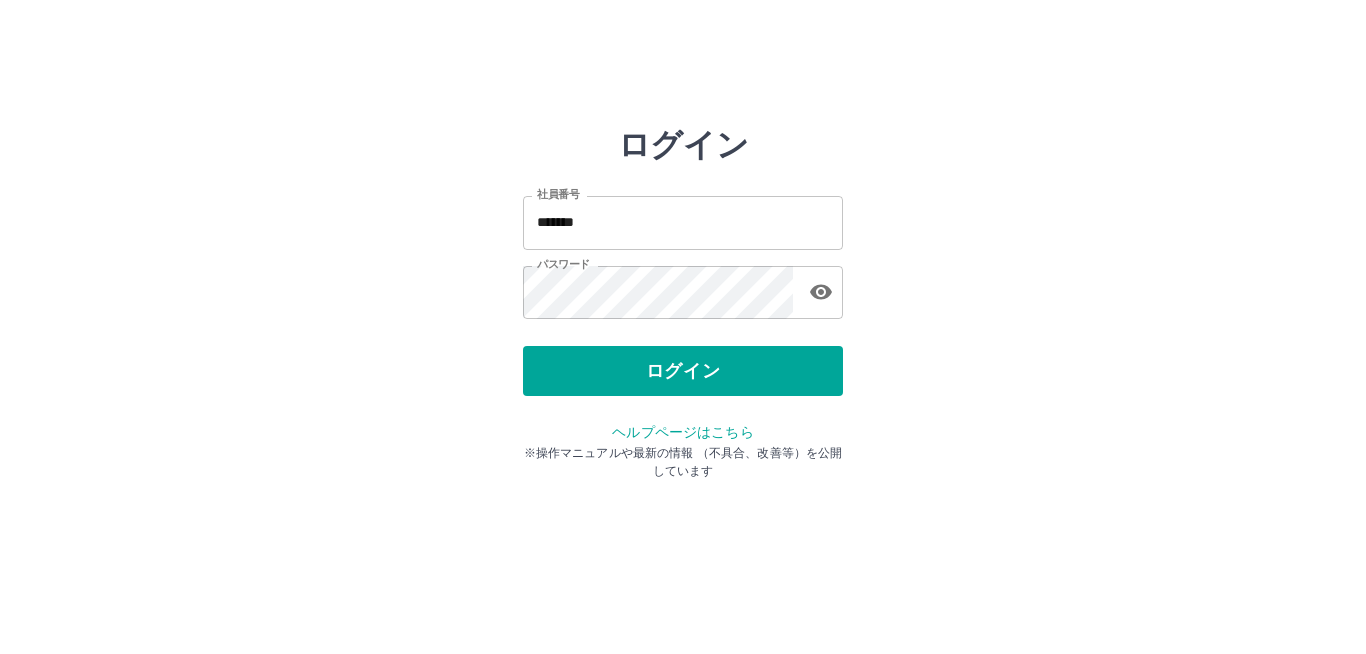 click on "ログイン" at bounding box center (683, 371) 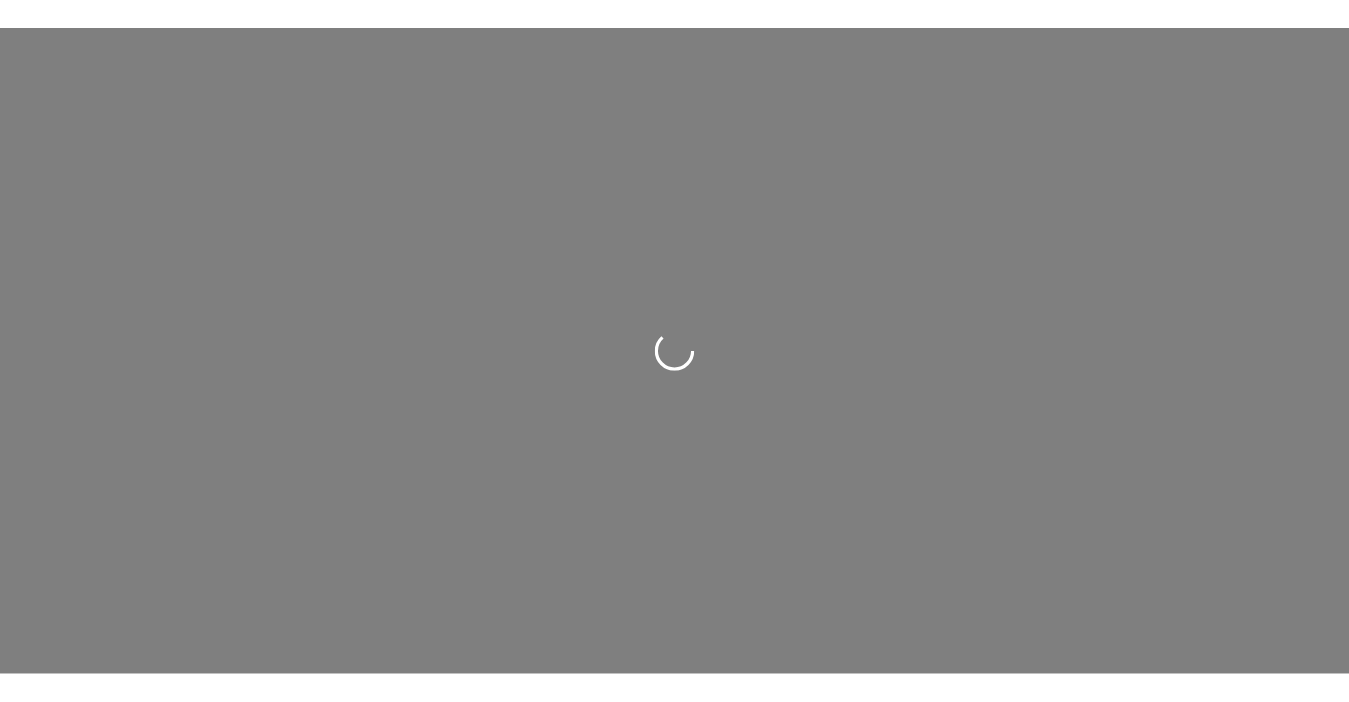 scroll, scrollTop: 0, scrollLeft: 0, axis: both 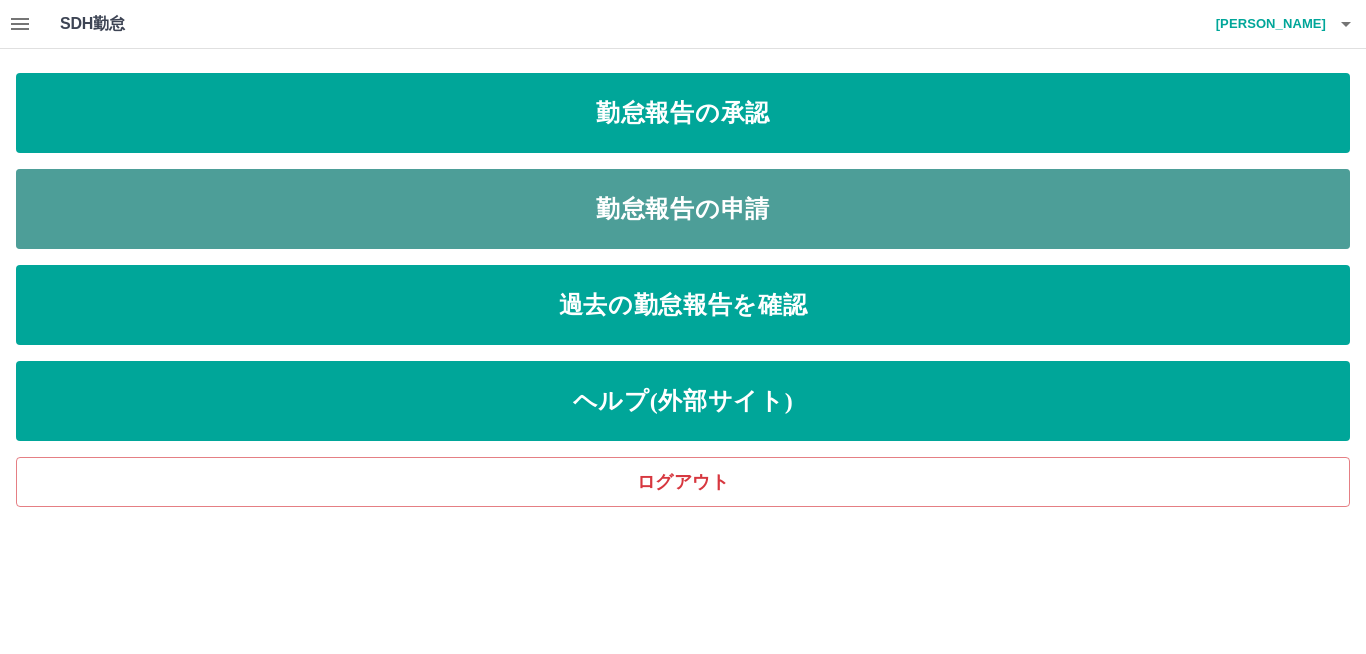 click on "勤怠報告の申請" at bounding box center (683, 209) 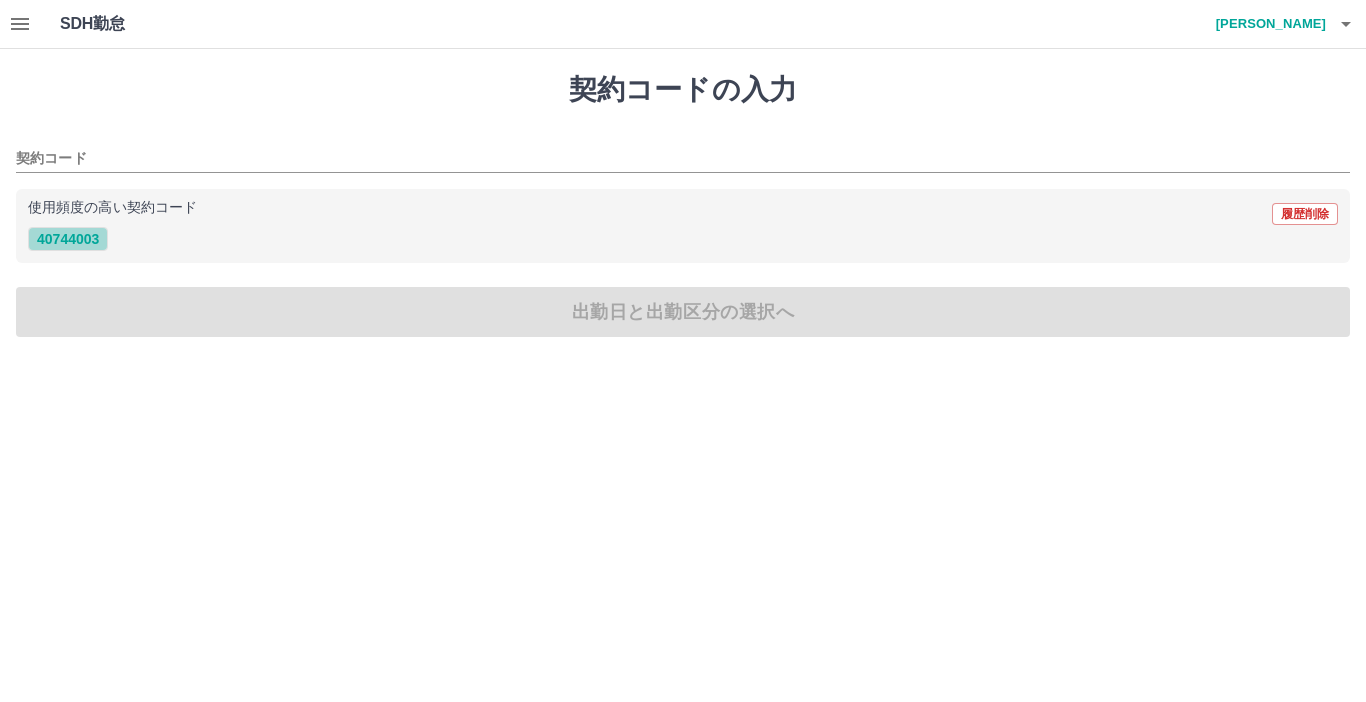 click on "40744003" at bounding box center (68, 239) 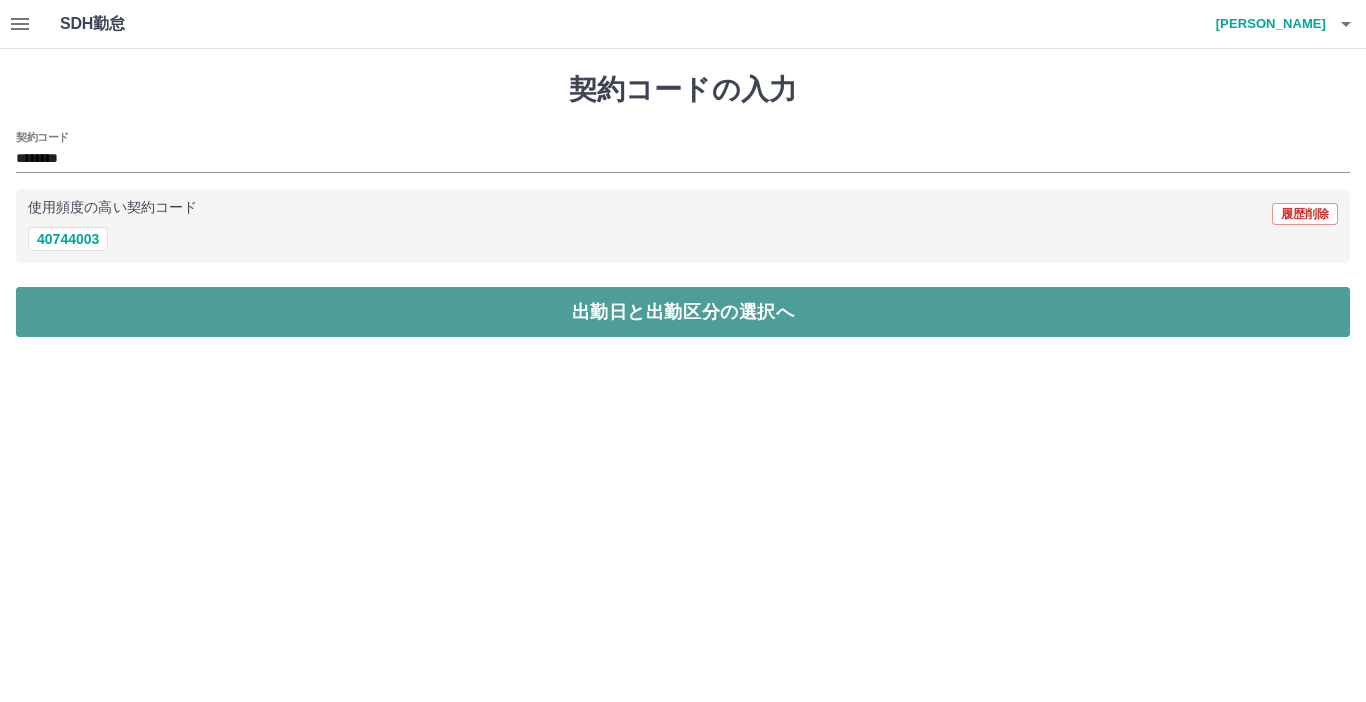 click on "出勤日と出勤区分の選択へ" at bounding box center [683, 312] 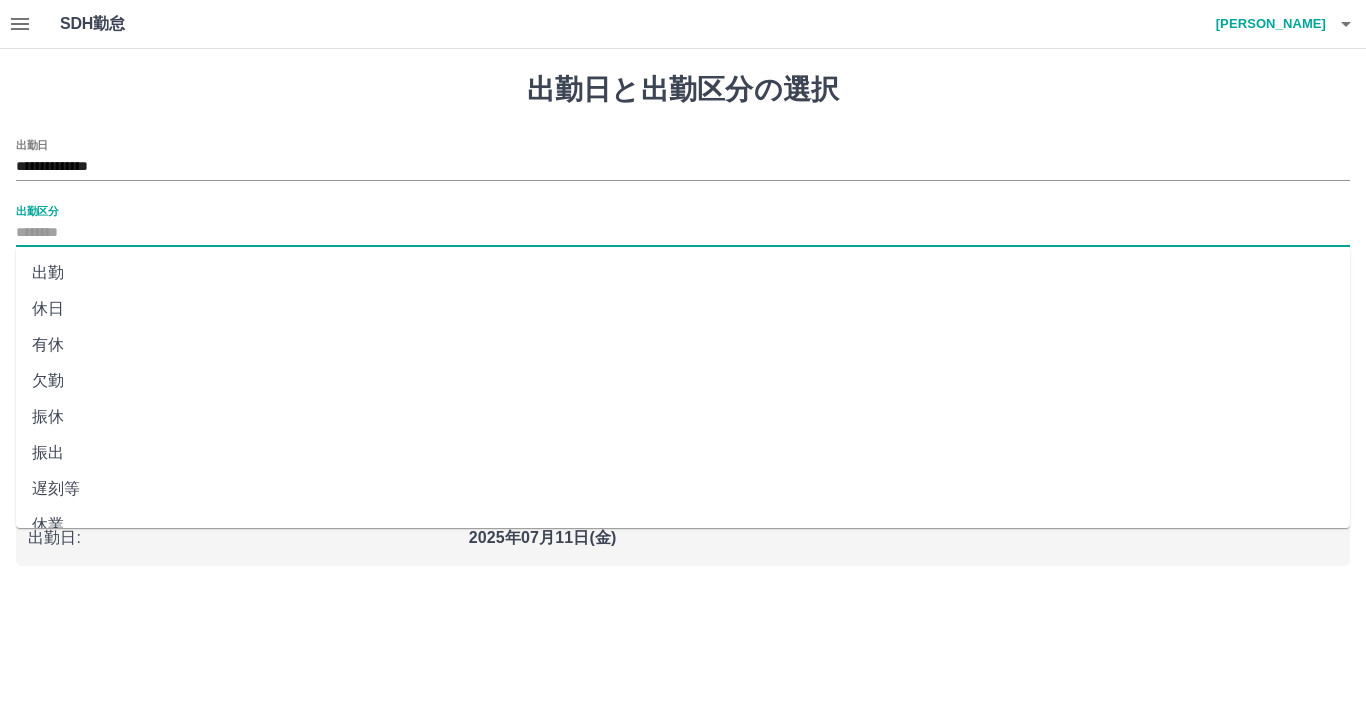 click on "出勤区分" at bounding box center (683, 233) 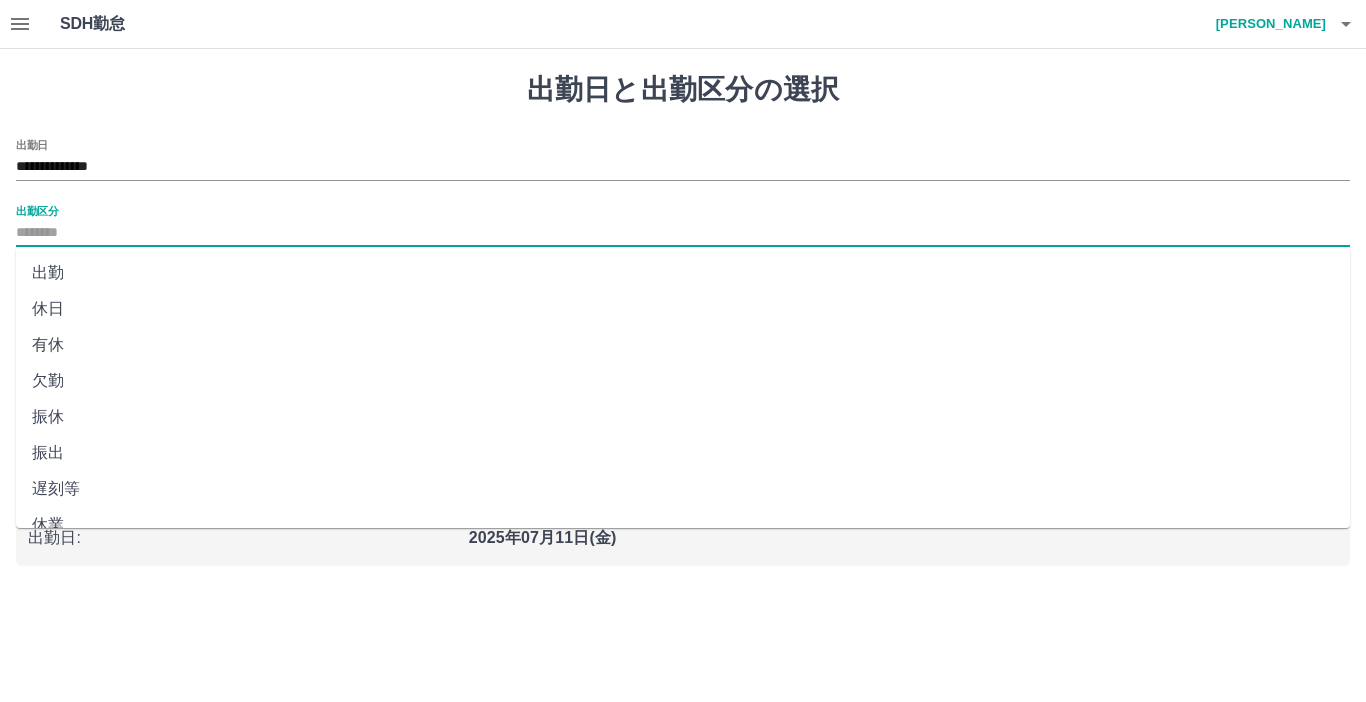 click on "出勤" at bounding box center (683, 273) 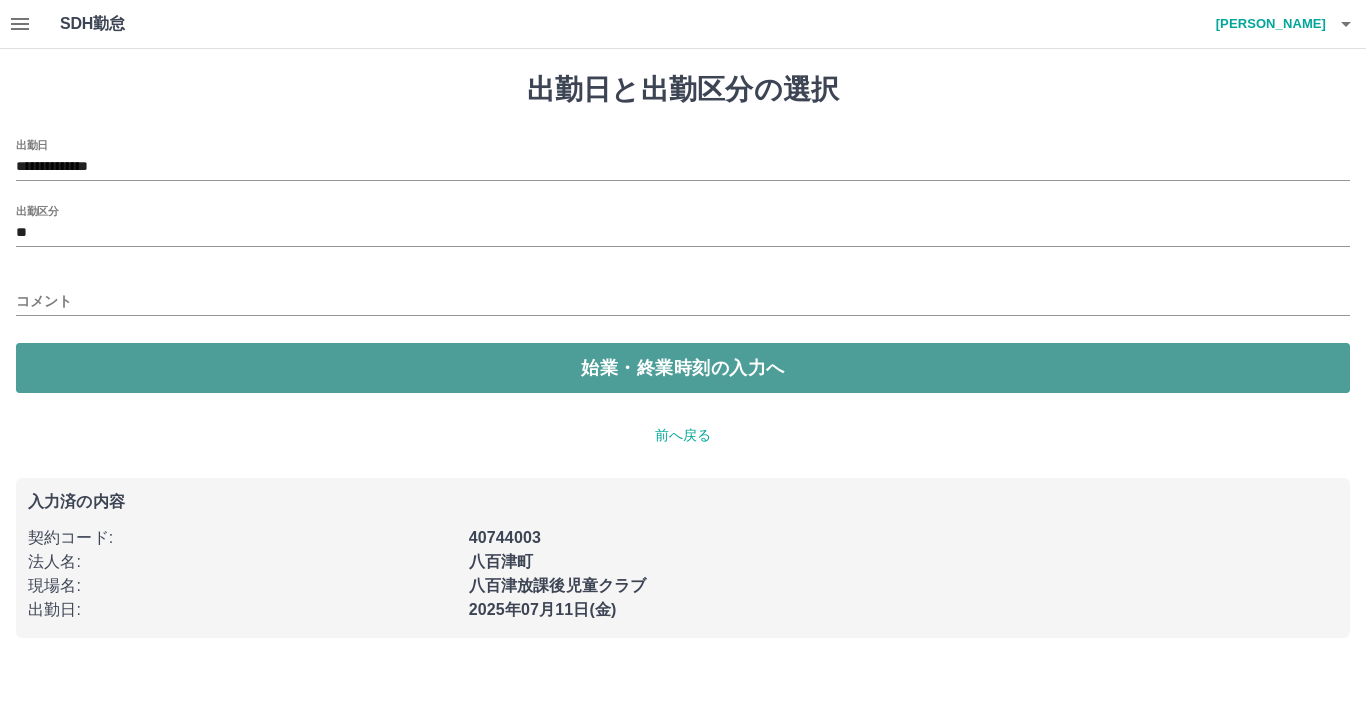 click on "始業・終業時刻の入力へ" at bounding box center (683, 368) 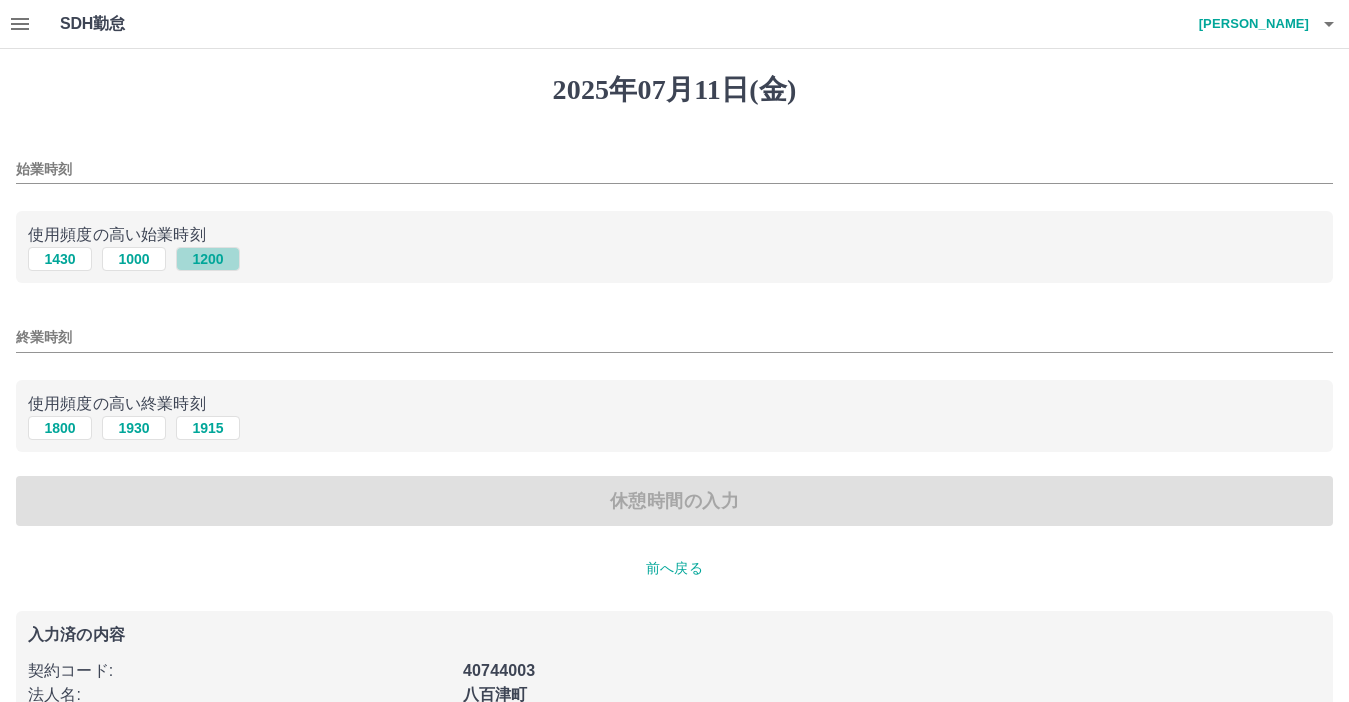 click on "1200" at bounding box center (208, 259) 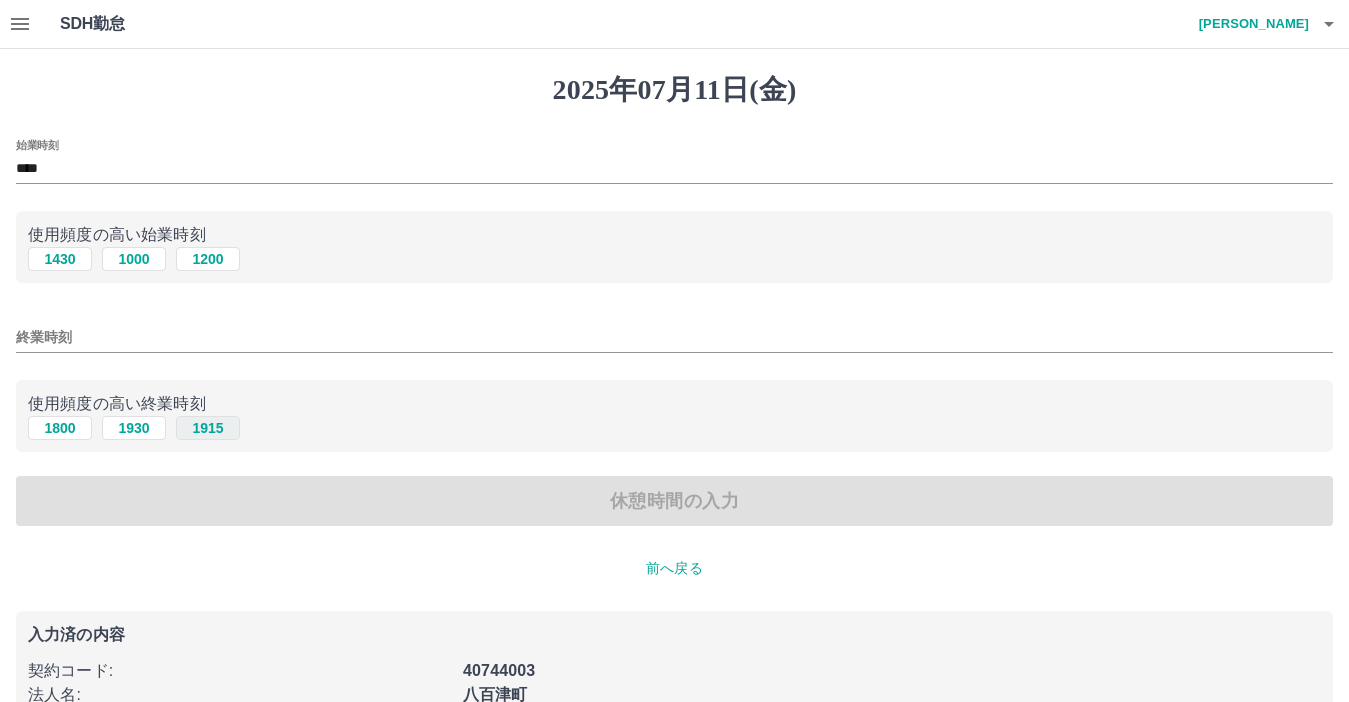 click on "1915" at bounding box center [208, 428] 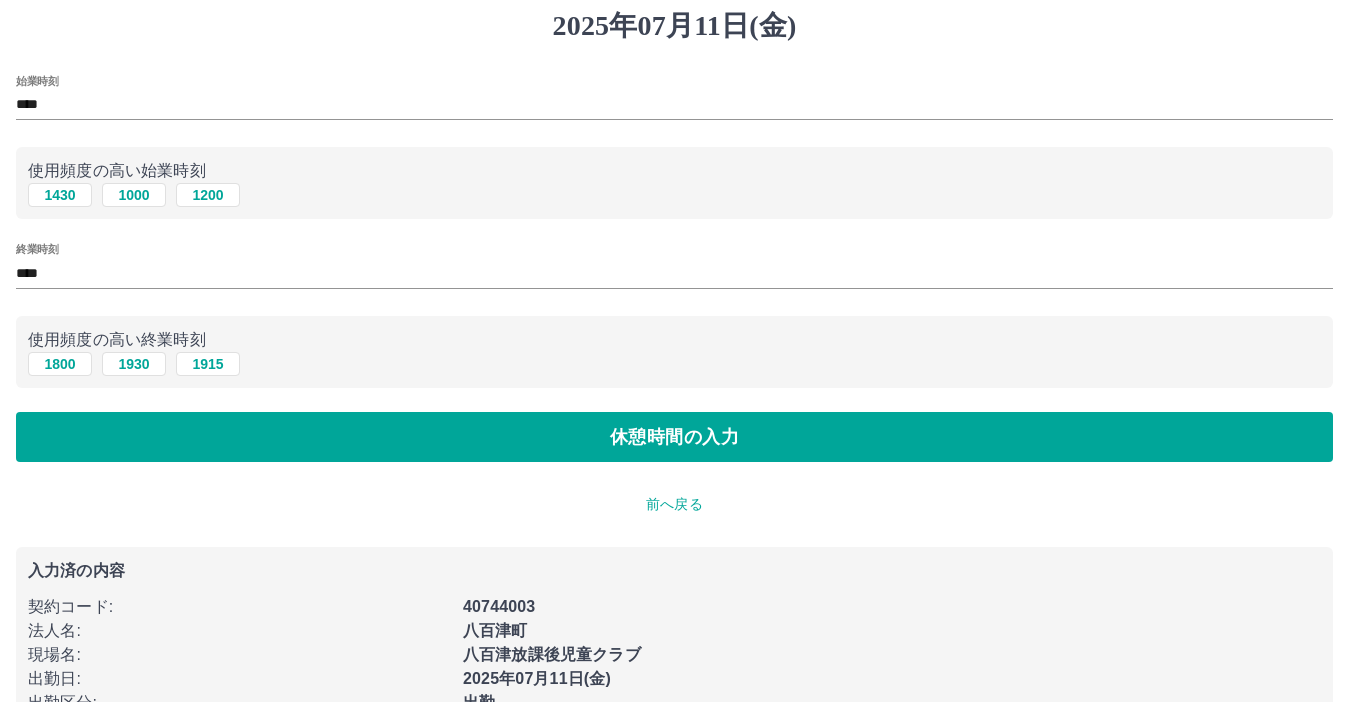 scroll, scrollTop: 100, scrollLeft: 0, axis: vertical 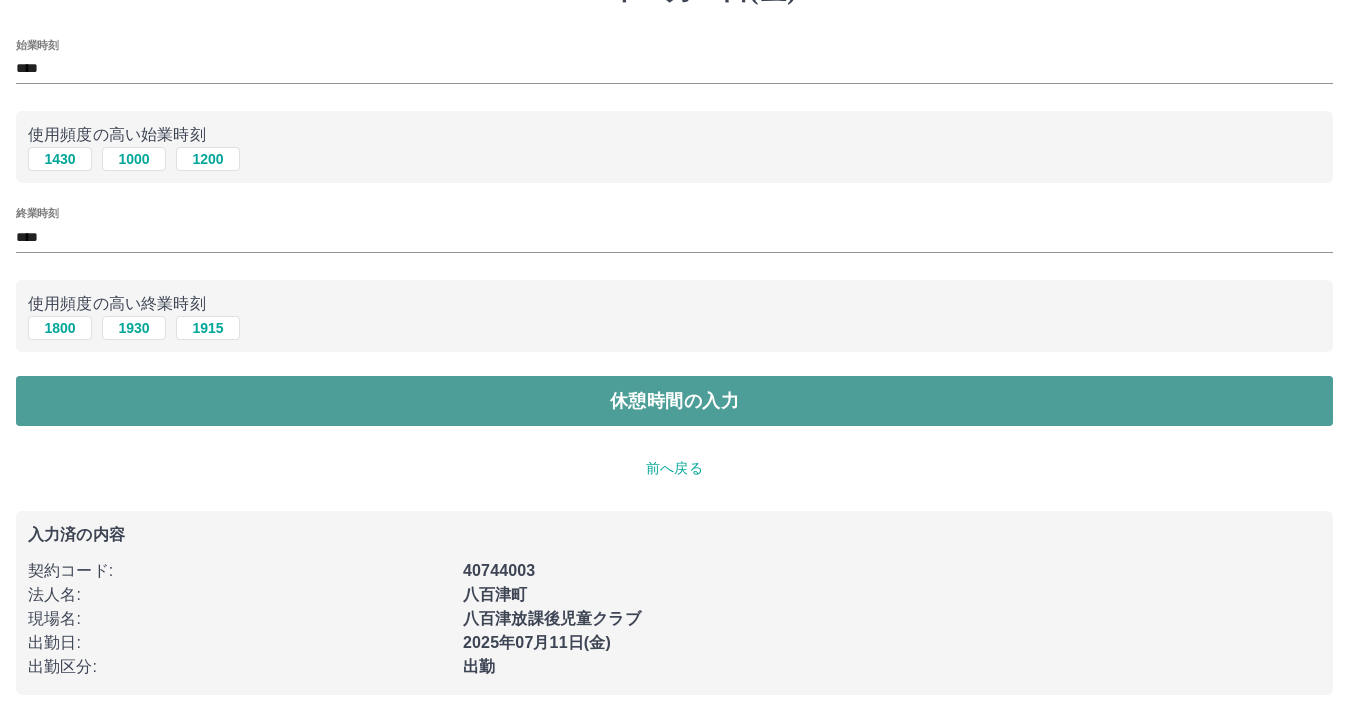 click on "休憩時間の入力" at bounding box center (674, 401) 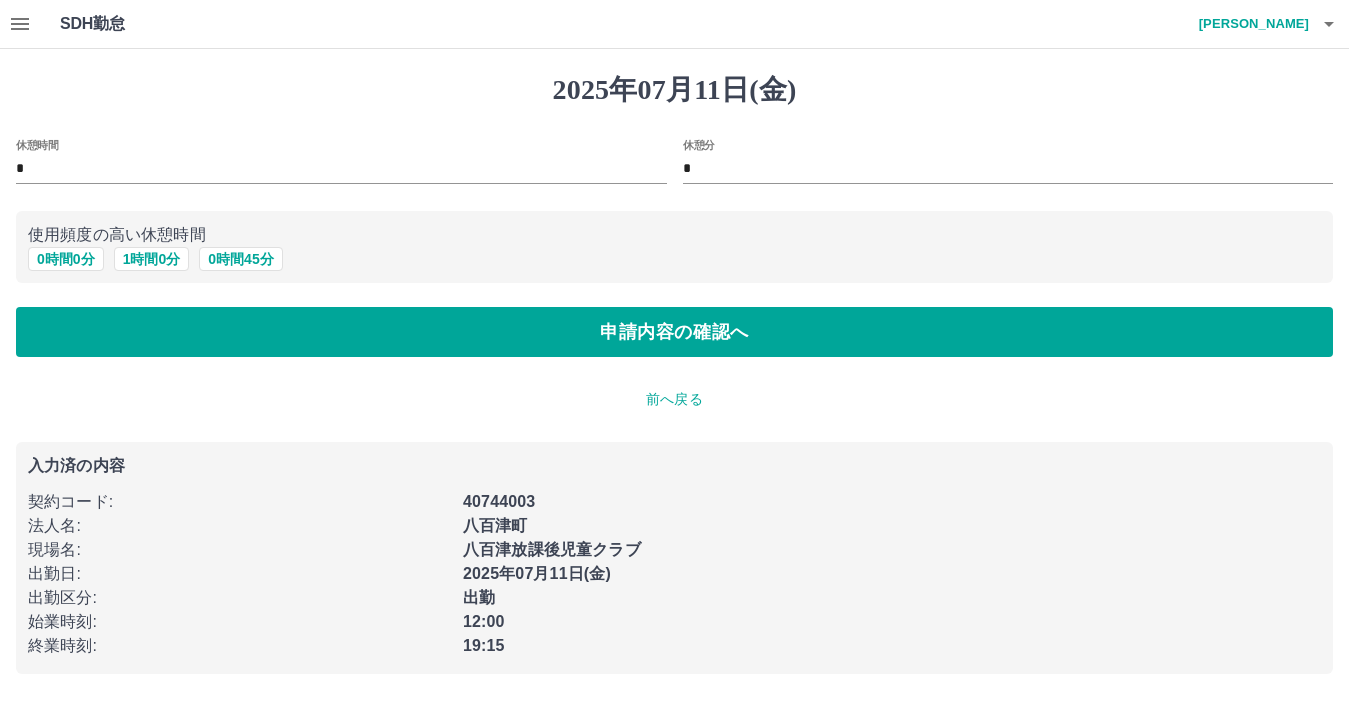 scroll, scrollTop: 0, scrollLeft: 0, axis: both 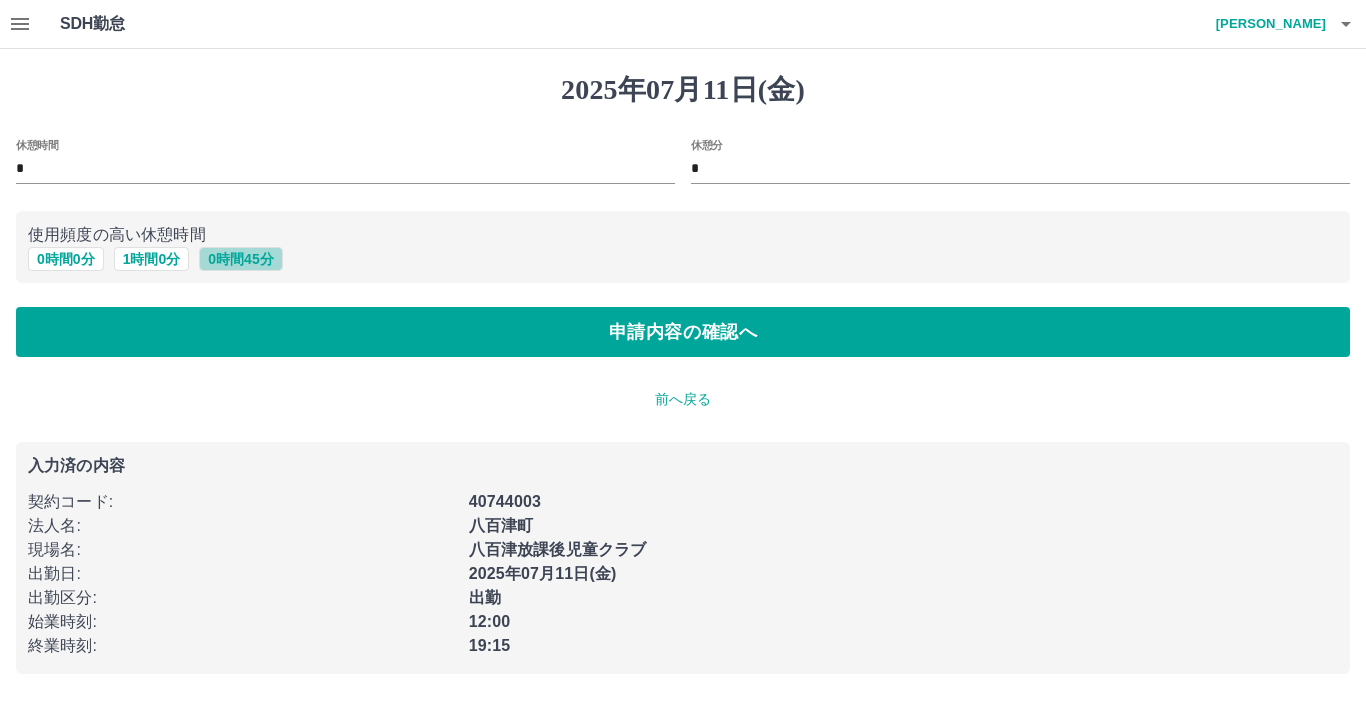 click on "0 時間 45 分" at bounding box center [240, 259] 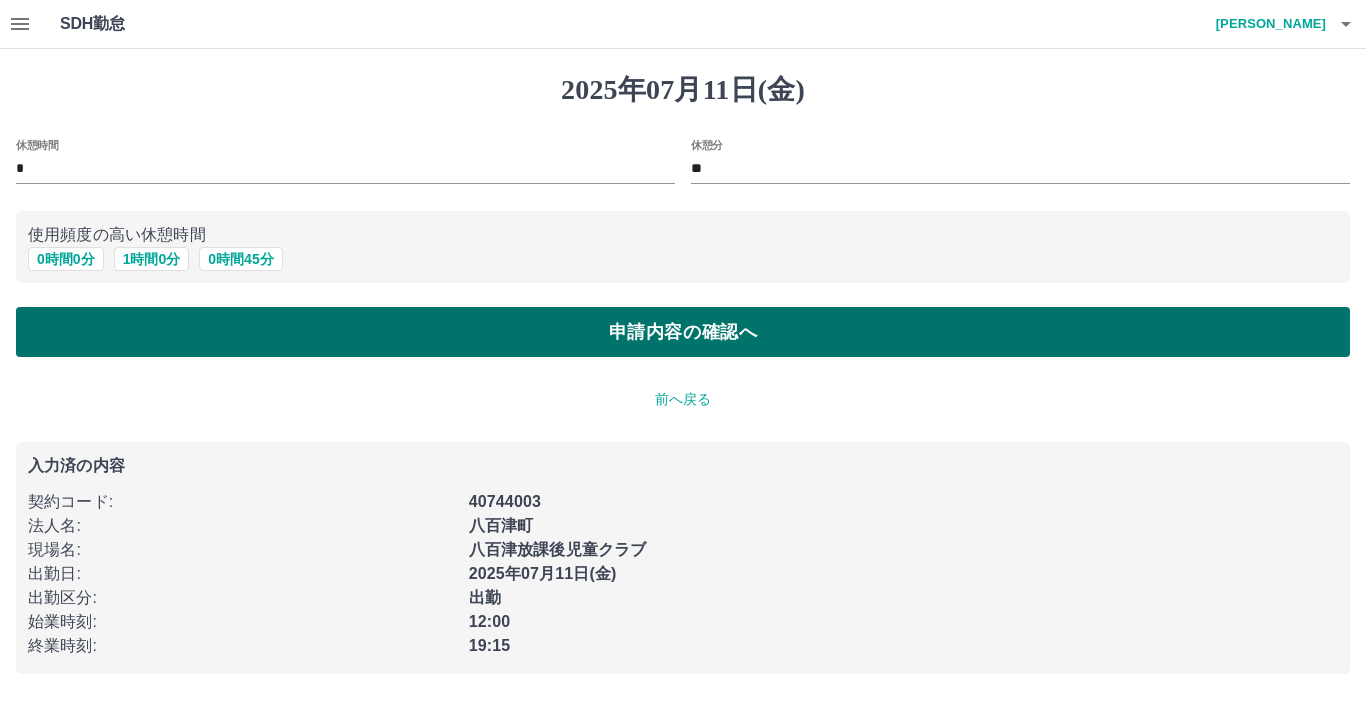 click on "申請内容の確認へ" at bounding box center [683, 332] 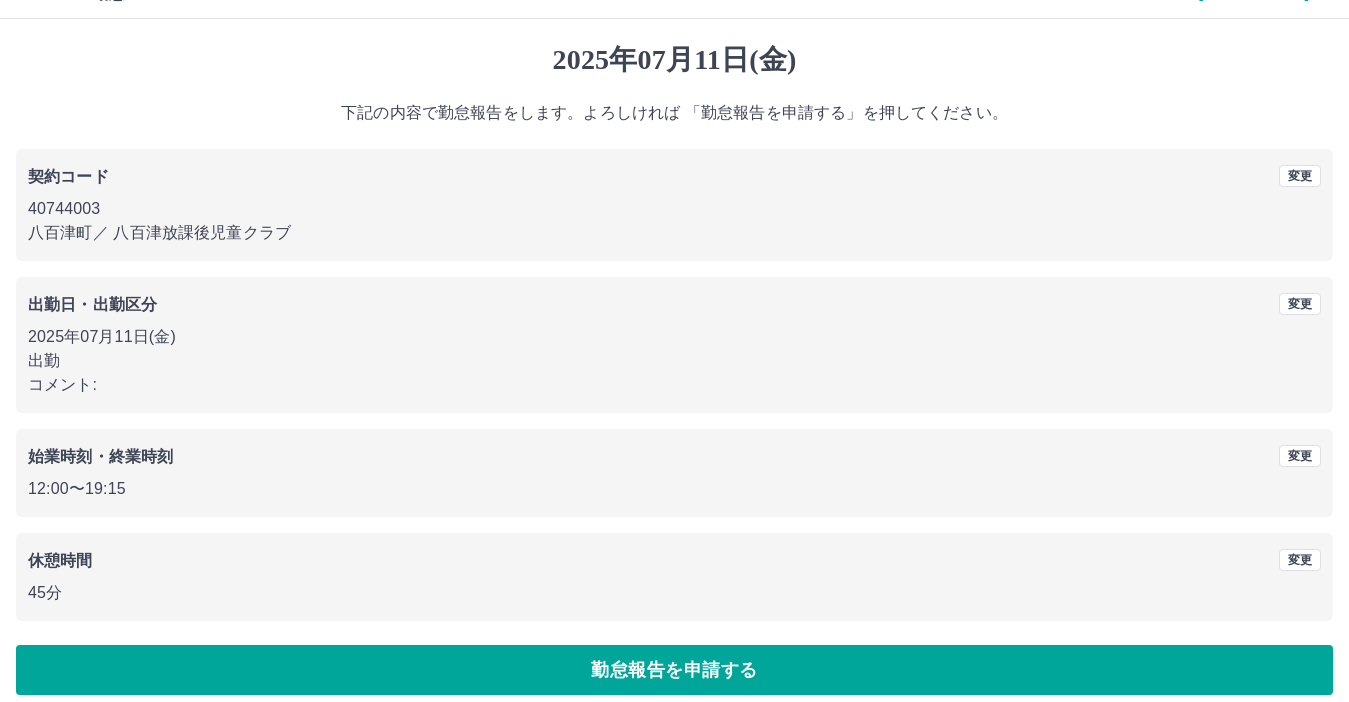 scroll, scrollTop: 47, scrollLeft: 0, axis: vertical 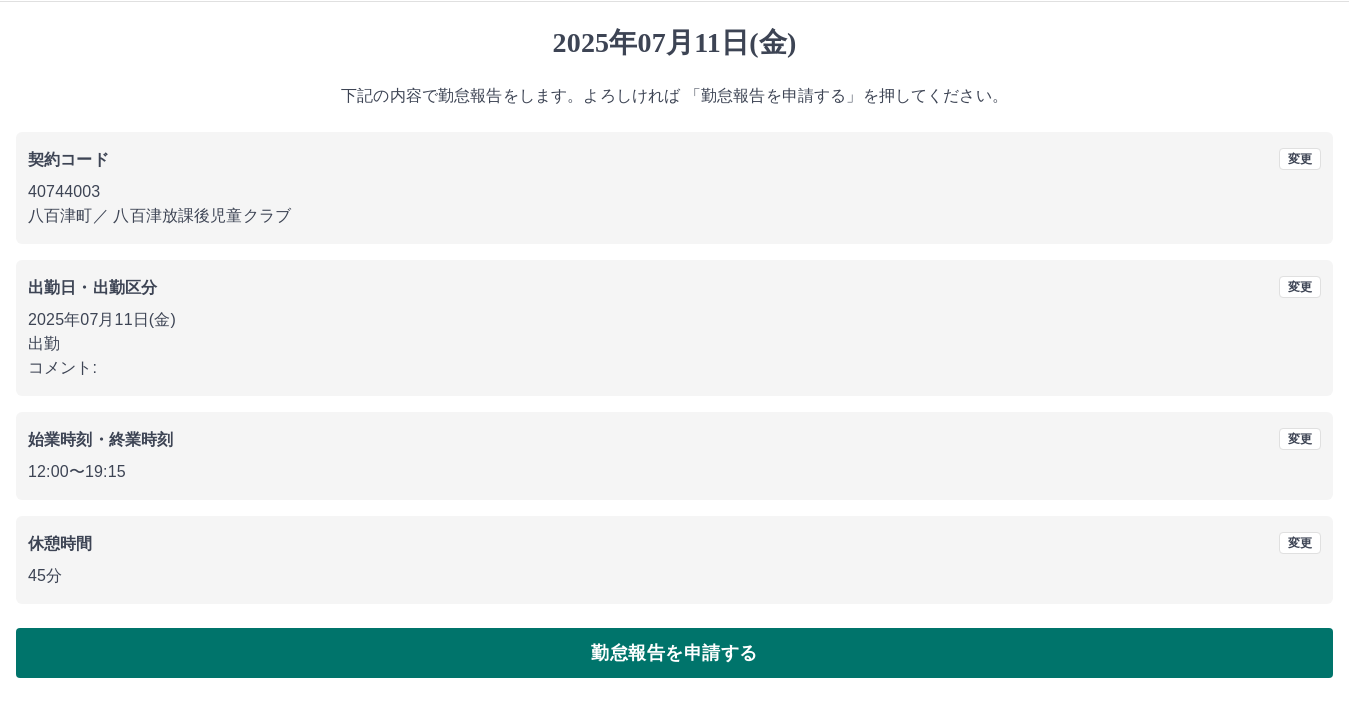 click on "勤怠報告を申請する" at bounding box center (674, 653) 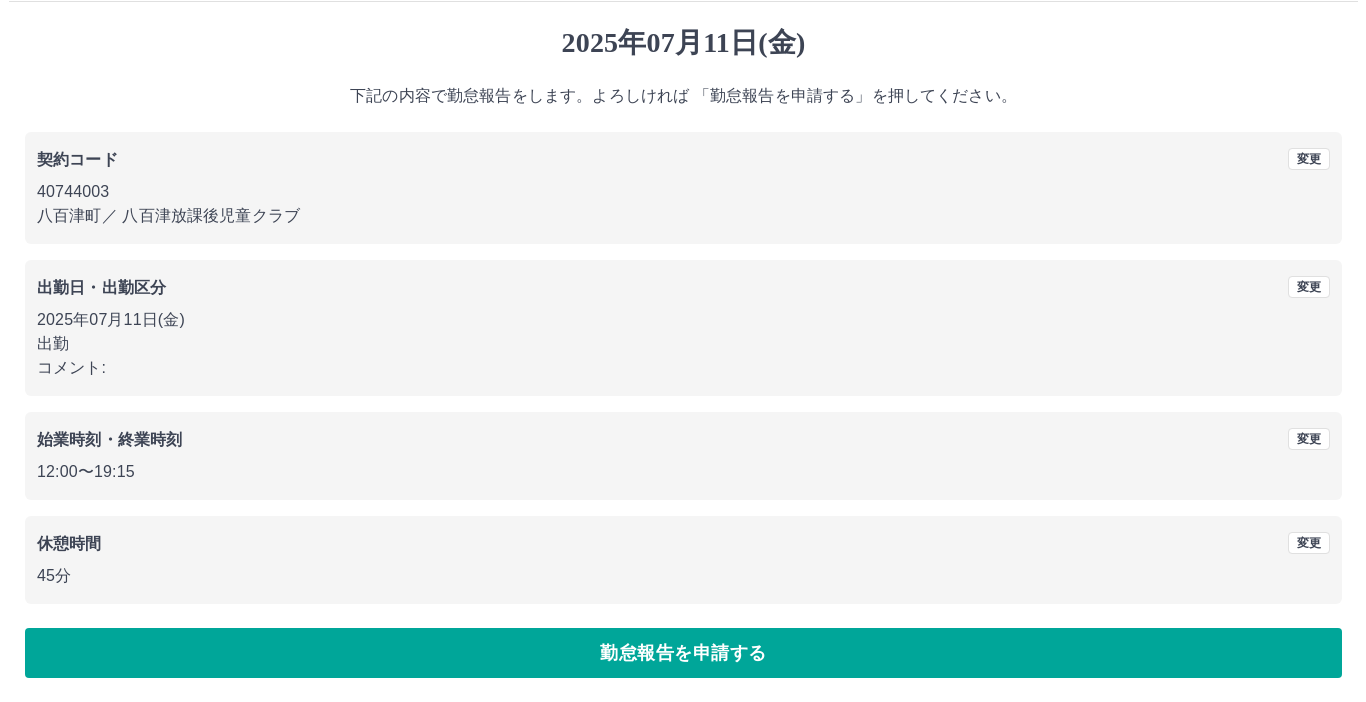 scroll, scrollTop: 0, scrollLeft: 0, axis: both 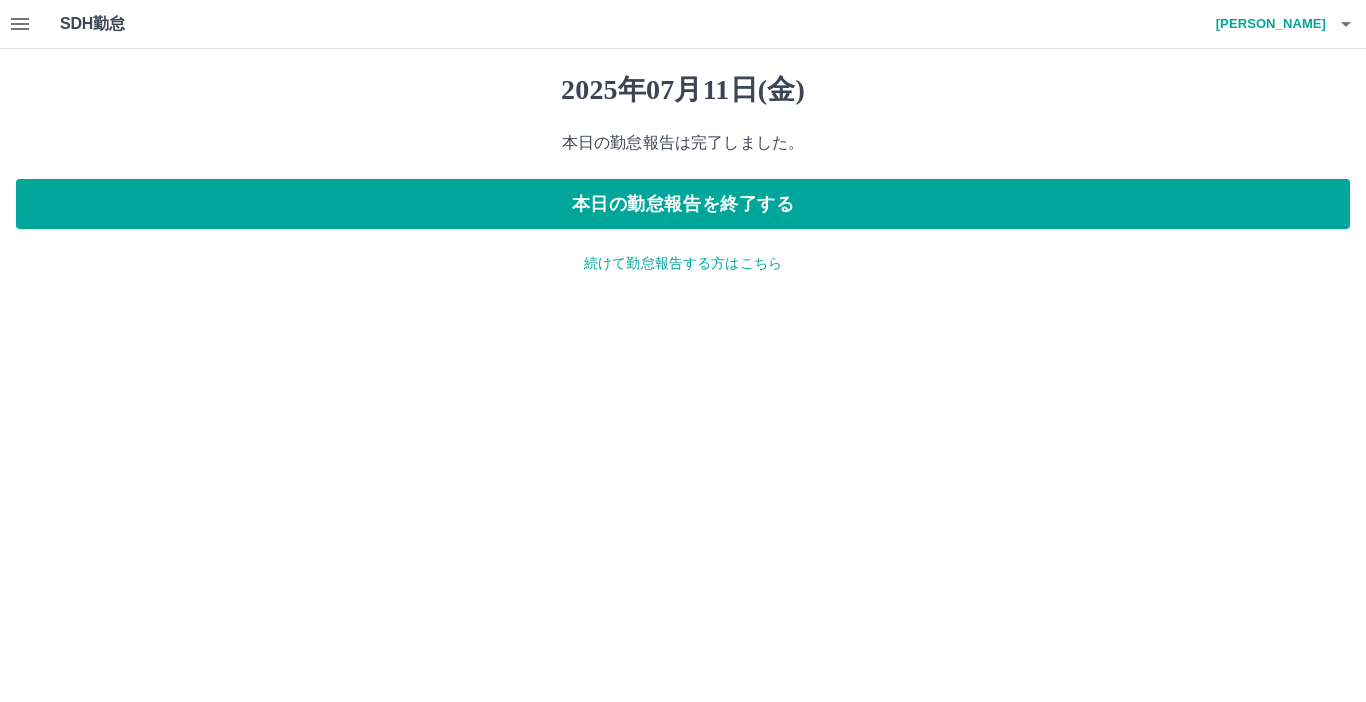 click on "続けて勤怠報告する方はこちら" at bounding box center [683, 263] 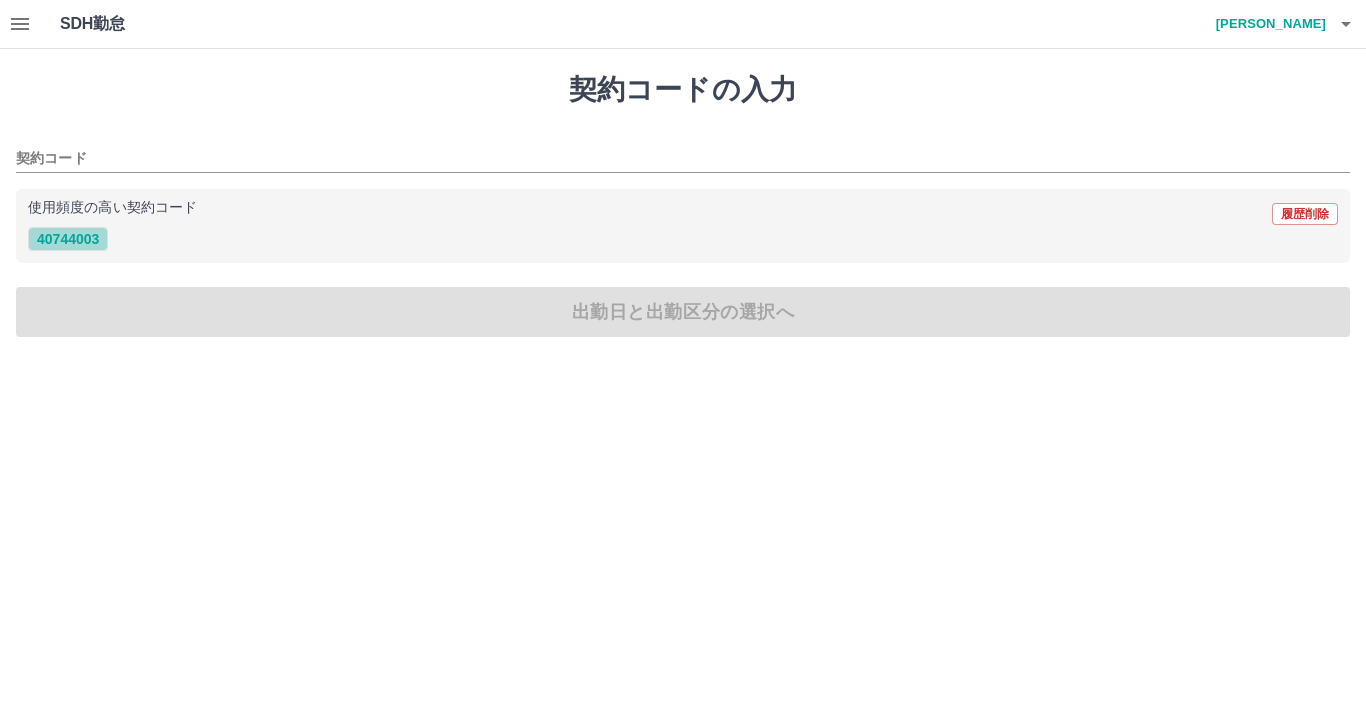 click on "40744003" at bounding box center [68, 239] 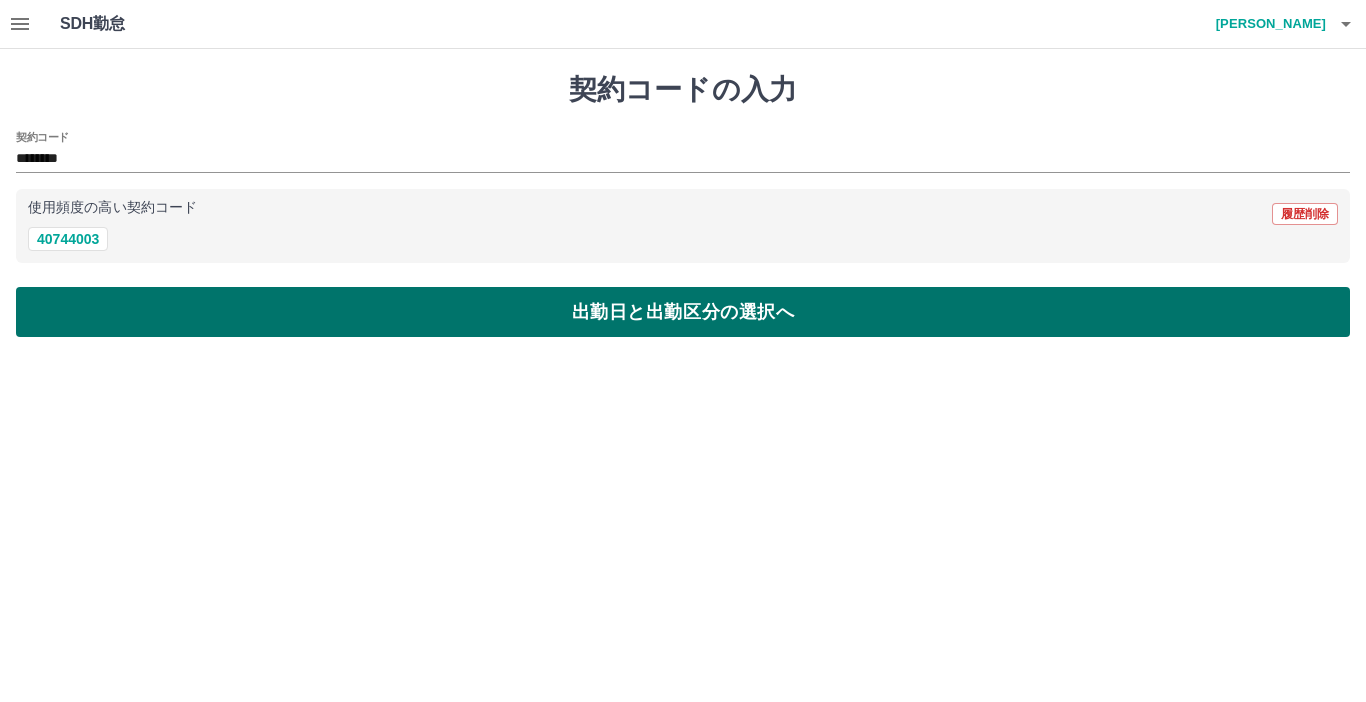 click on "出勤日と出勤区分の選択へ" at bounding box center [683, 312] 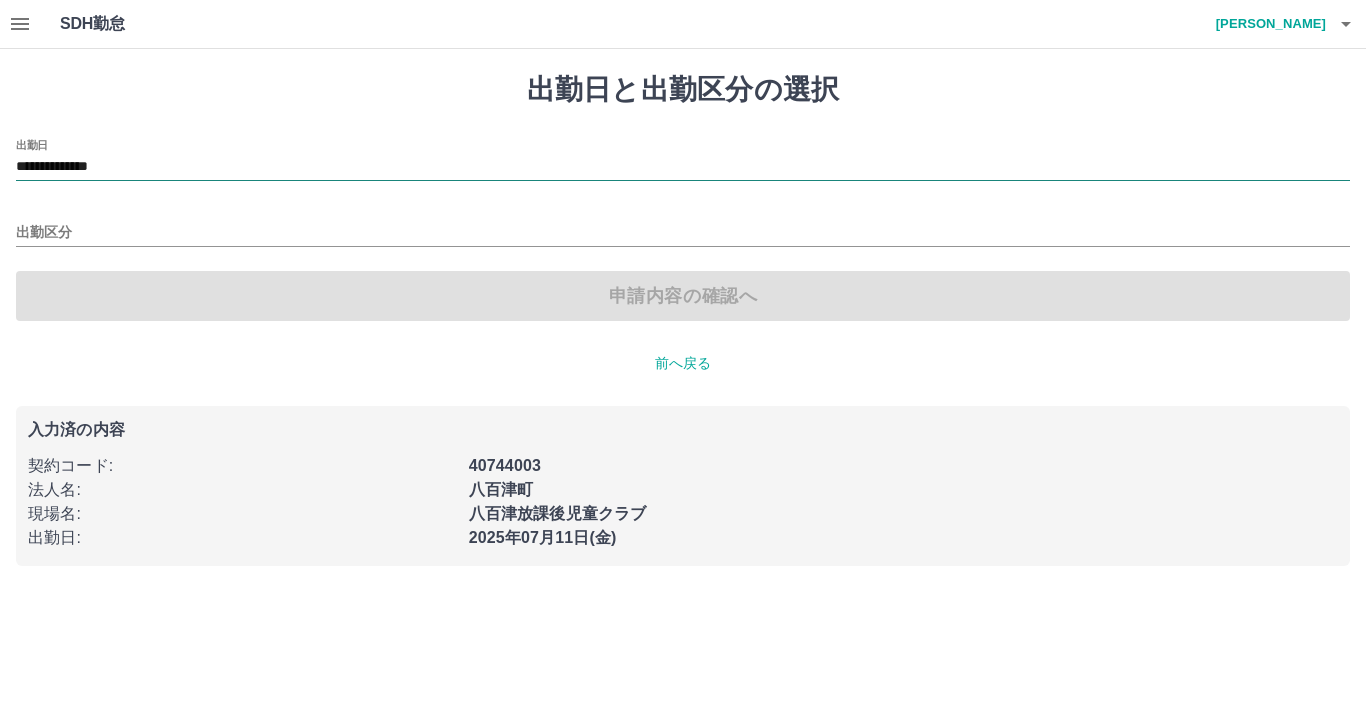 click on "**********" at bounding box center (683, 167) 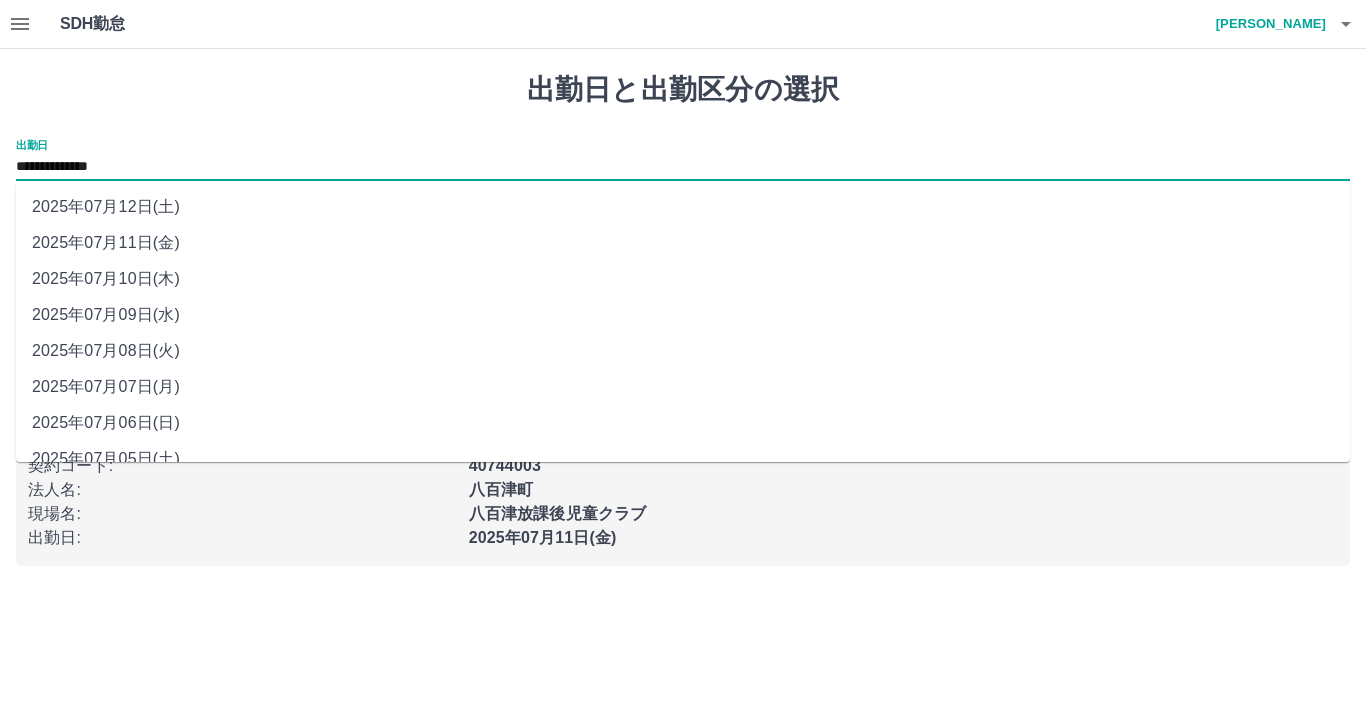 click on "2025年07月12日(土)" at bounding box center (683, 207) 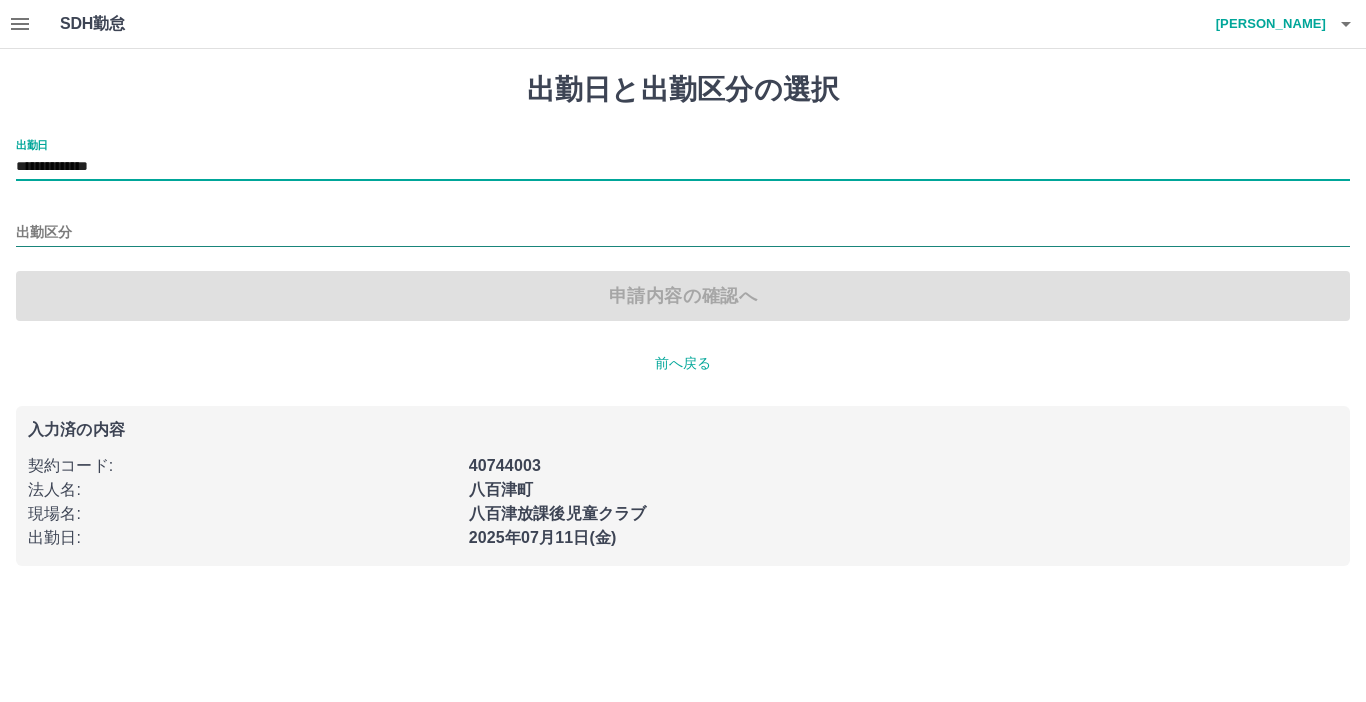 click on "出勤区分" at bounding box center [683, 233] 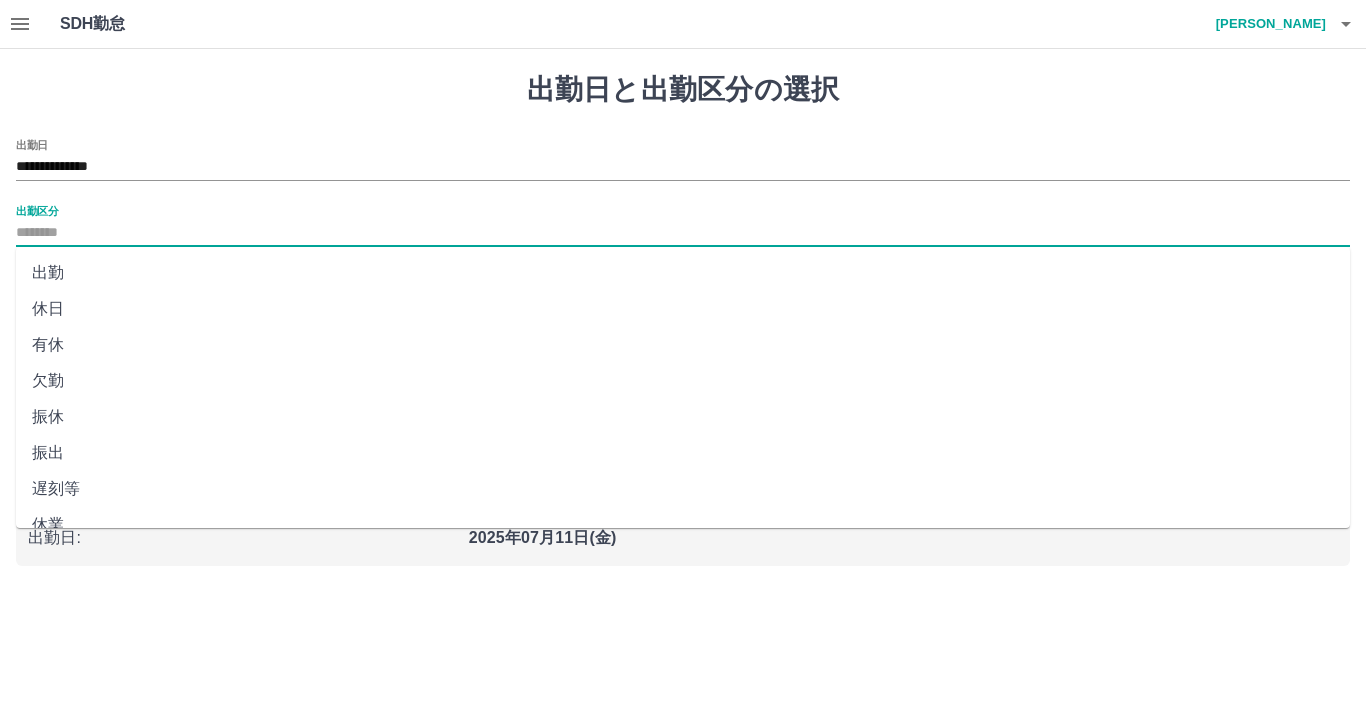 click on "休日" at bounding box center (683, 309) 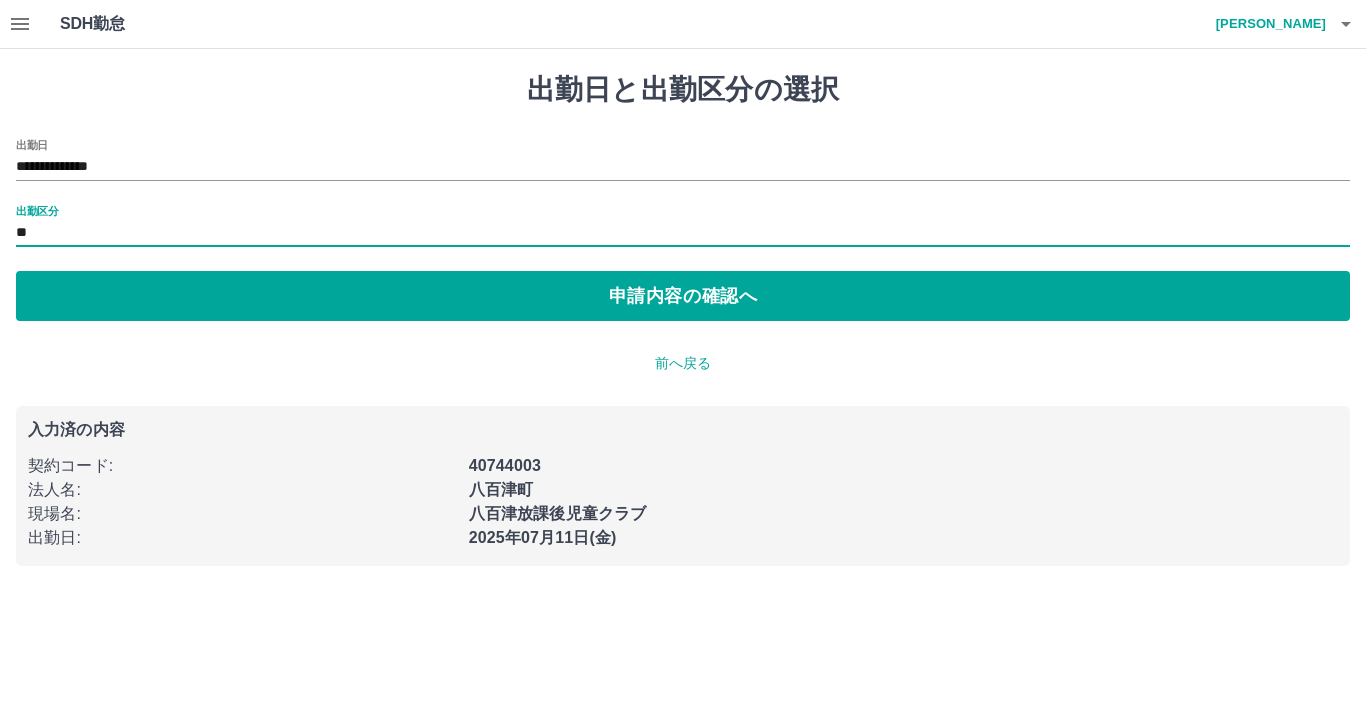 type on "**" 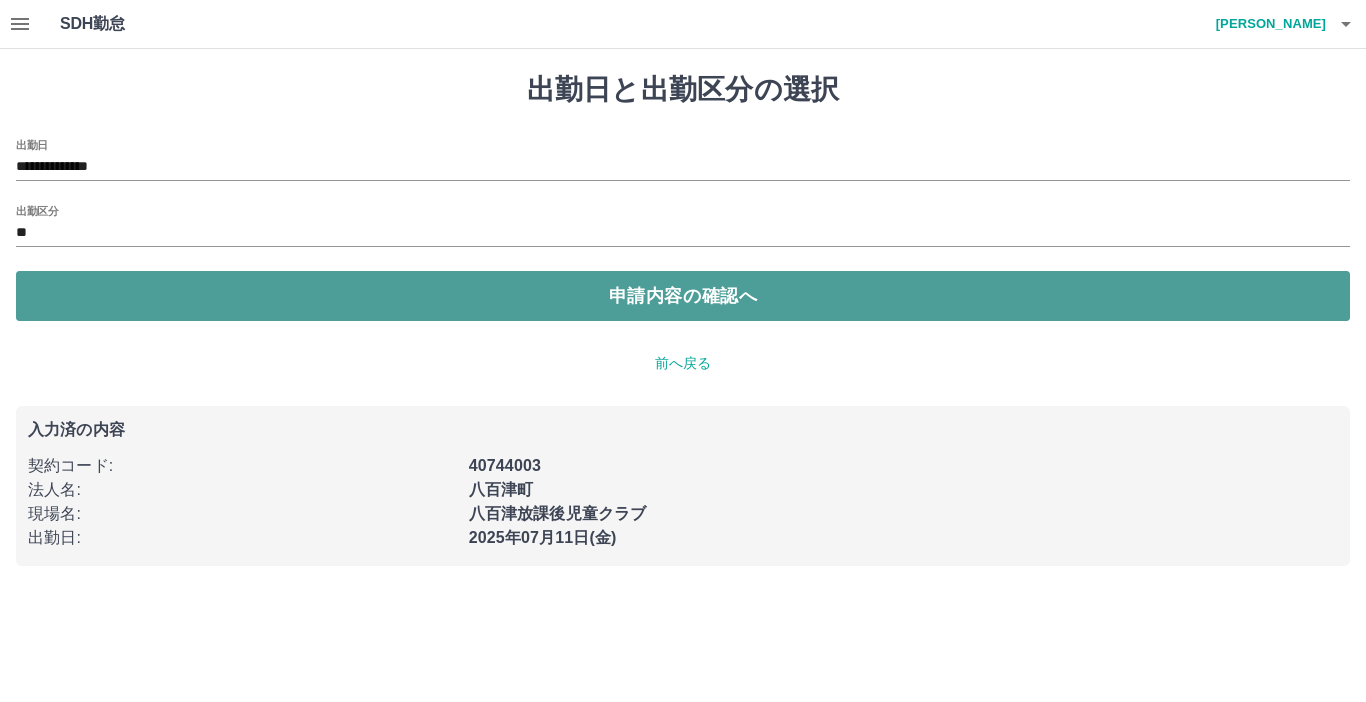 click on "申請内容の確認へ" at bounding box center (683, 296) 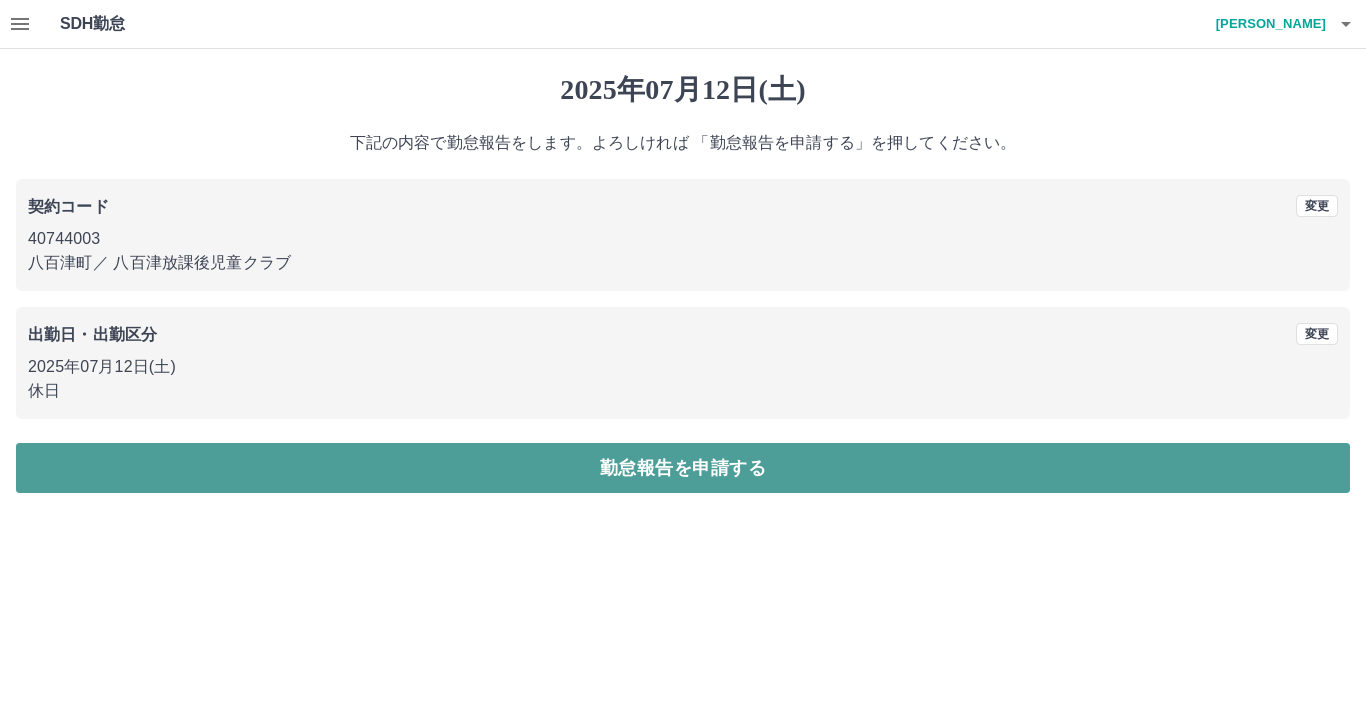 click on "勤怠報告を申請する" at bounding box center [683, 468] 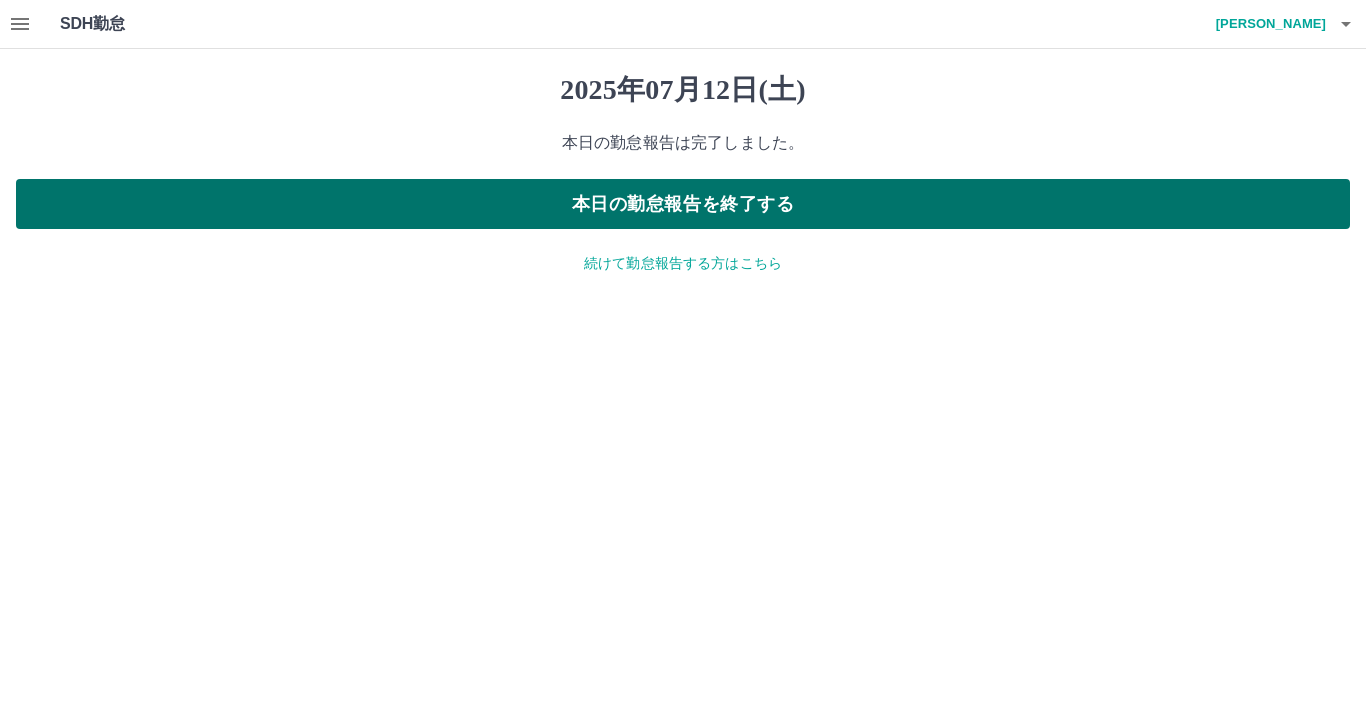 click on "本日の勤怠報告を終了する" at bounding box center [683, 204] 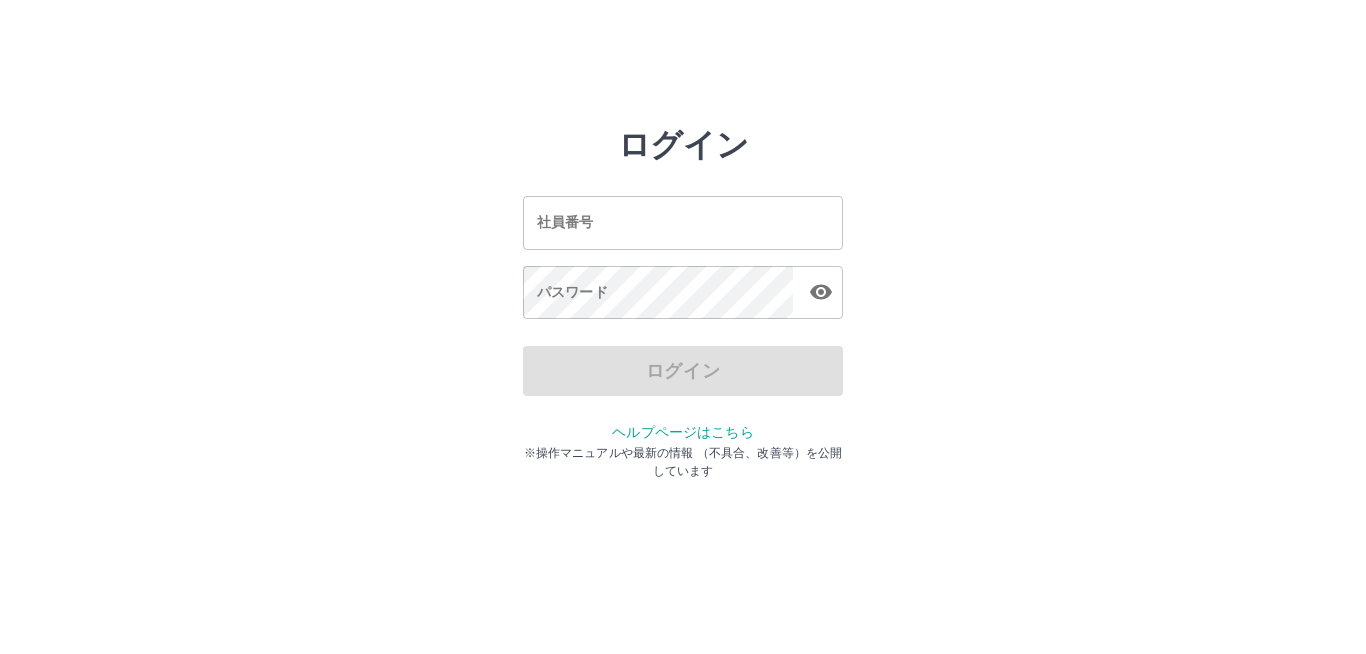 scroll, scrollTop: 0, scrollLeft: 0, axis: both 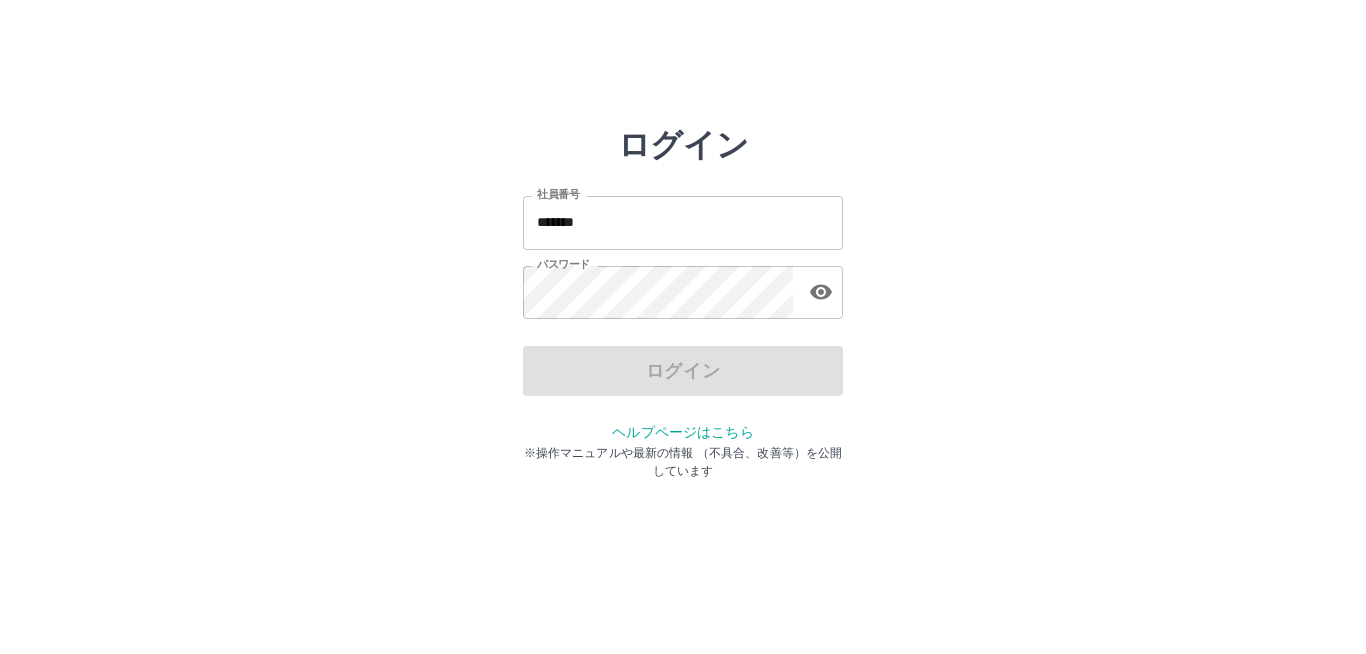 click on "*******" at bounding box center [683, 222] 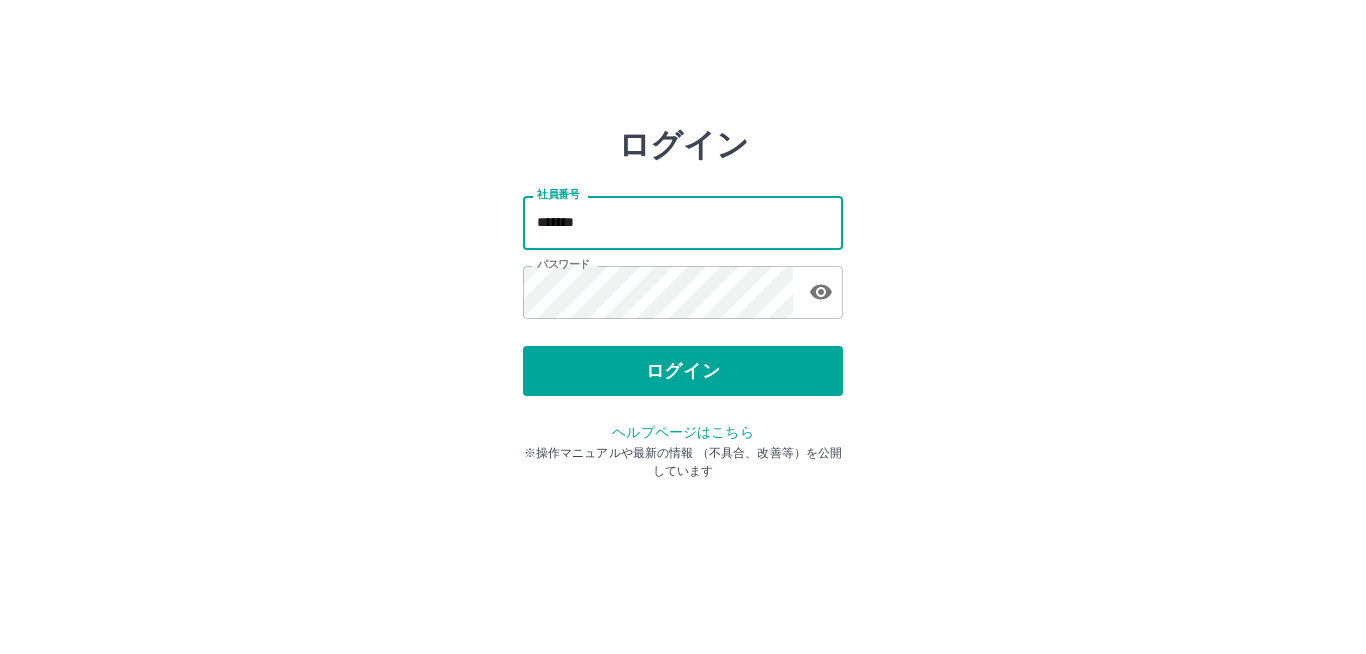 type on "*******" 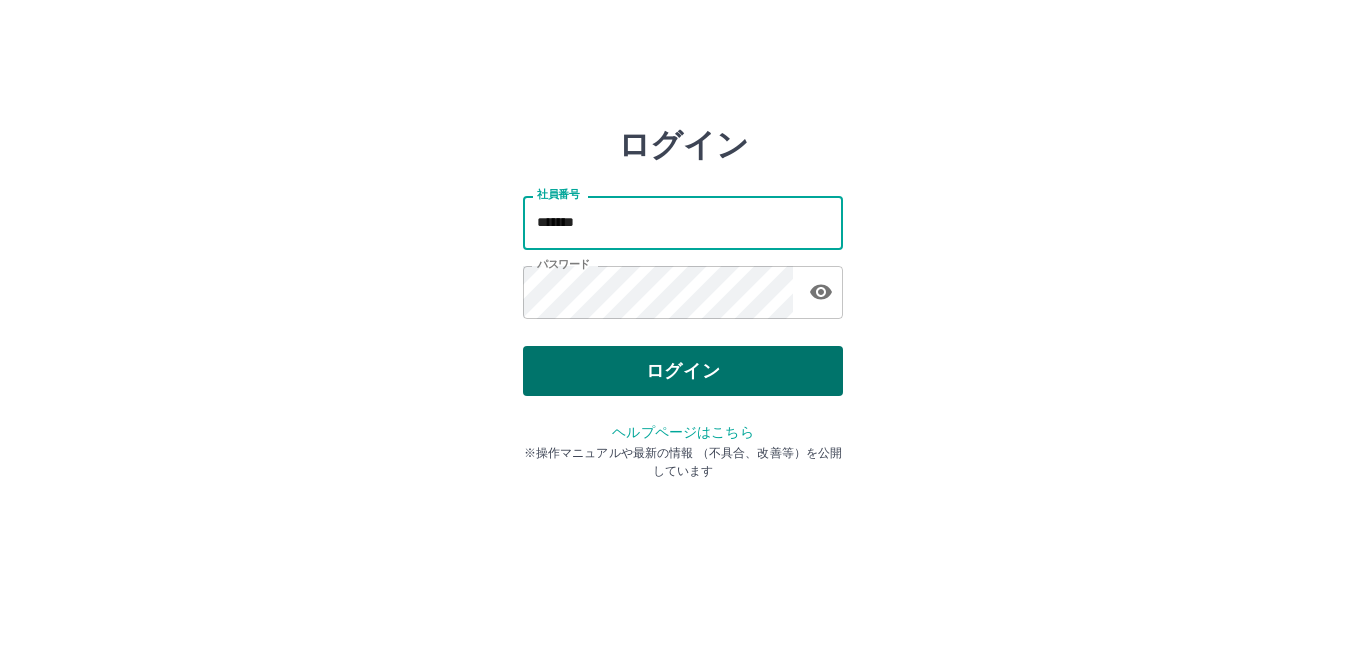 click on "ログイン" at bounding box center (683, 371) 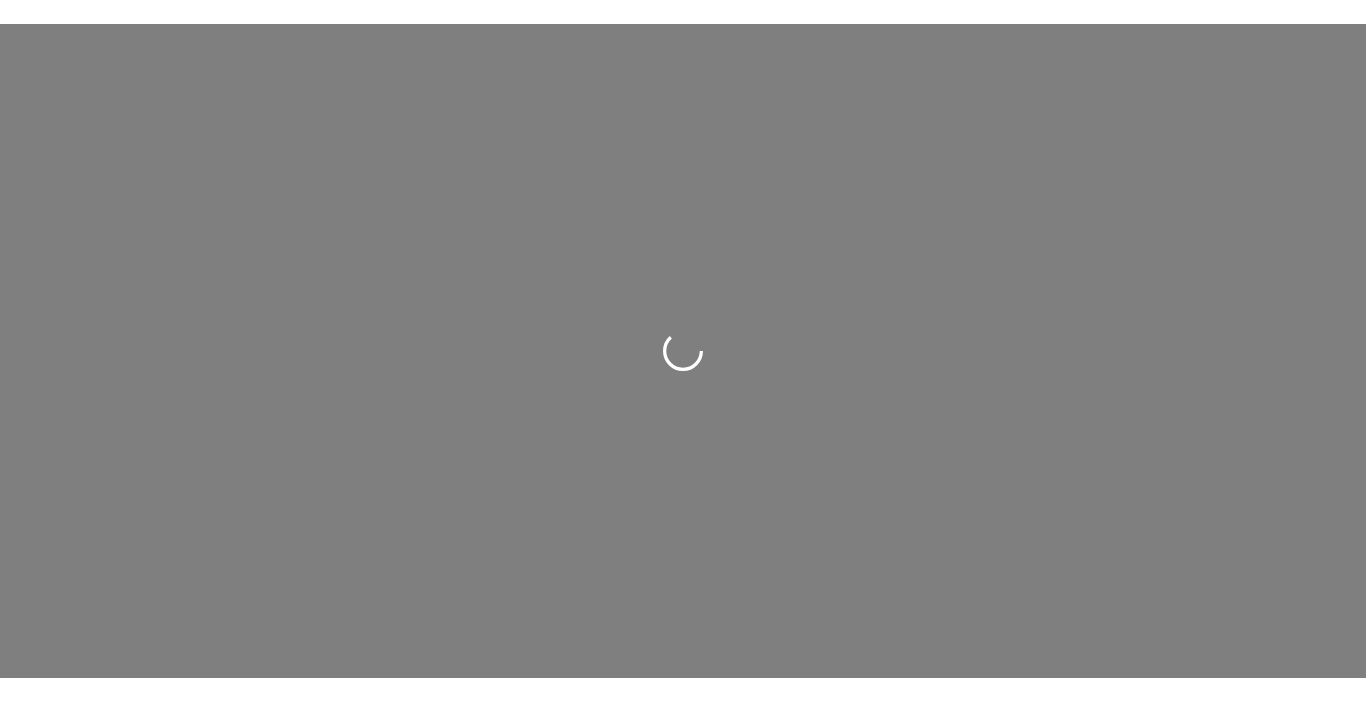 scroll, scrollTop: 0, scrollLeft: 0, axis: both 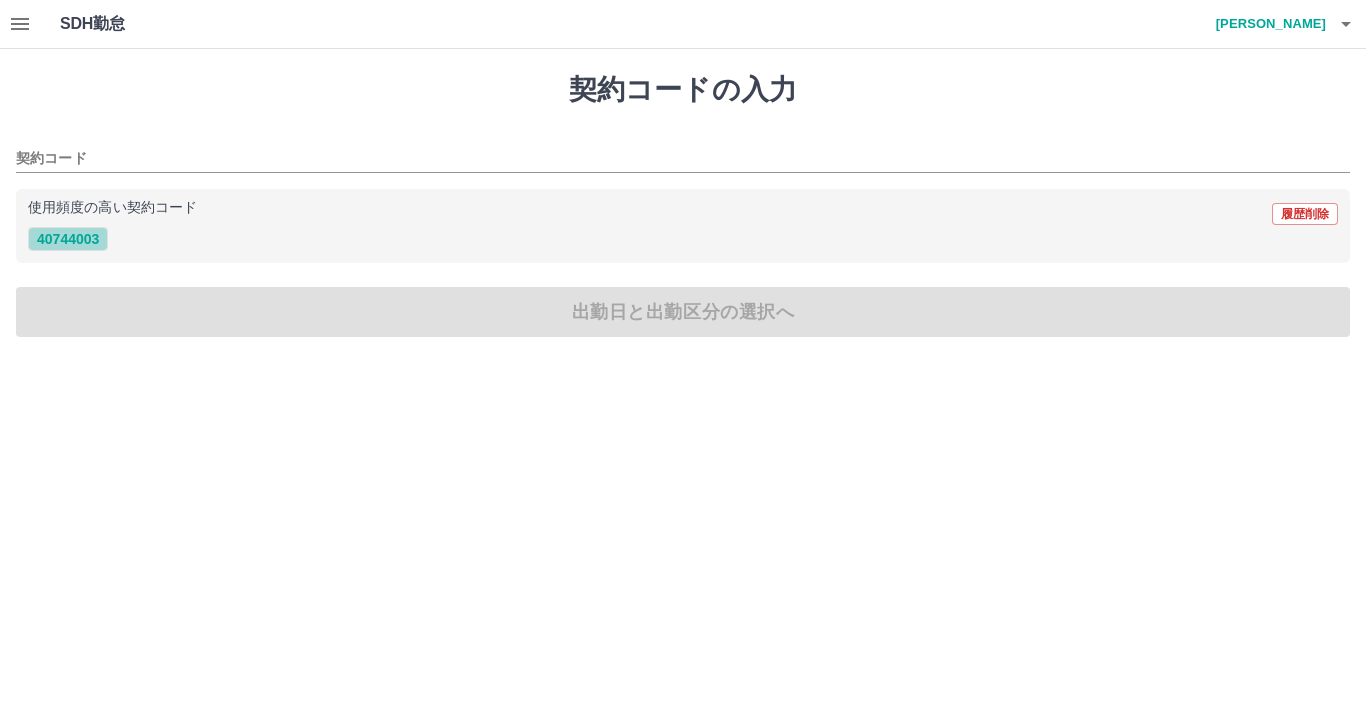 click on "40744003" at bounding box center [68, 239] 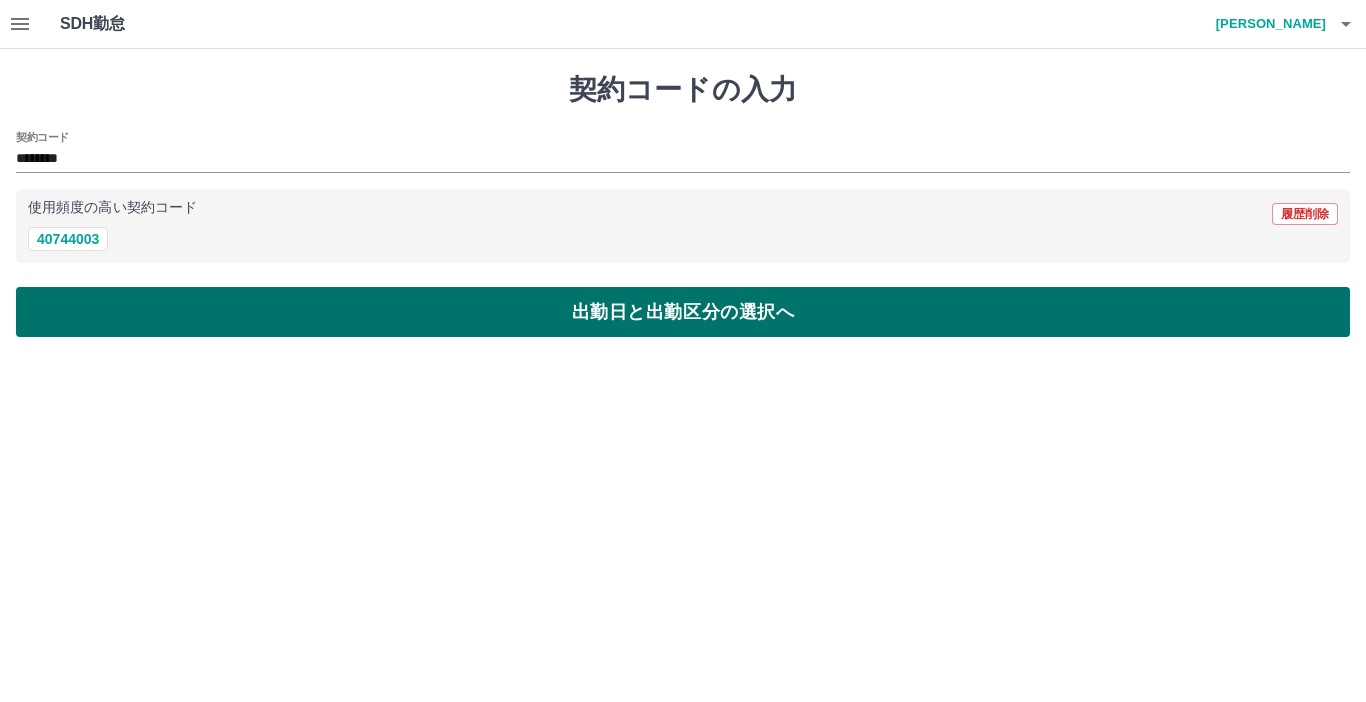 click on "出勤日と出勤区分の選択へ" at bounding box center [683, 312] 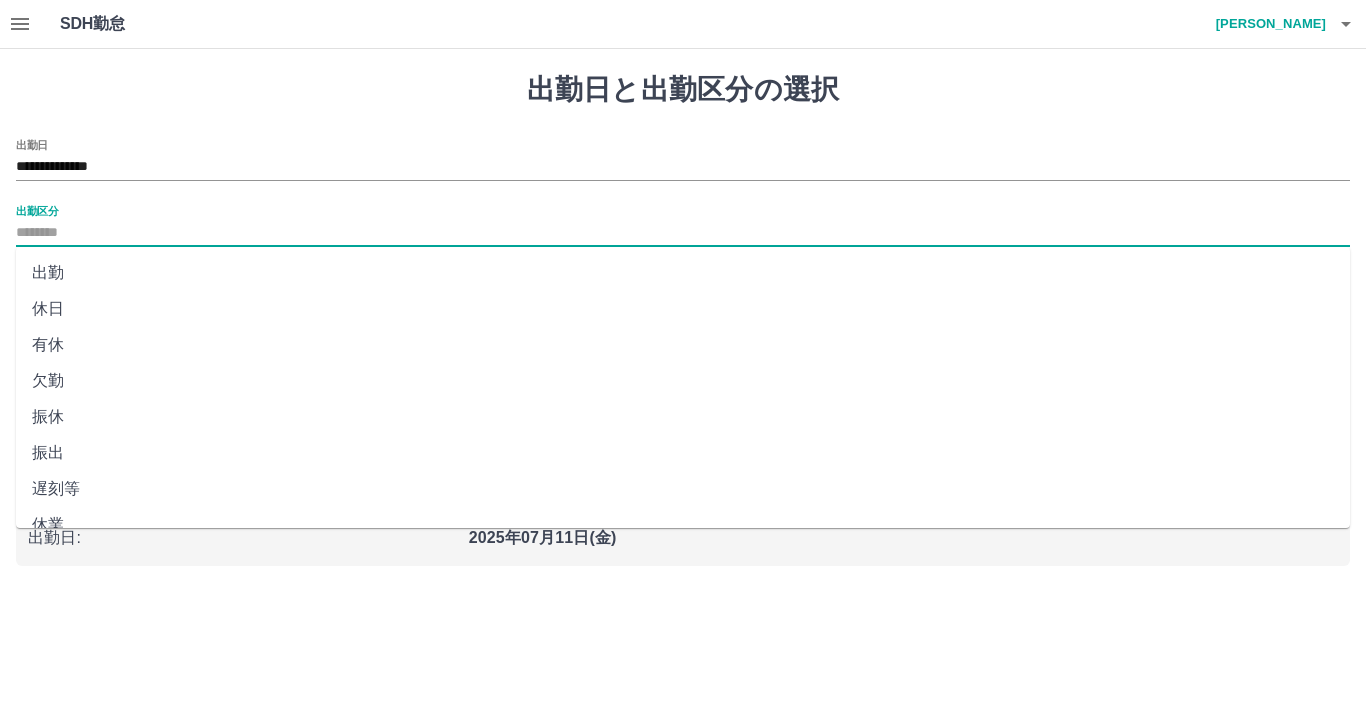 click on "出勤区分" at bounding box center (683, 233) 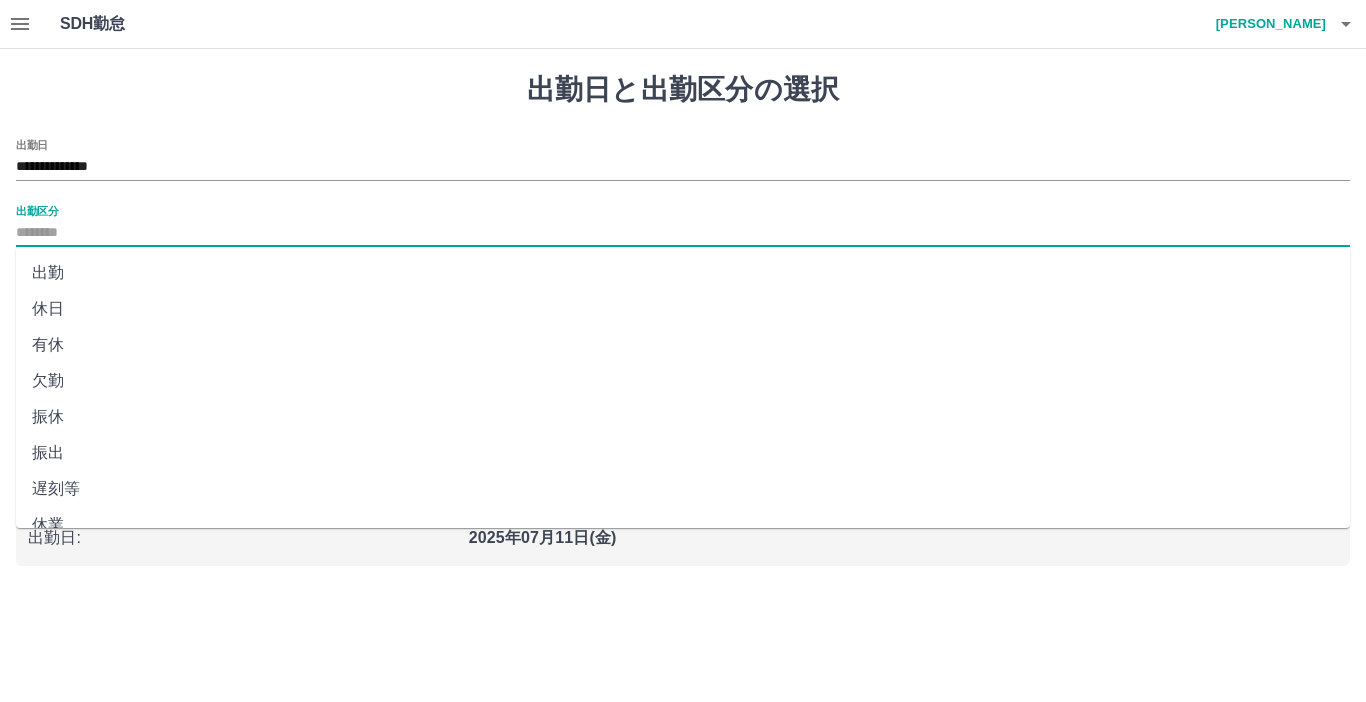 click on "有休" at bounding box center [683, 345] 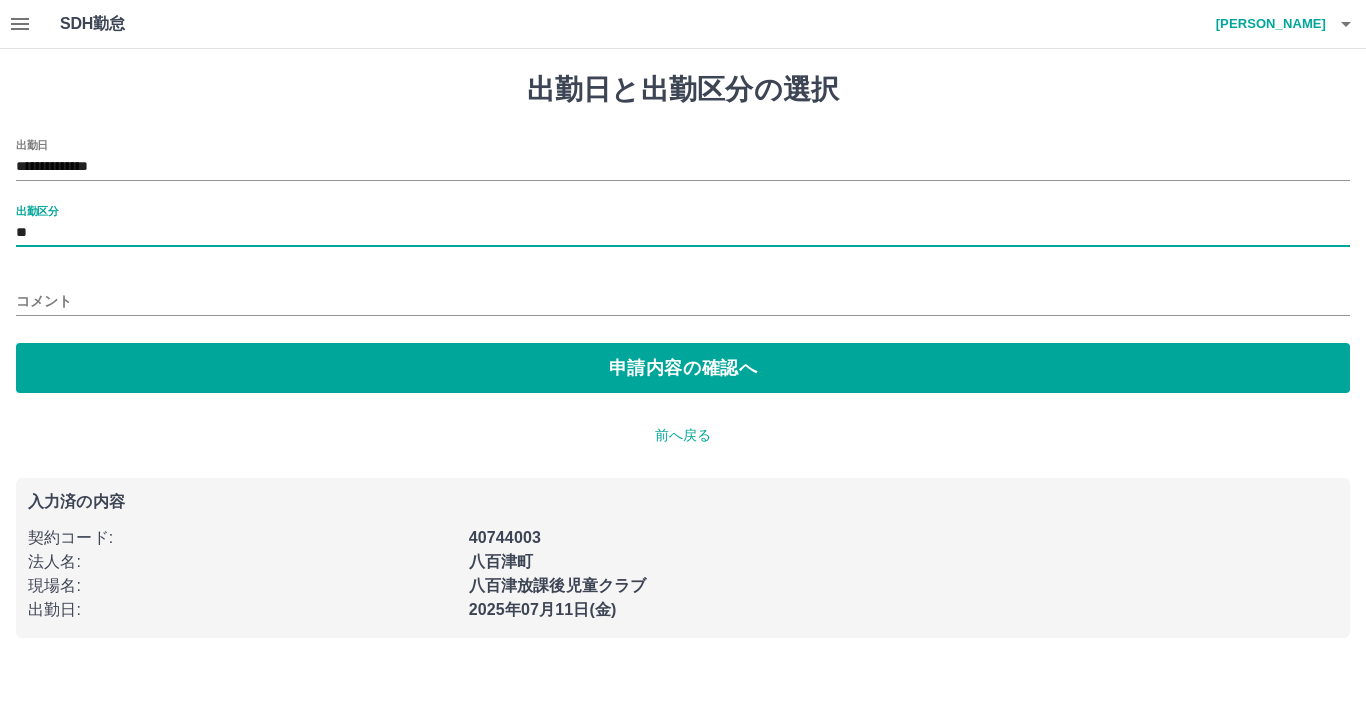 type on "**" 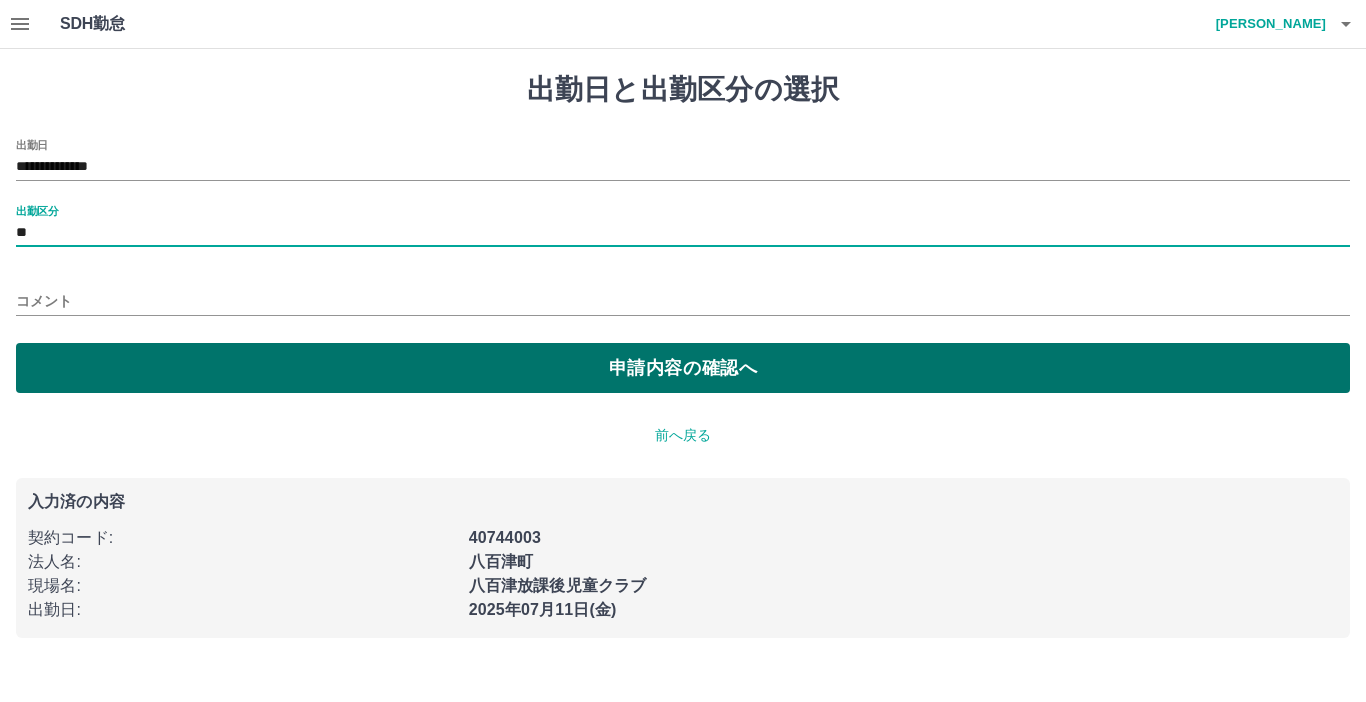 click on "申請内容の確認へ" at bounding box center [683, 368] 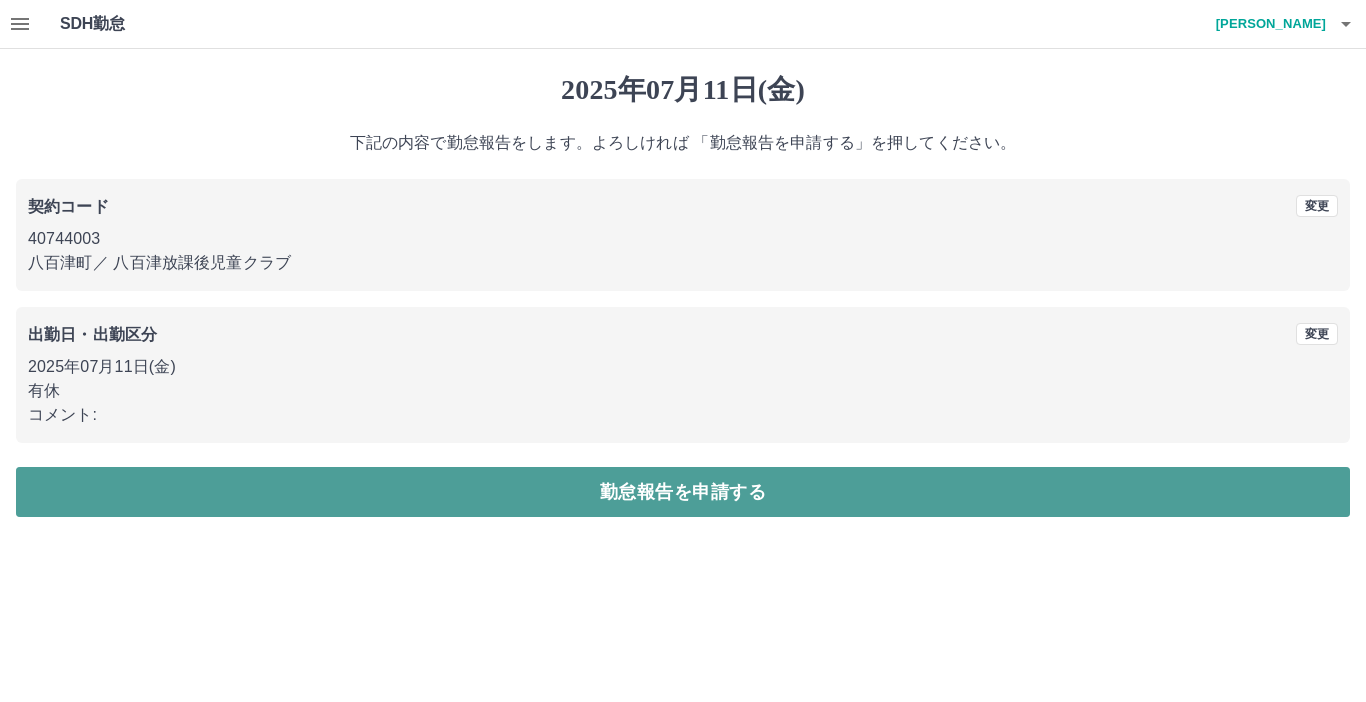 click on "勤怠報告を申請する" at bounding box center (683, 492) 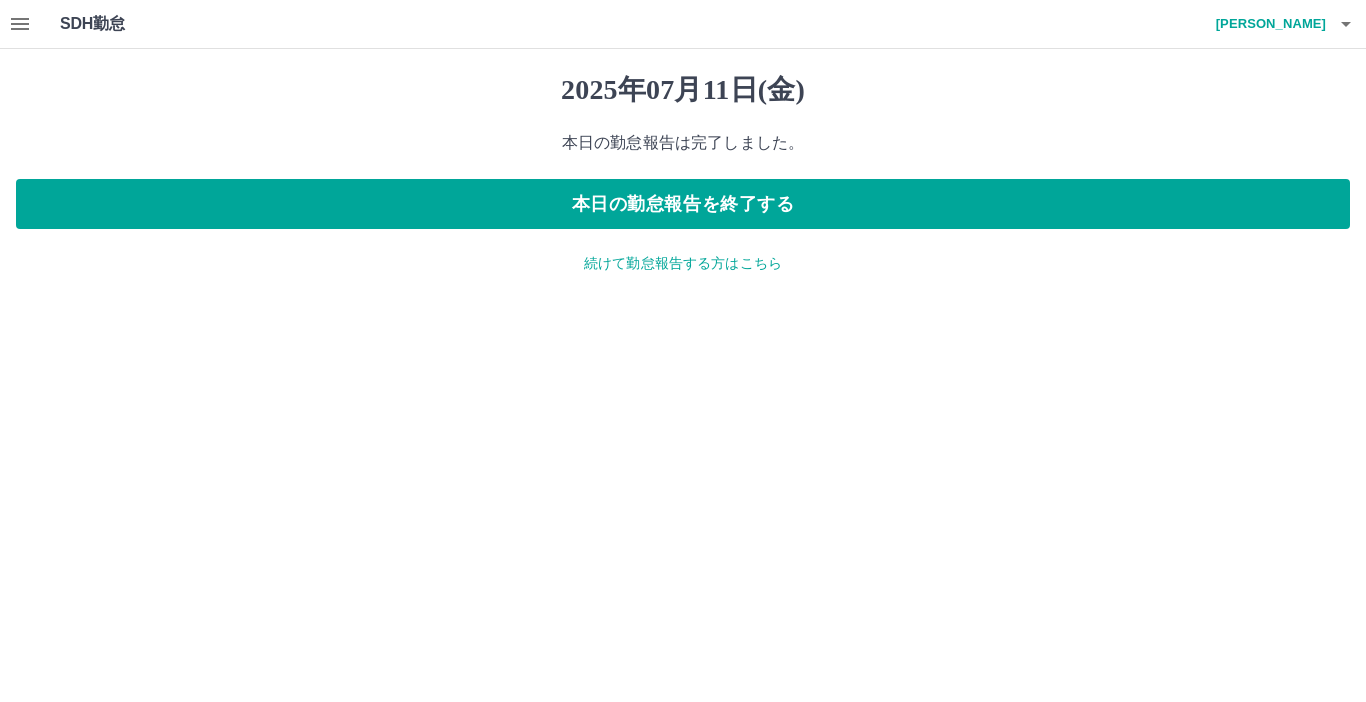 click on "続けて勤怠報告する方はこちら" at bounding box center (683, 263) 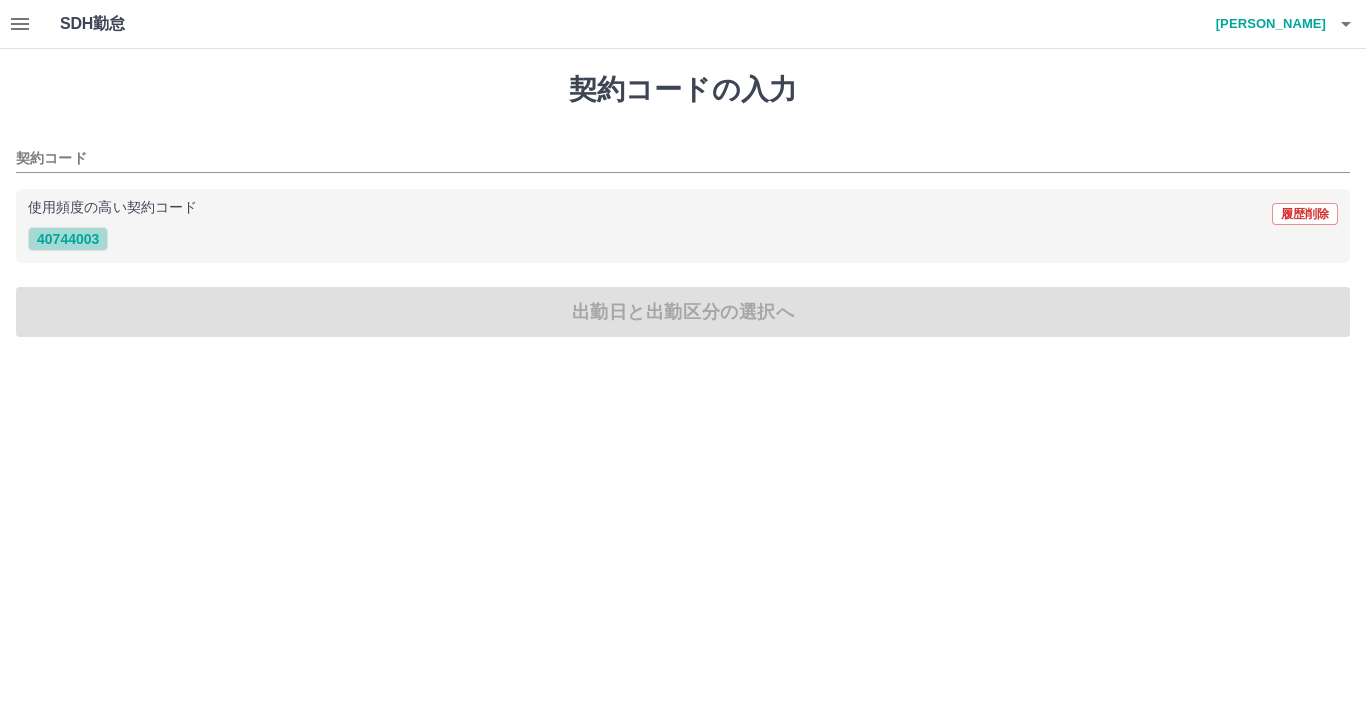 click on "40744003" at bounding box center (68, 239) 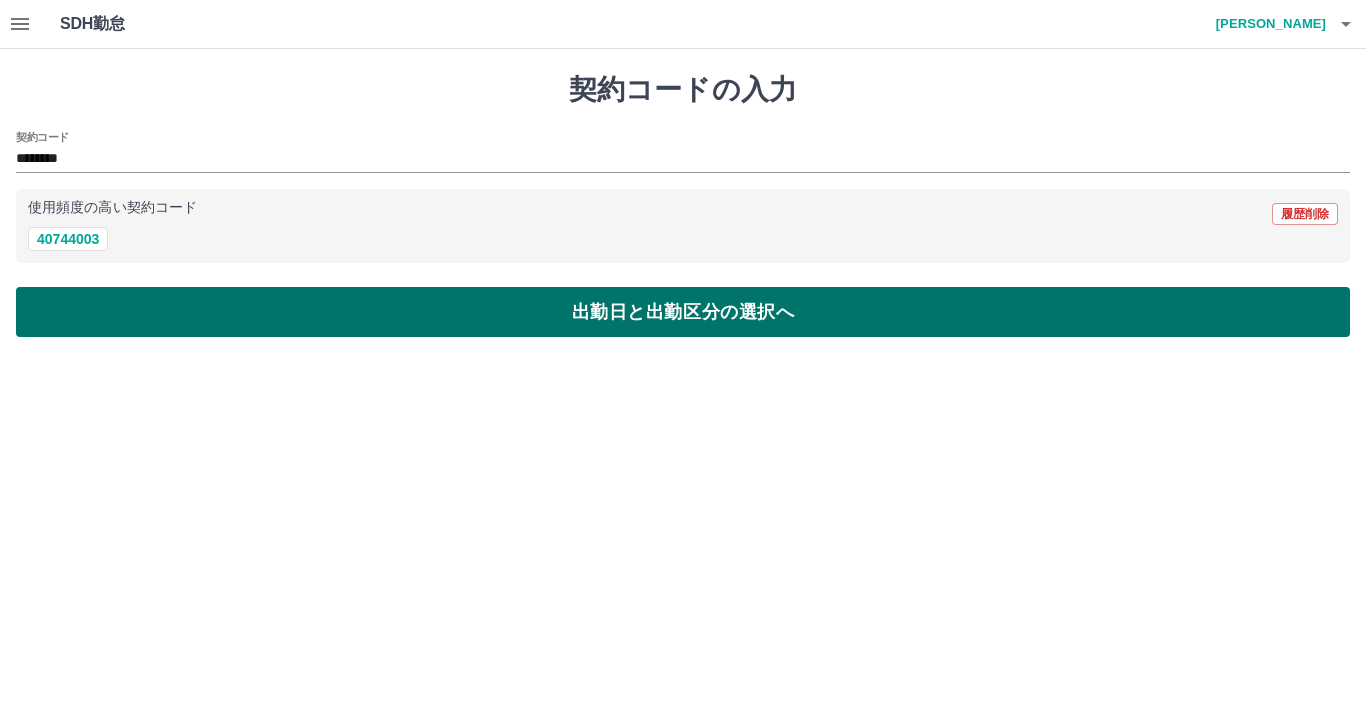 click on "出勤日と出勤区分の選択へ" at bounding box center (683, 312) 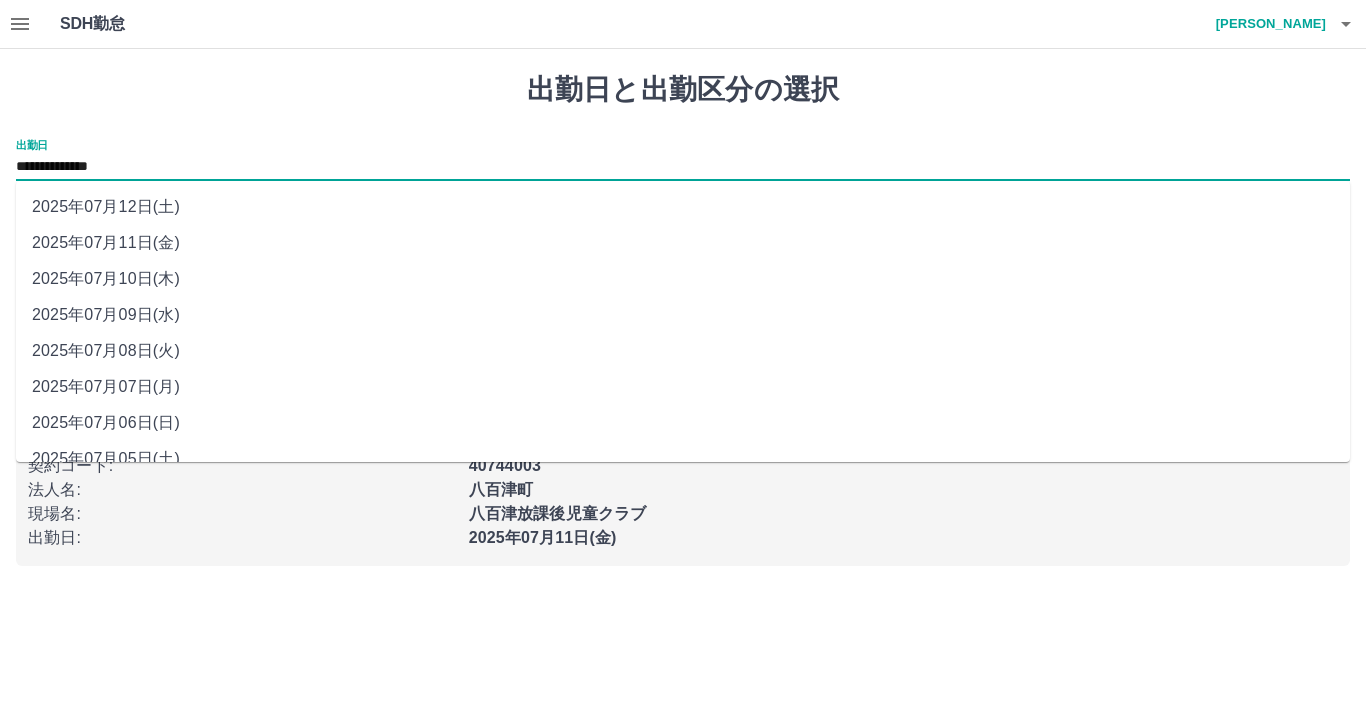 click on "**********" at bounding box center (683, 167) 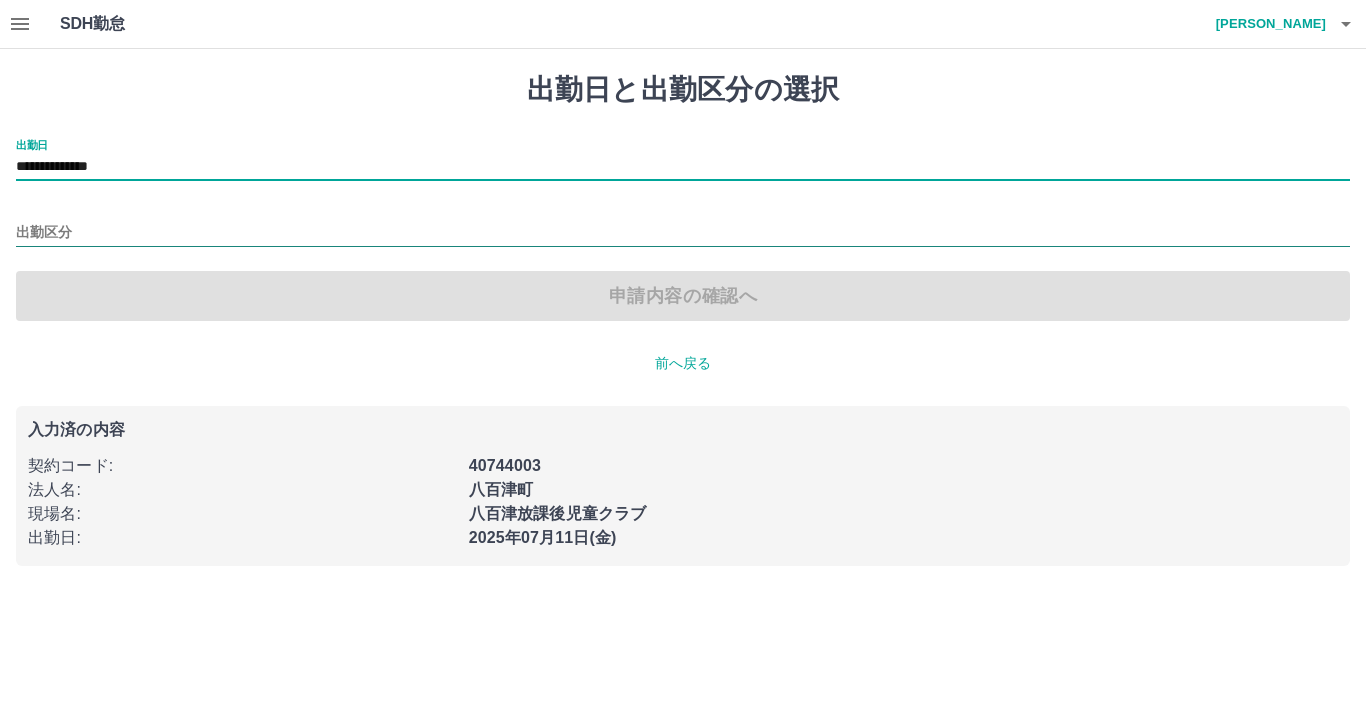 click on "出勤区分" at bounding box center [683, 233] 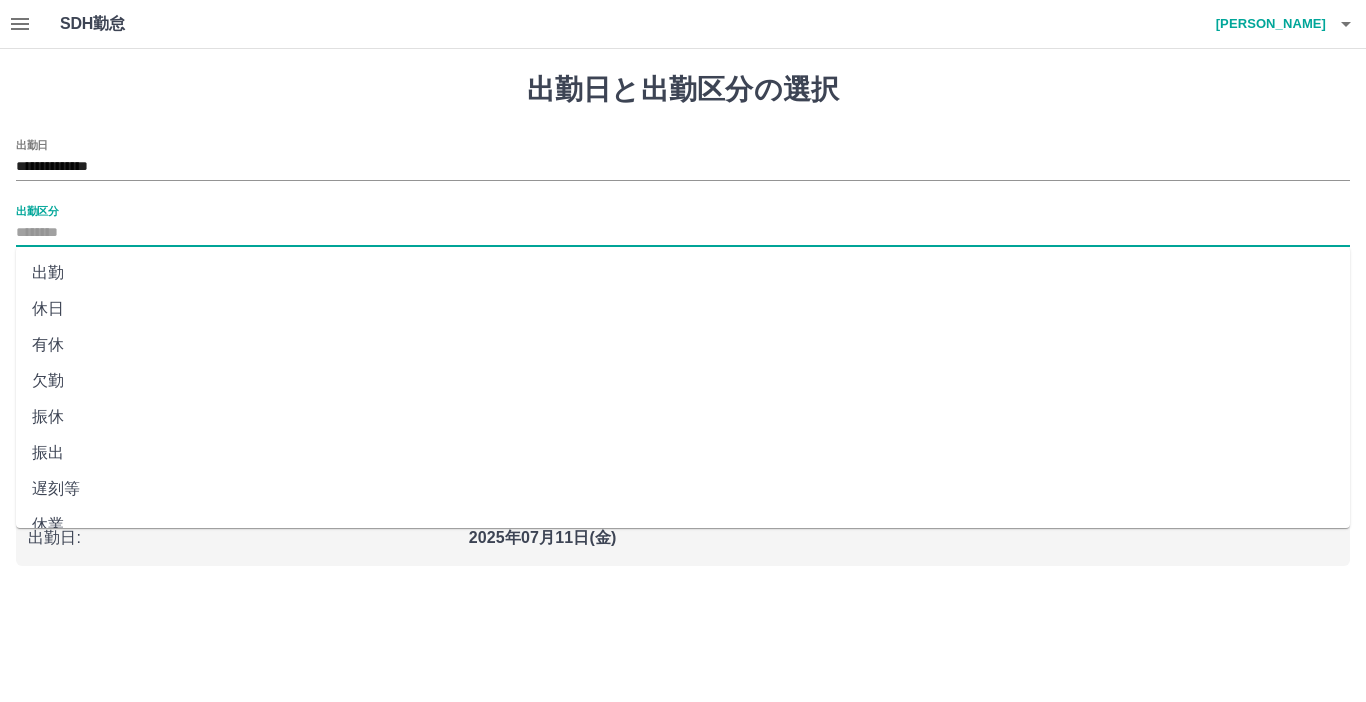 click on "休日" at bounding box center (683, 309) 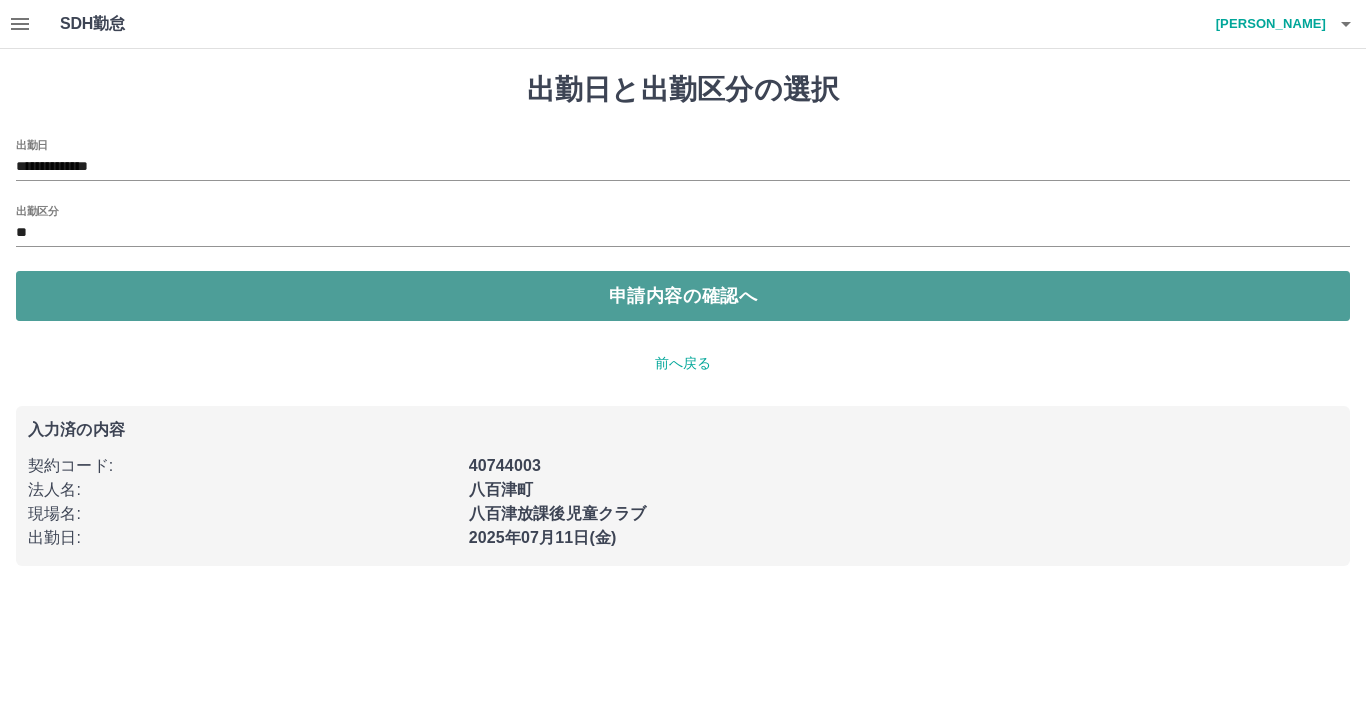 click on "申請内容の確認へ" at bounding box center (683, 296) 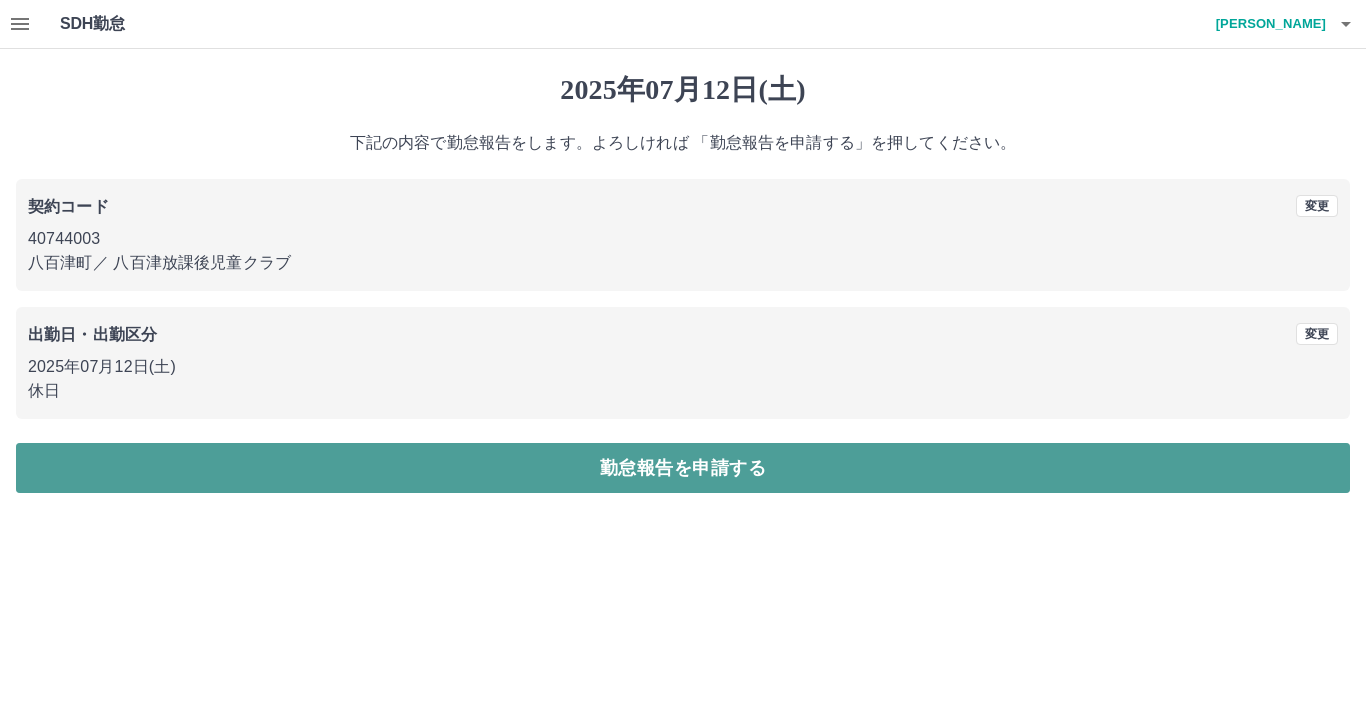 click on "勤怠報告を申請する" at bounding box center (683, 468) 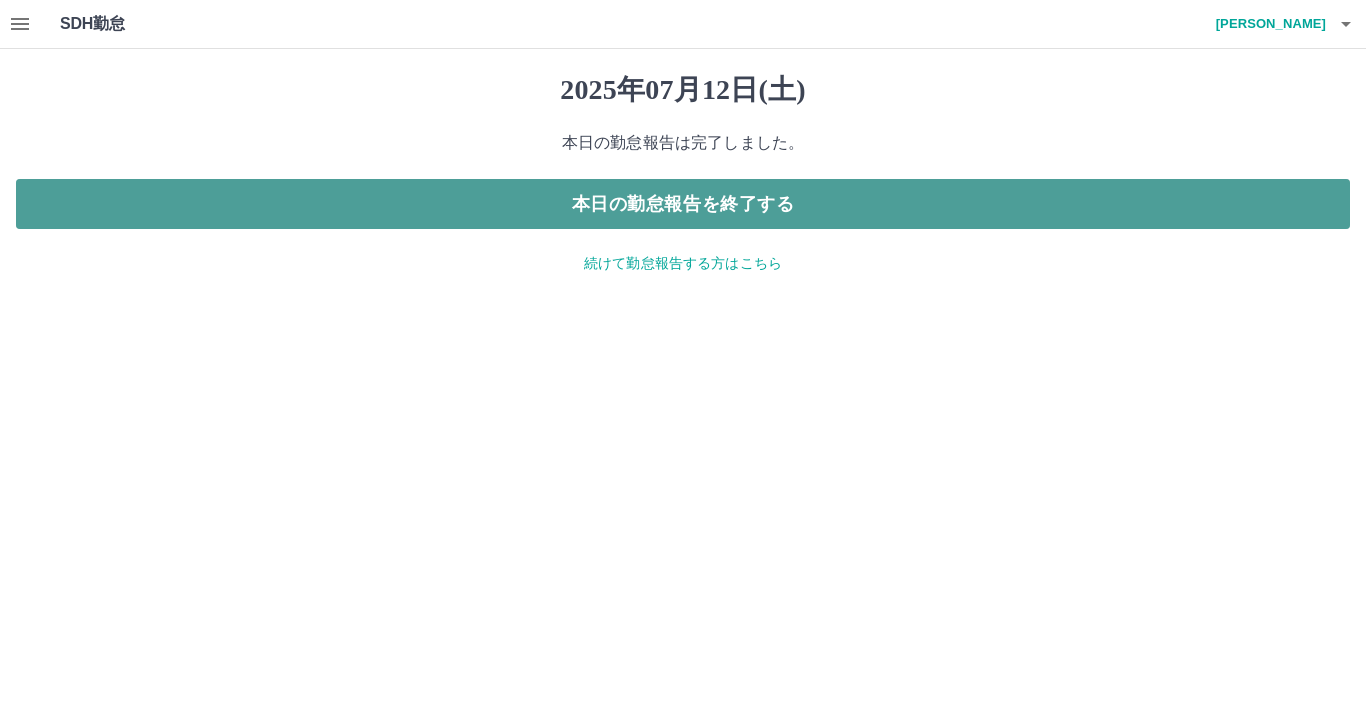 click on "本日の勤怠報告を終了する" at bounding box center (683, 204) 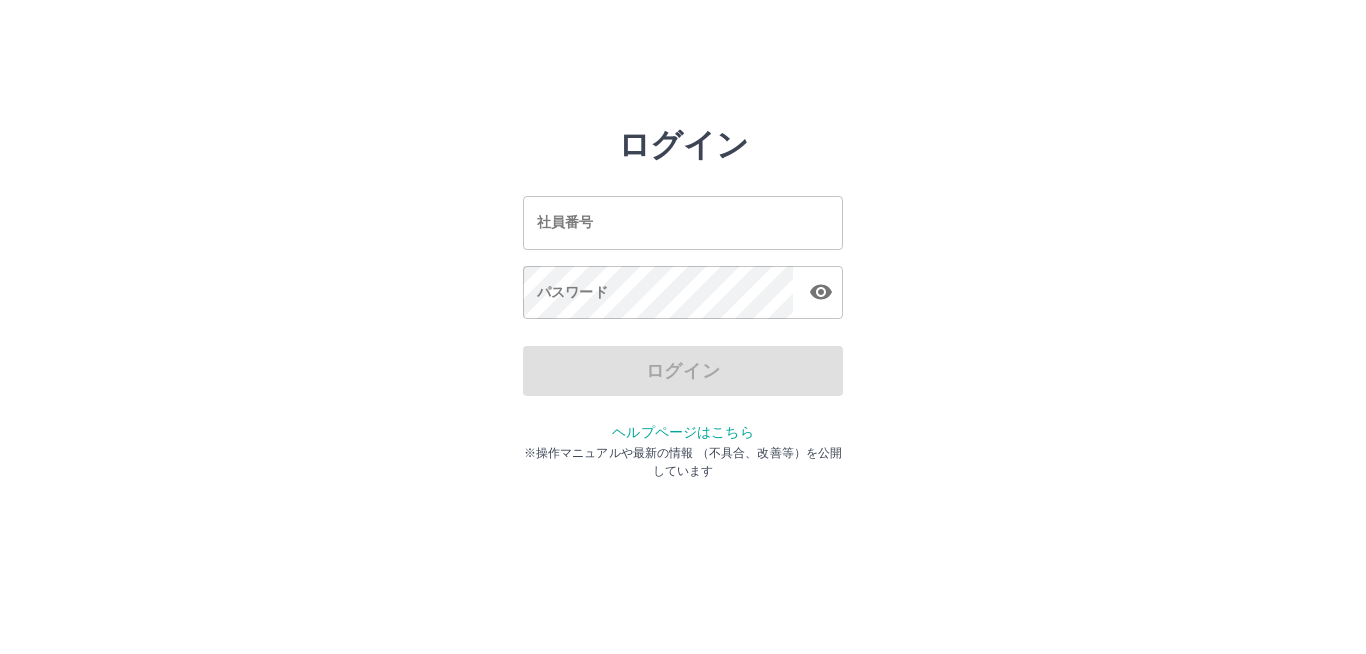 scroll, scrollTop: 0, scrollLeft: 0, axis: both 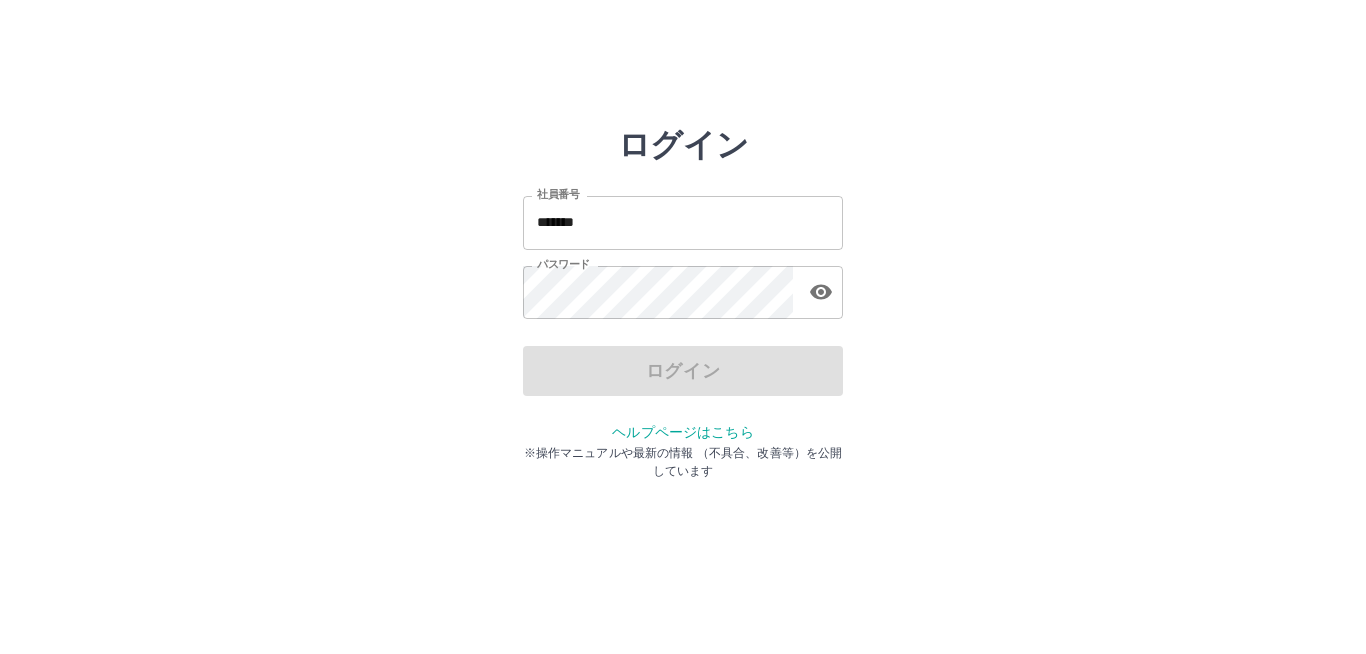 click on "*******" at bounding box center (683, 222) 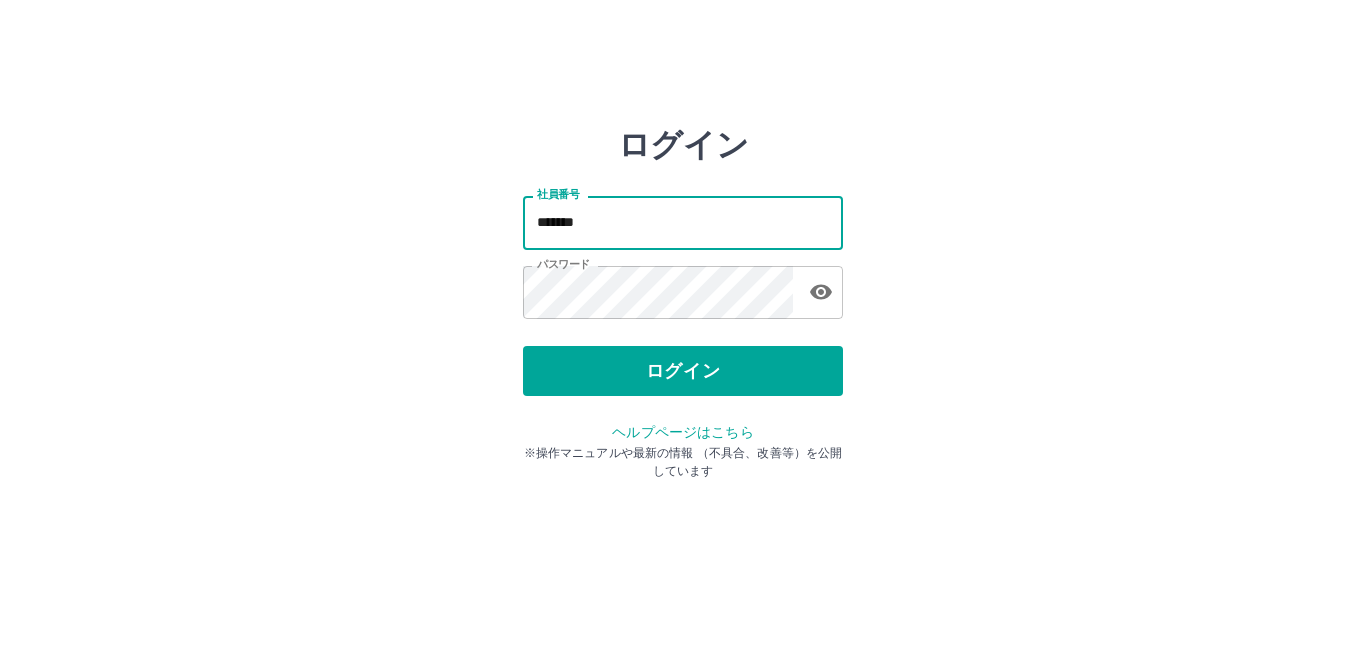 type on "*******" 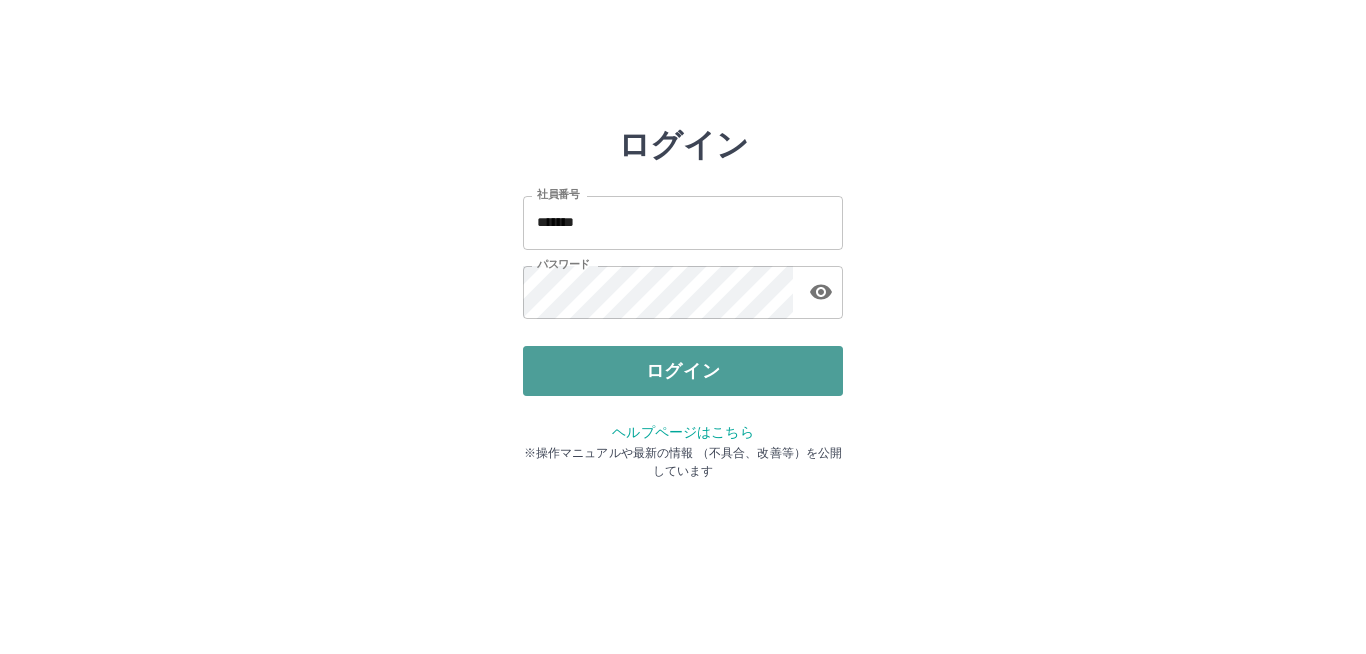 click on "ログイン" at bounding box center [683, 371] 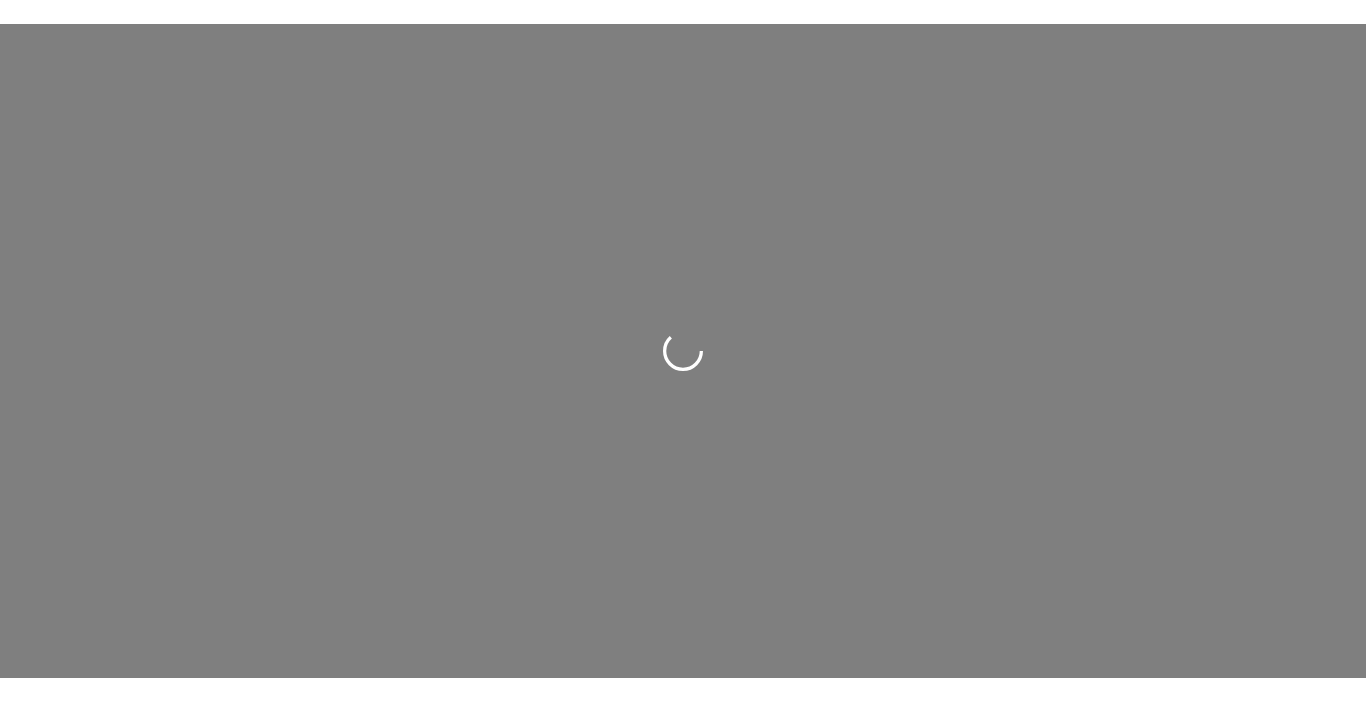 scroll, scrollTop: 0, scrollLeft: 0, axis: both 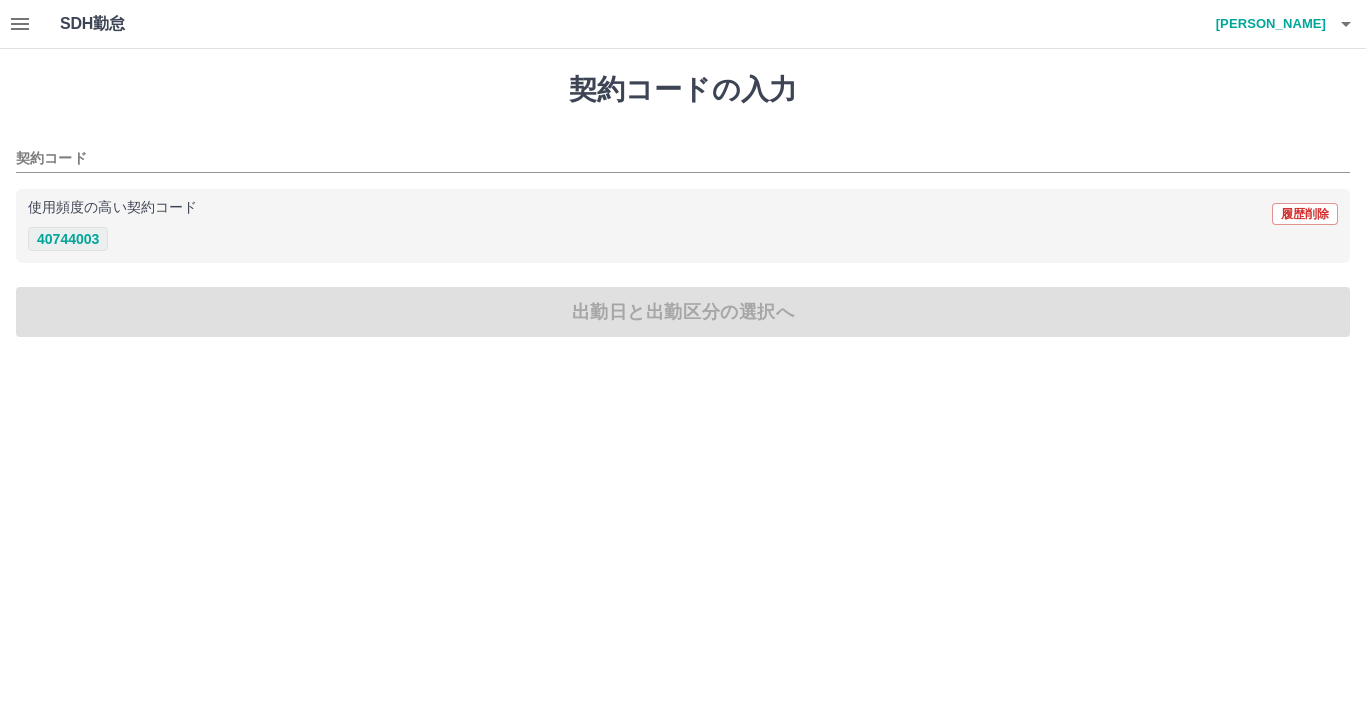 click on "40744003" at bounding box center [68, 239] 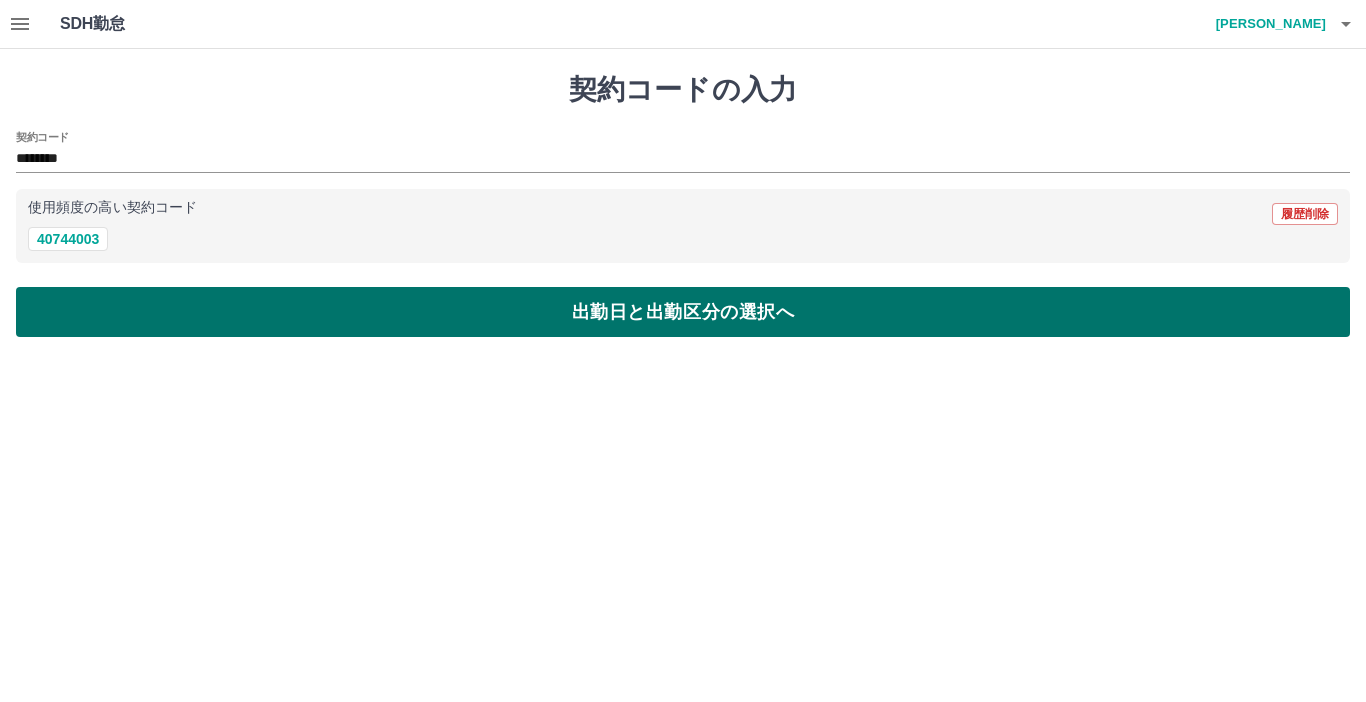 click on "出勤日と出勤区分の選択へ" at bounding box center [683, 312] 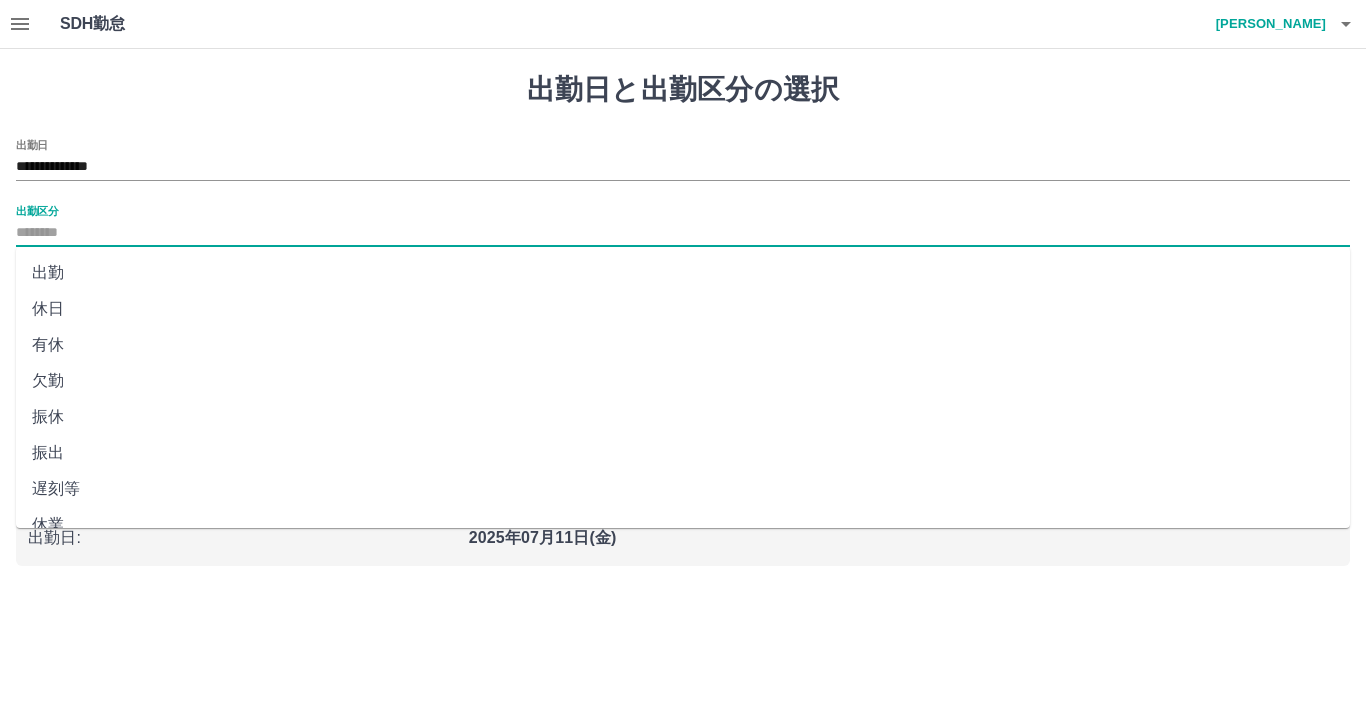 click on "出勤区分" at bounding box center [683, 233] 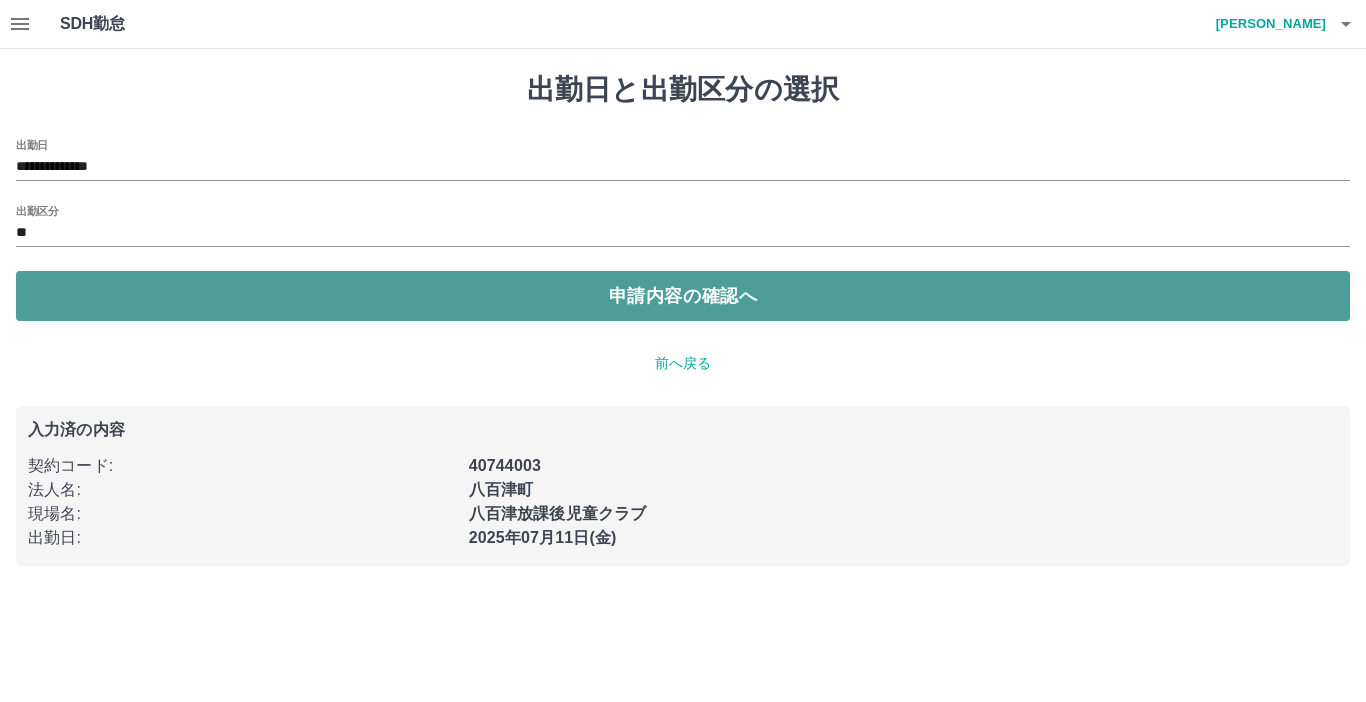 click on "申請内容の確認へ" at bounding box center (683, 296) 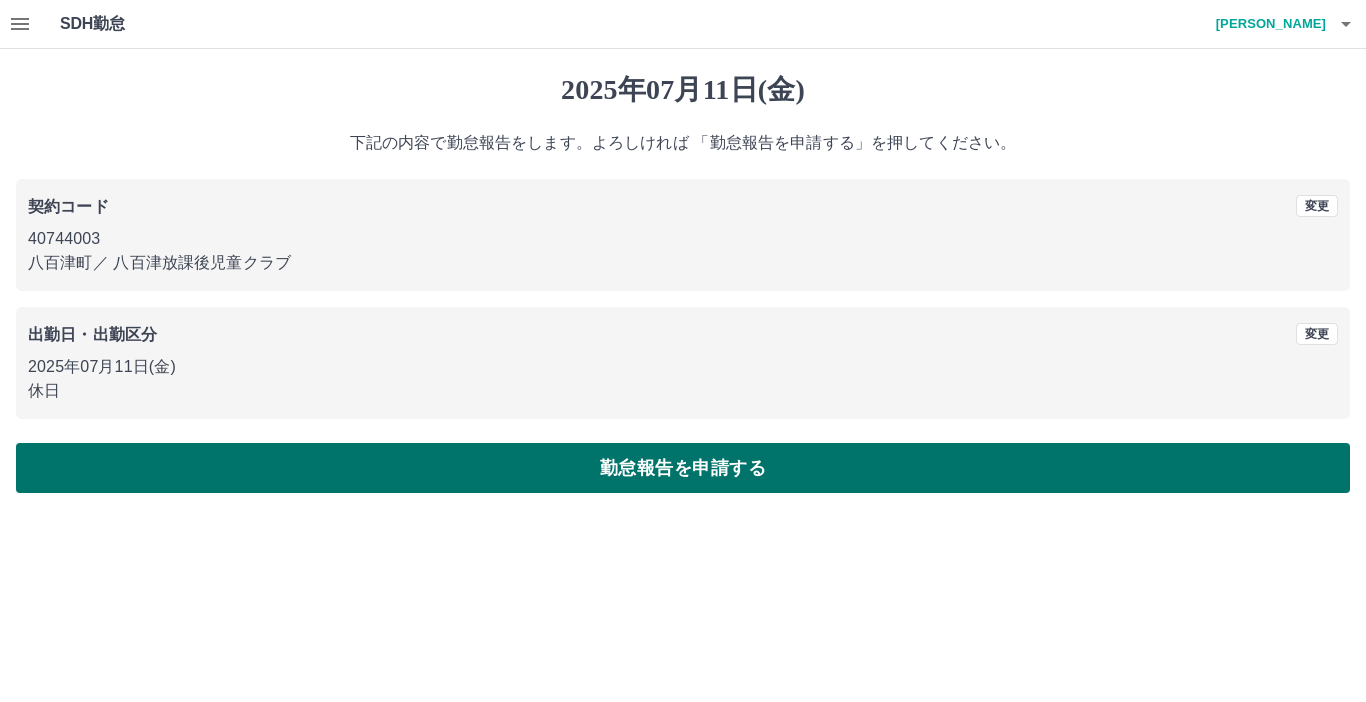 click on "勤怠報告を申請する" at bounding box center [683, 468] 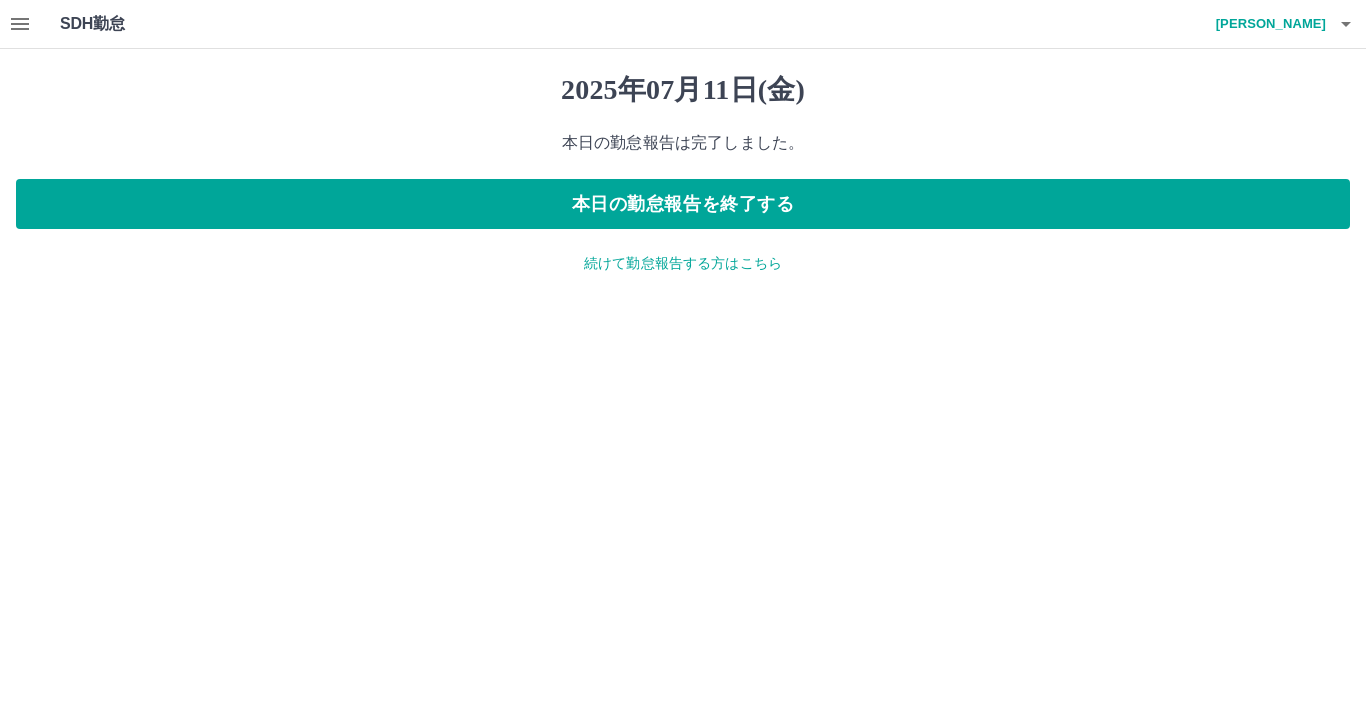click on "続けて勤怠報告する方はこちら" at bounding box center [683, 263] 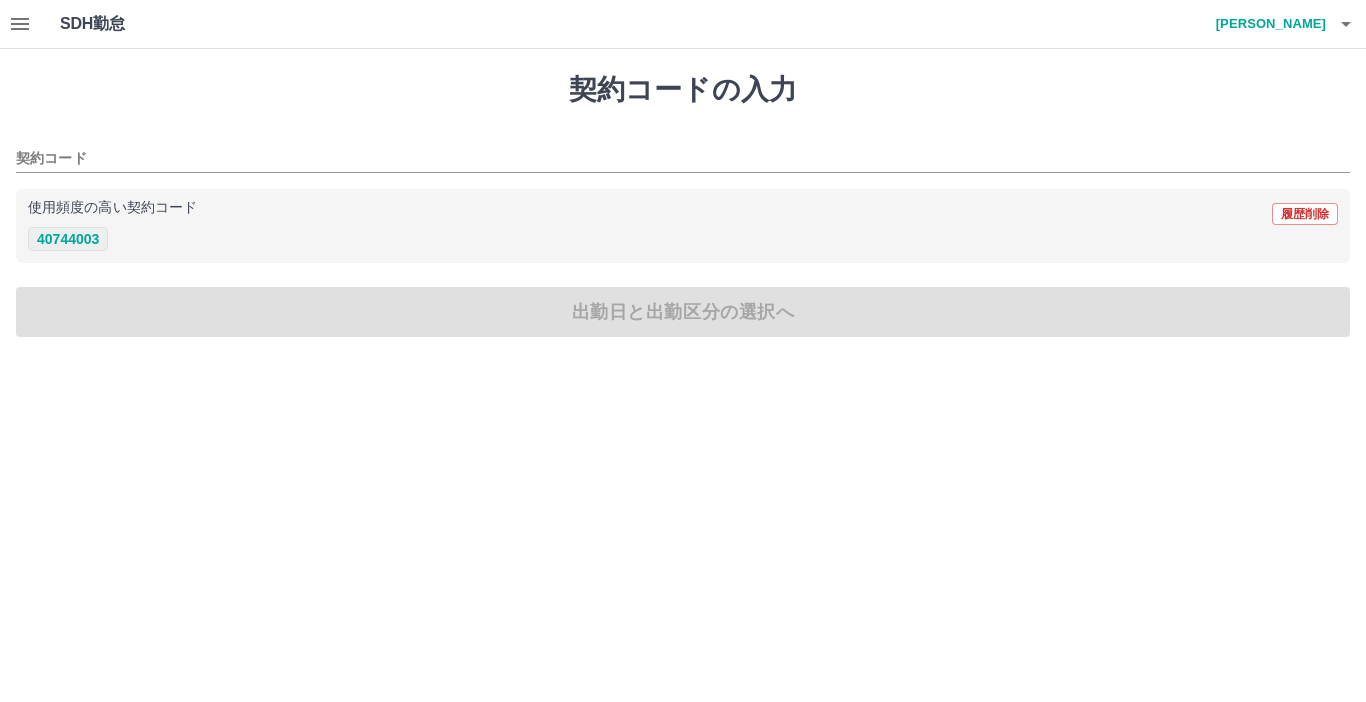click on "40744003" at bounding box center (68, 239) 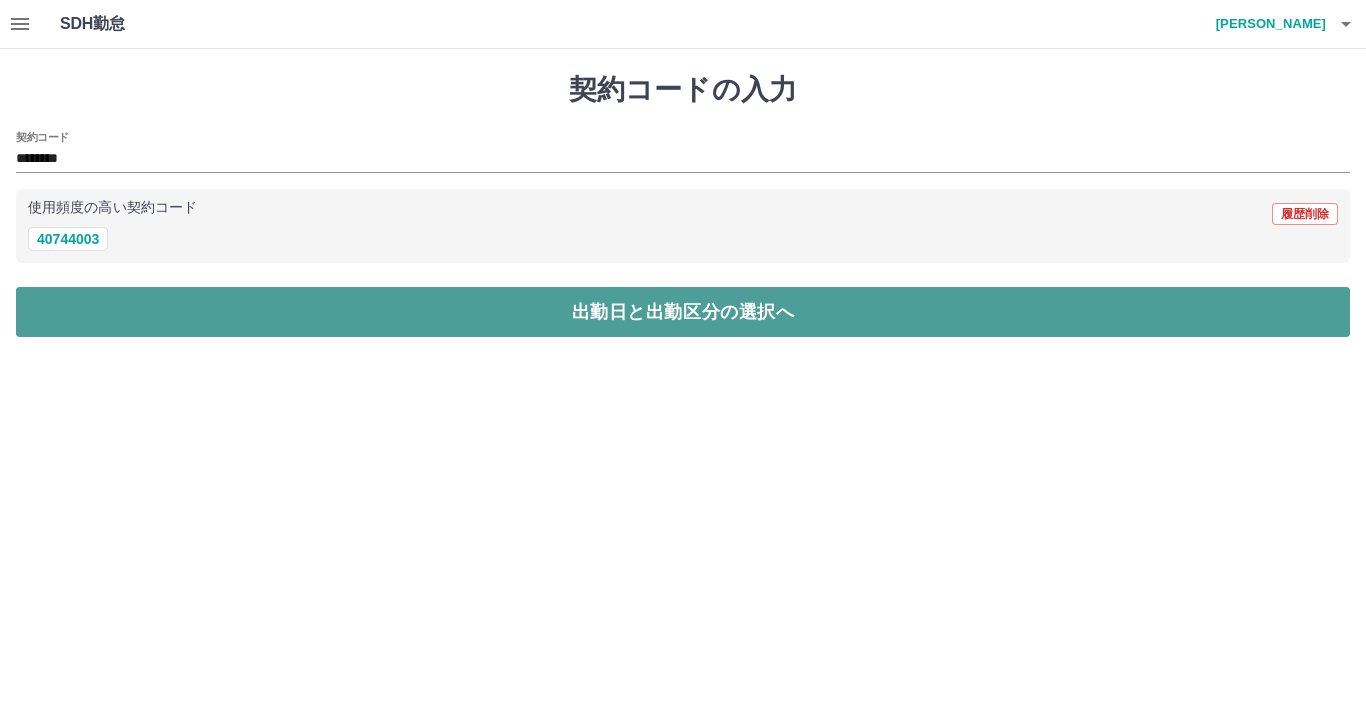 click on "出勤日と出勤区分の選択へ" at bounding box center [683, 312] 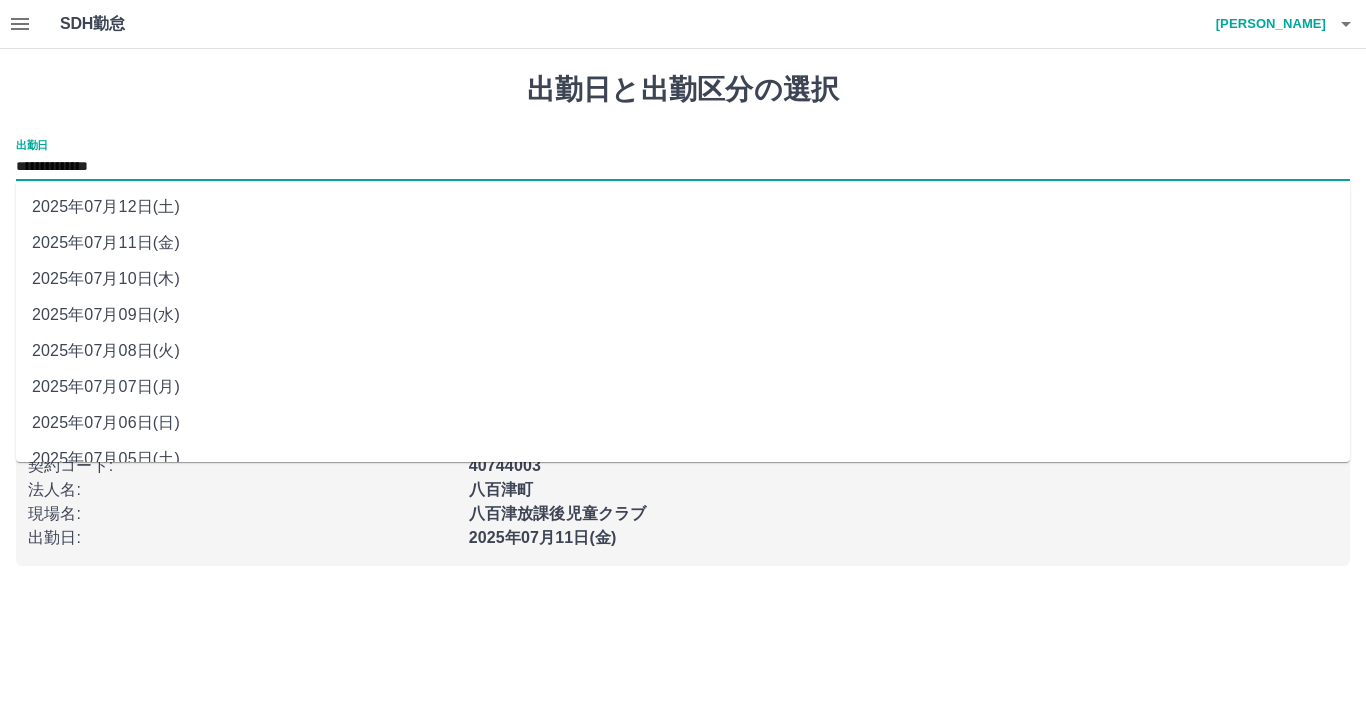 click on "**********" at bounding box center (683, 167) 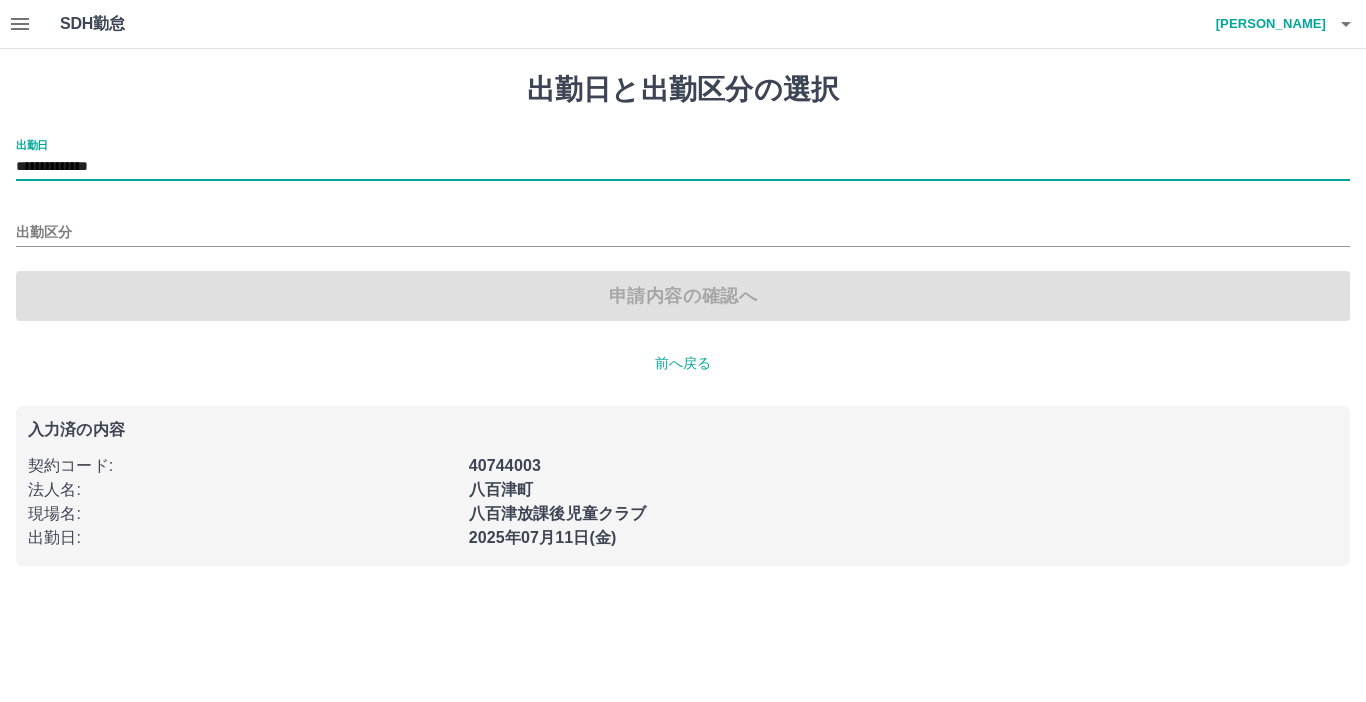 type on "**********" 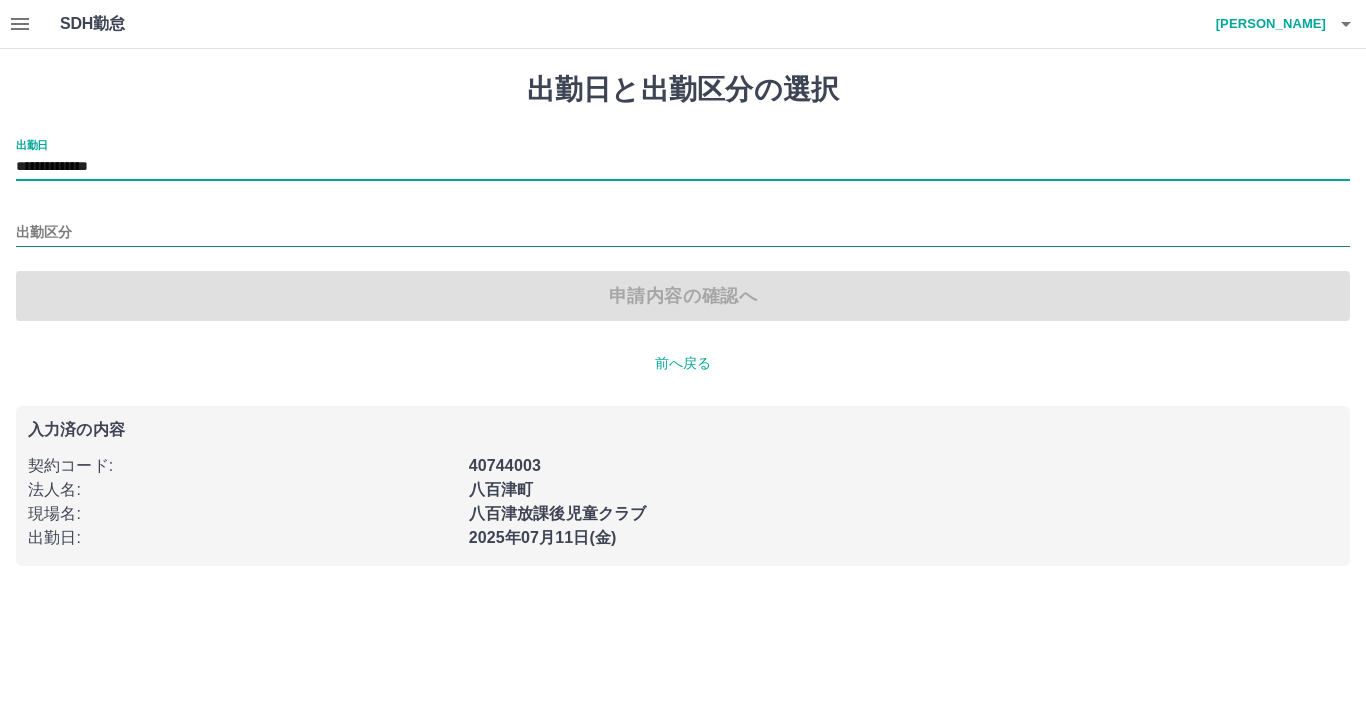 click on "出勤区分" at bounding box center [683, 233] 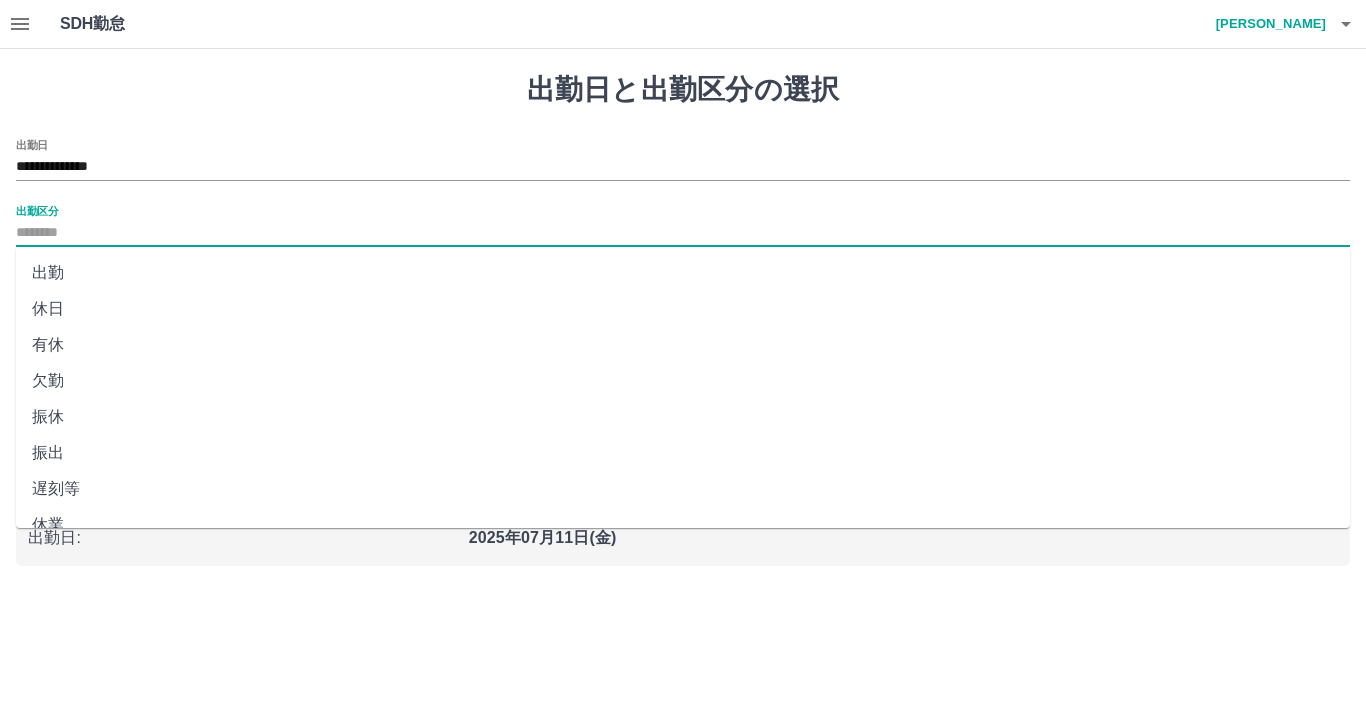 click on "休日" at bounding box center [683, 309] 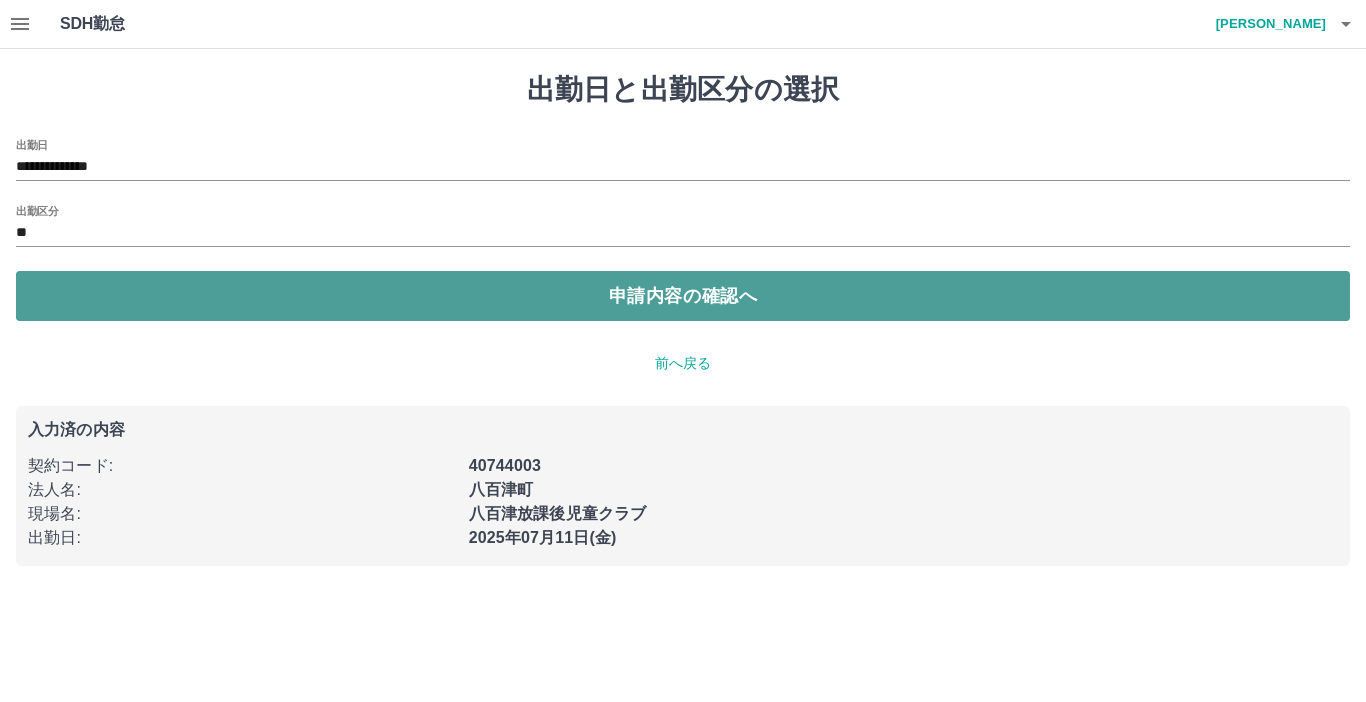 click on "申請内容の確認へ" at bounding box center [683, 296] 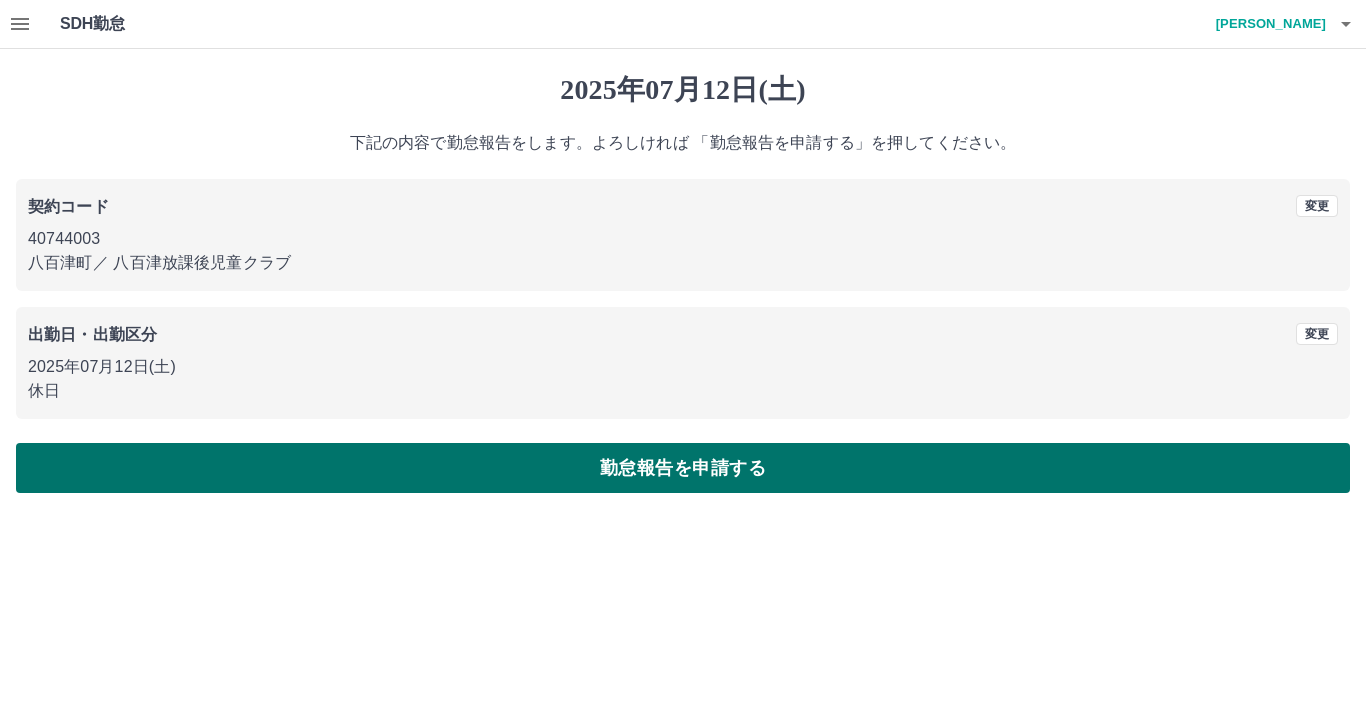 click on "勤怠報告を申請する" at bounding box center (683, 468) 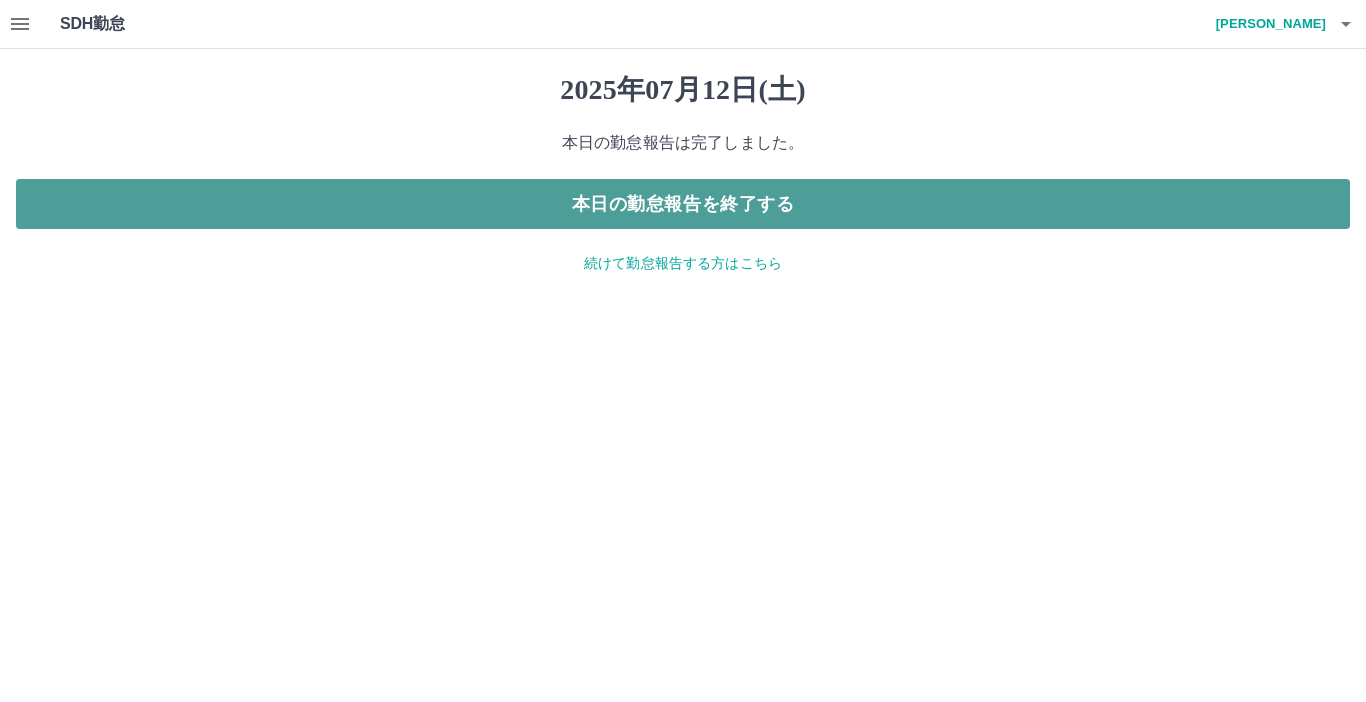 click on "本日の勤怠報告を終了する" at bounding box center [683, 204] 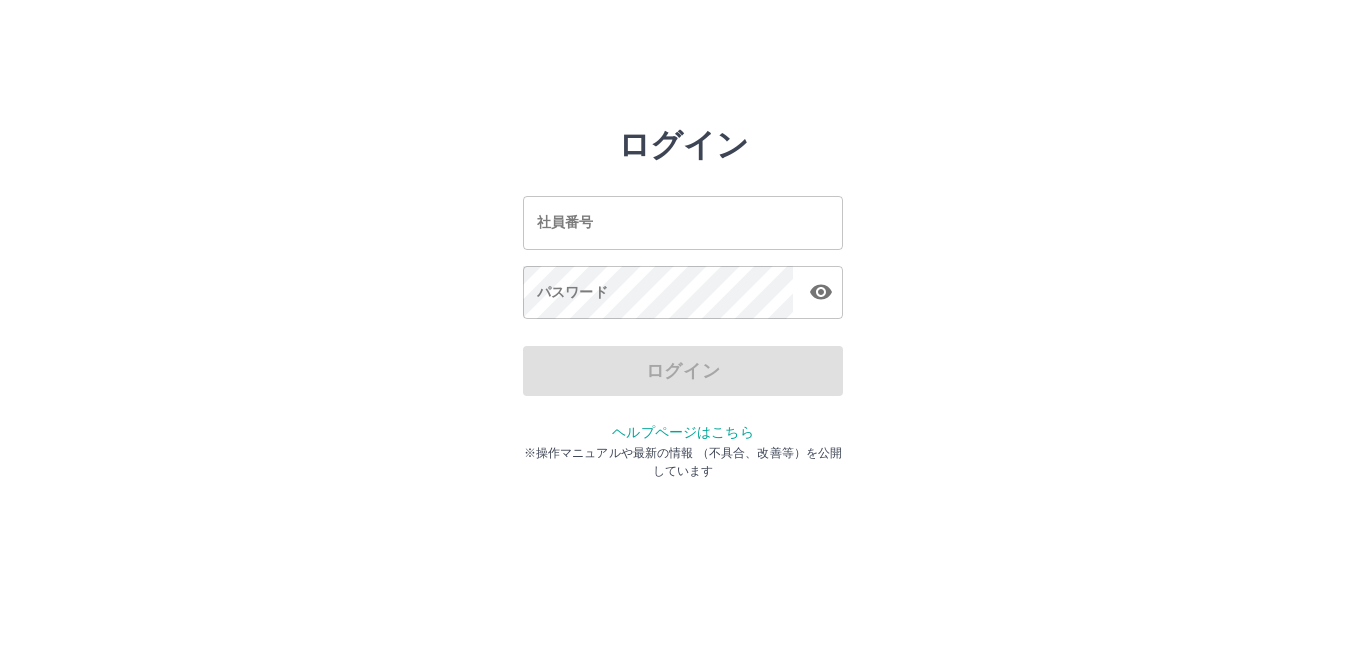 scroll, scrollTop: 0, scrollLeft: 0, axis: both 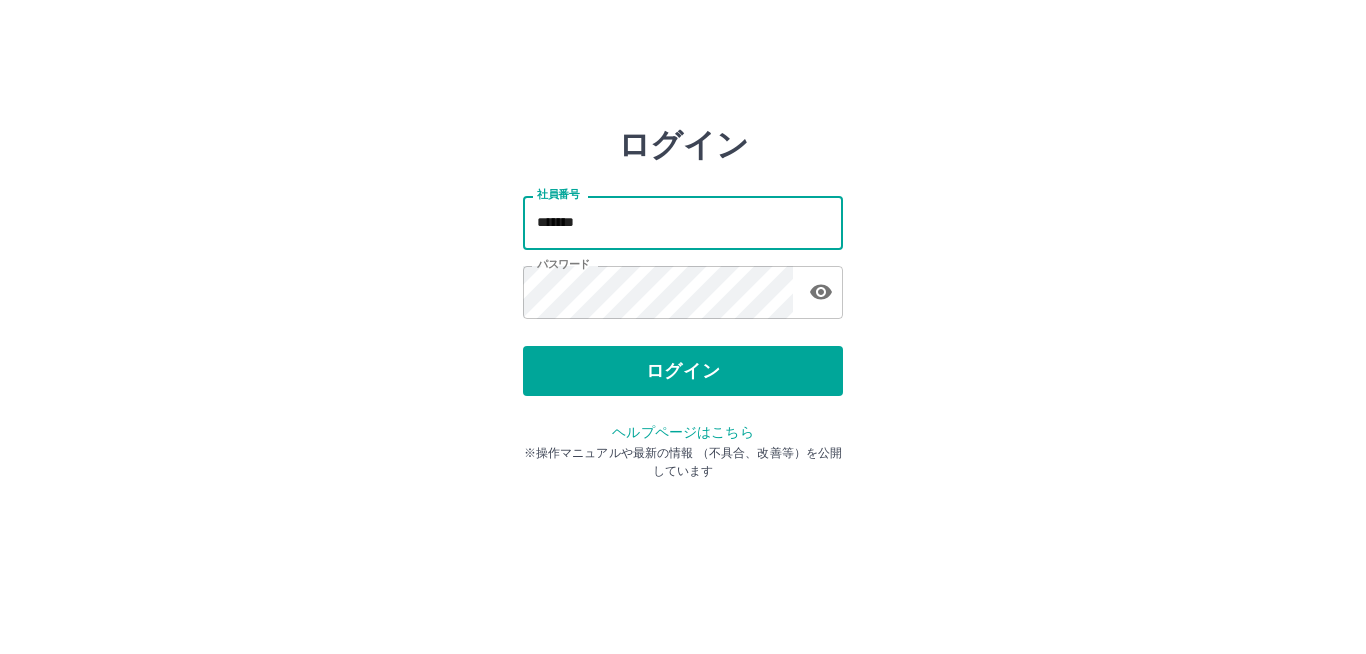 click on "*******" at bounding box center (683, 222) 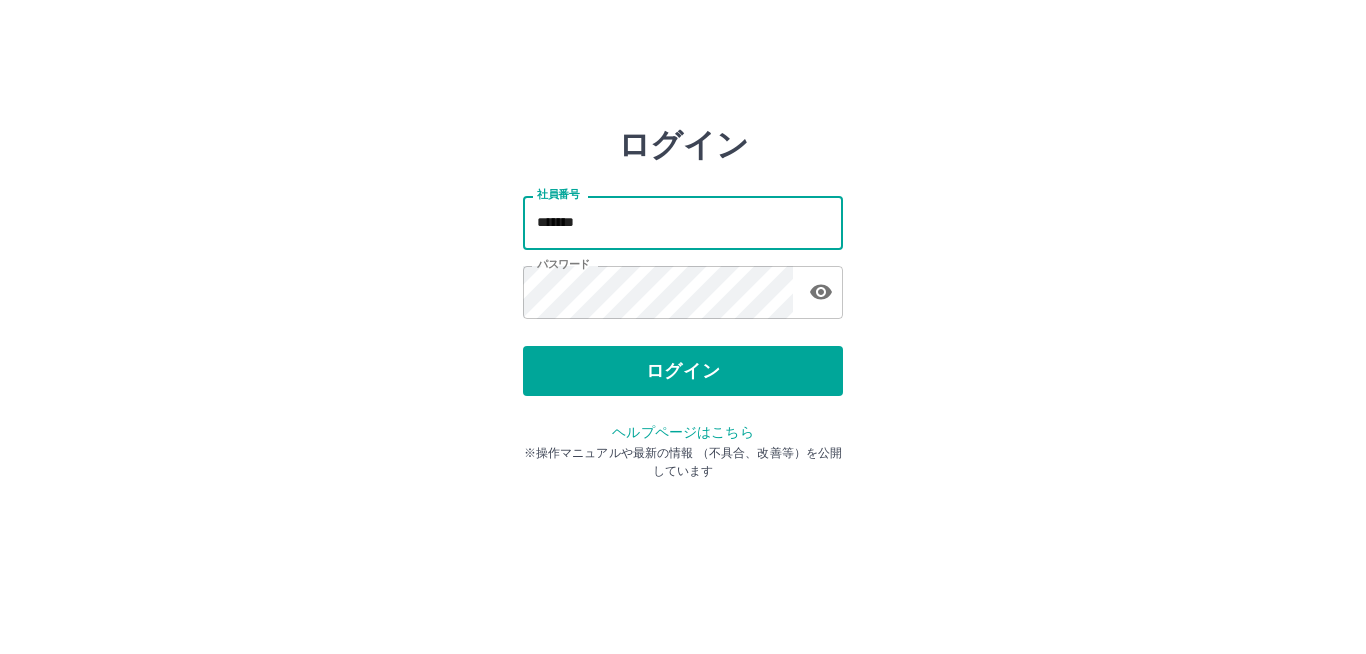 type on "*******" 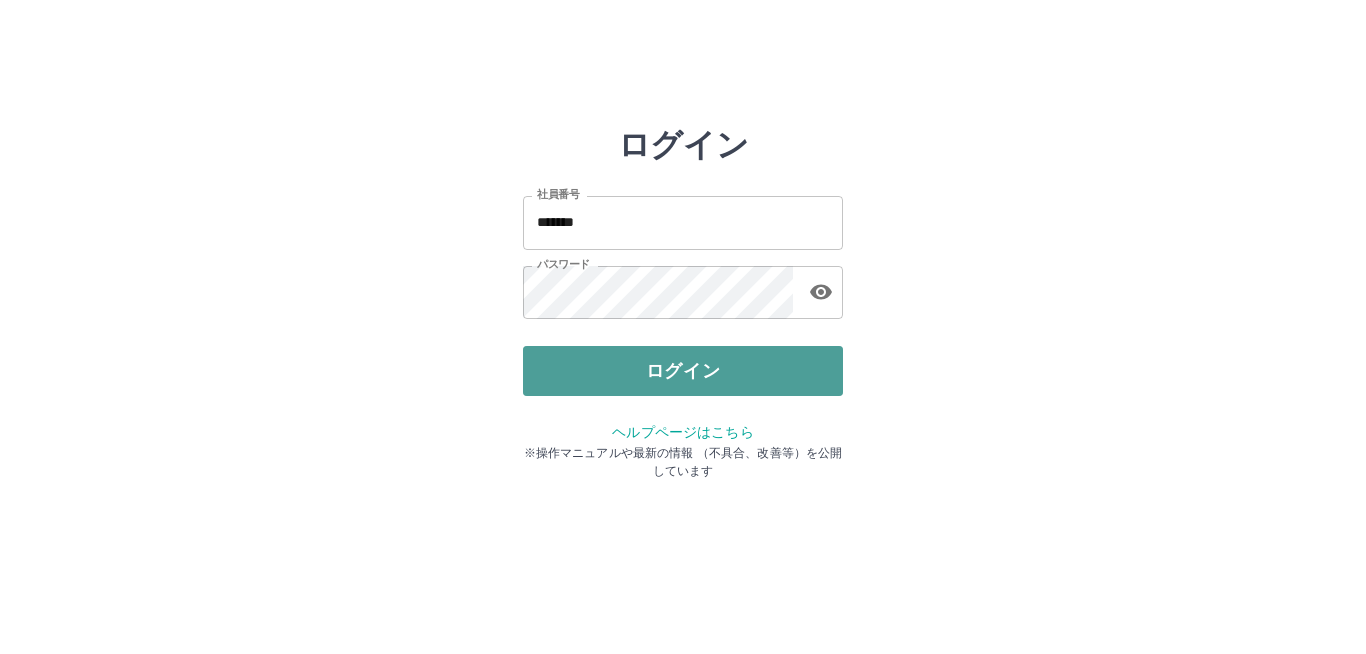 click on "ログイン" at bounding box center [683, 371] 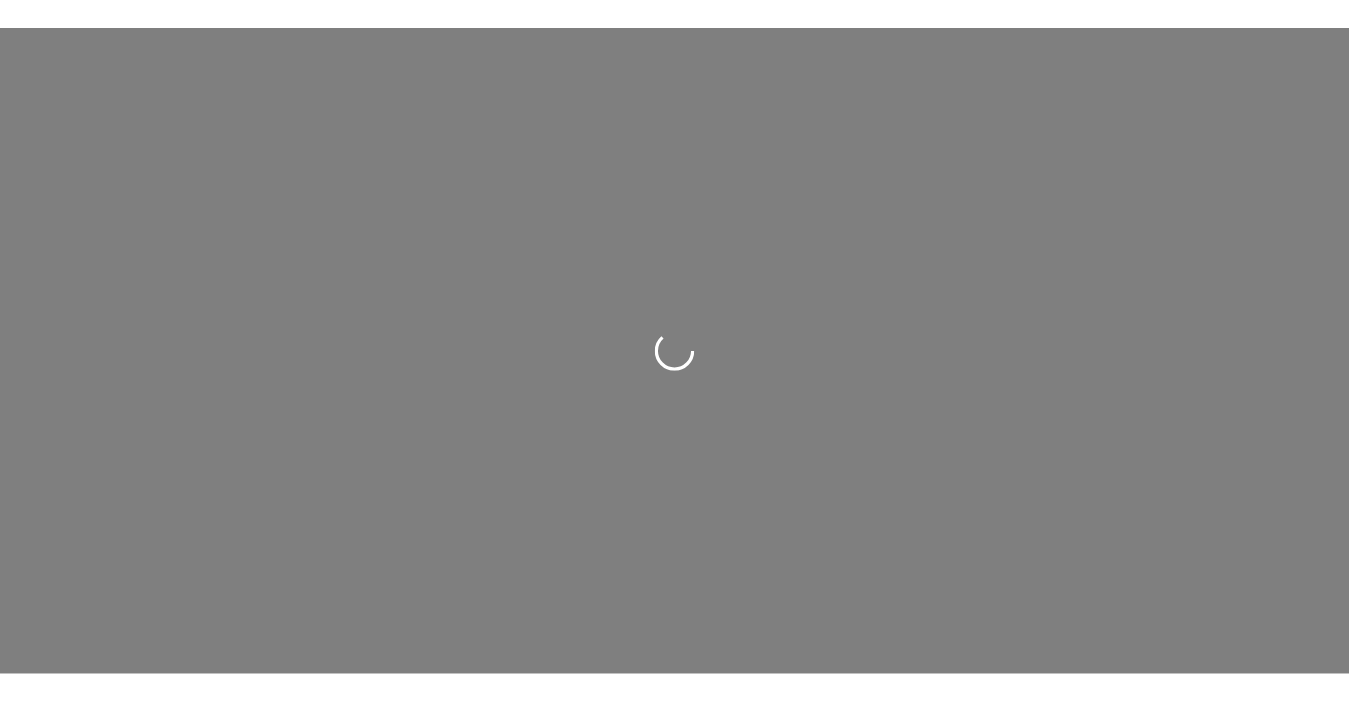 scroll, scrollTop: 0, scrollLeft: 0, axis: both 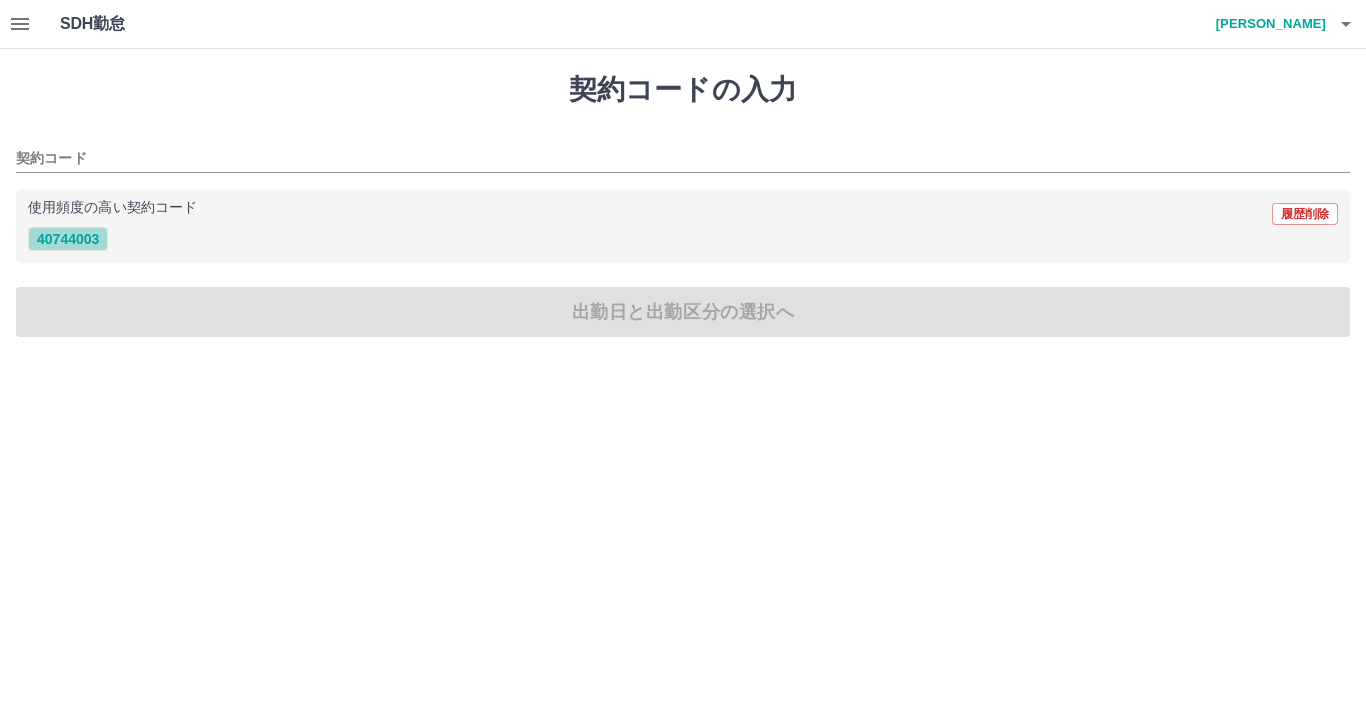 click on "40744003" at bounding box center (68, 239) 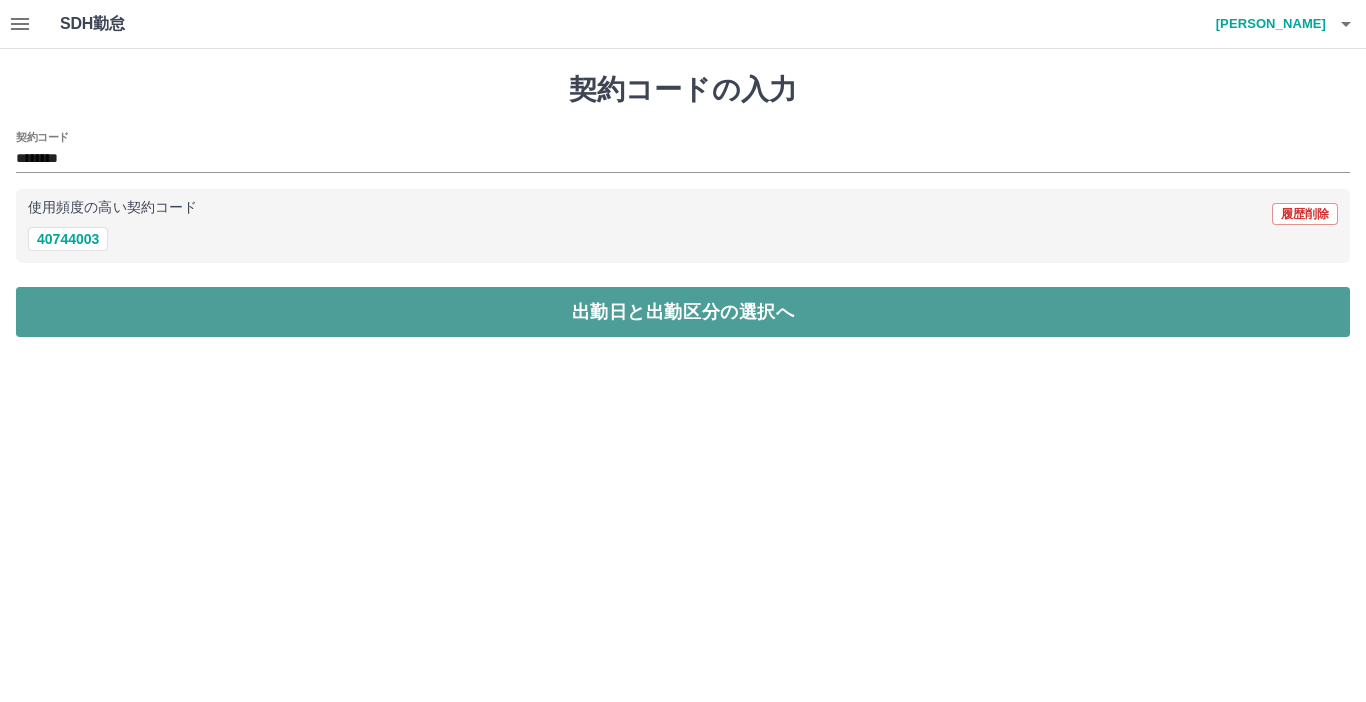 click on "出勤日と出勤区分の選択へ" at bounding box center (683, 312) 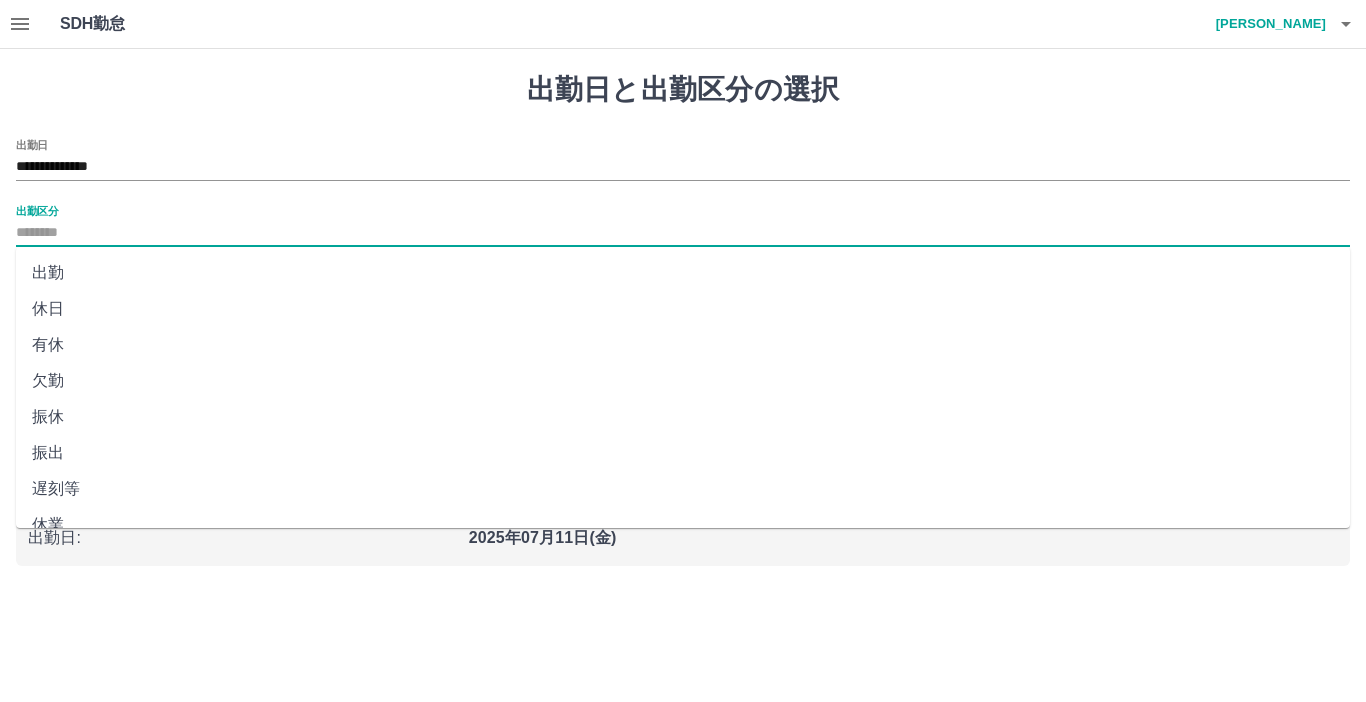 click on "出勤区分" at bounding box center [683, 233] 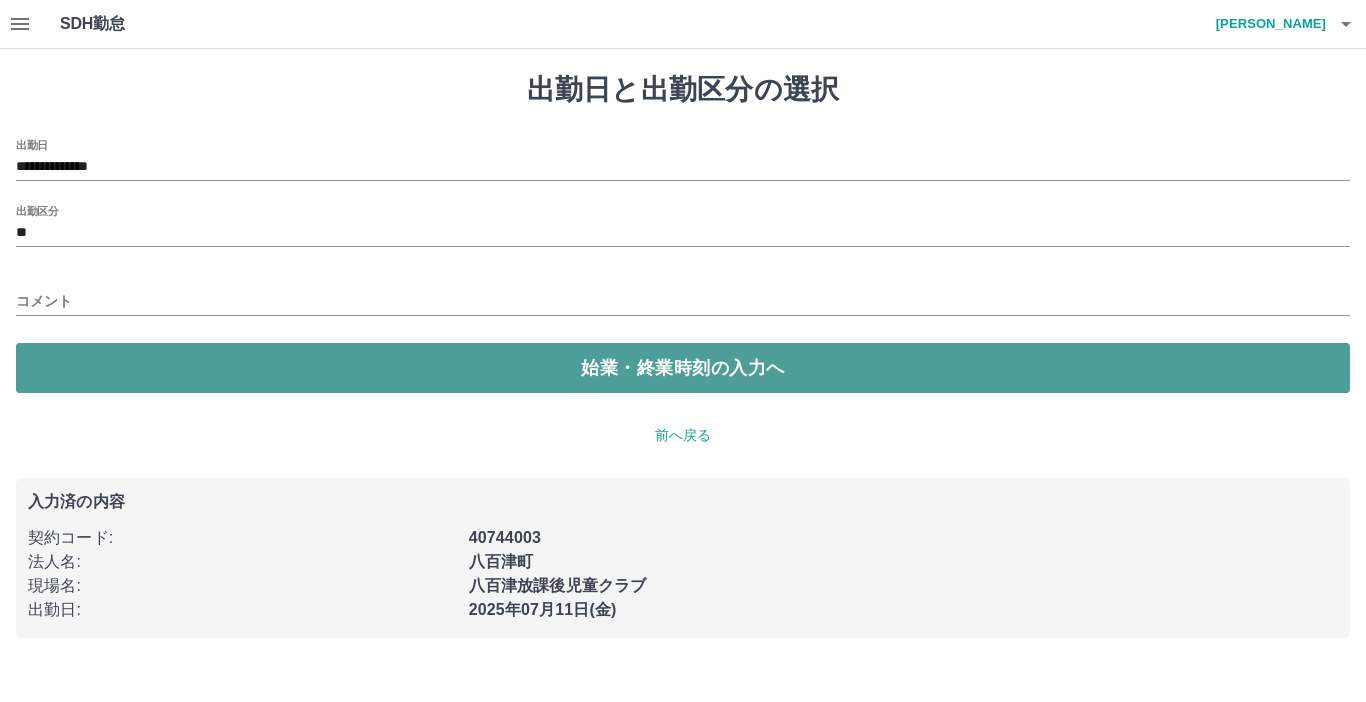 click on "始業・終業時刻の入力へ" at bounding box center [683, 368] 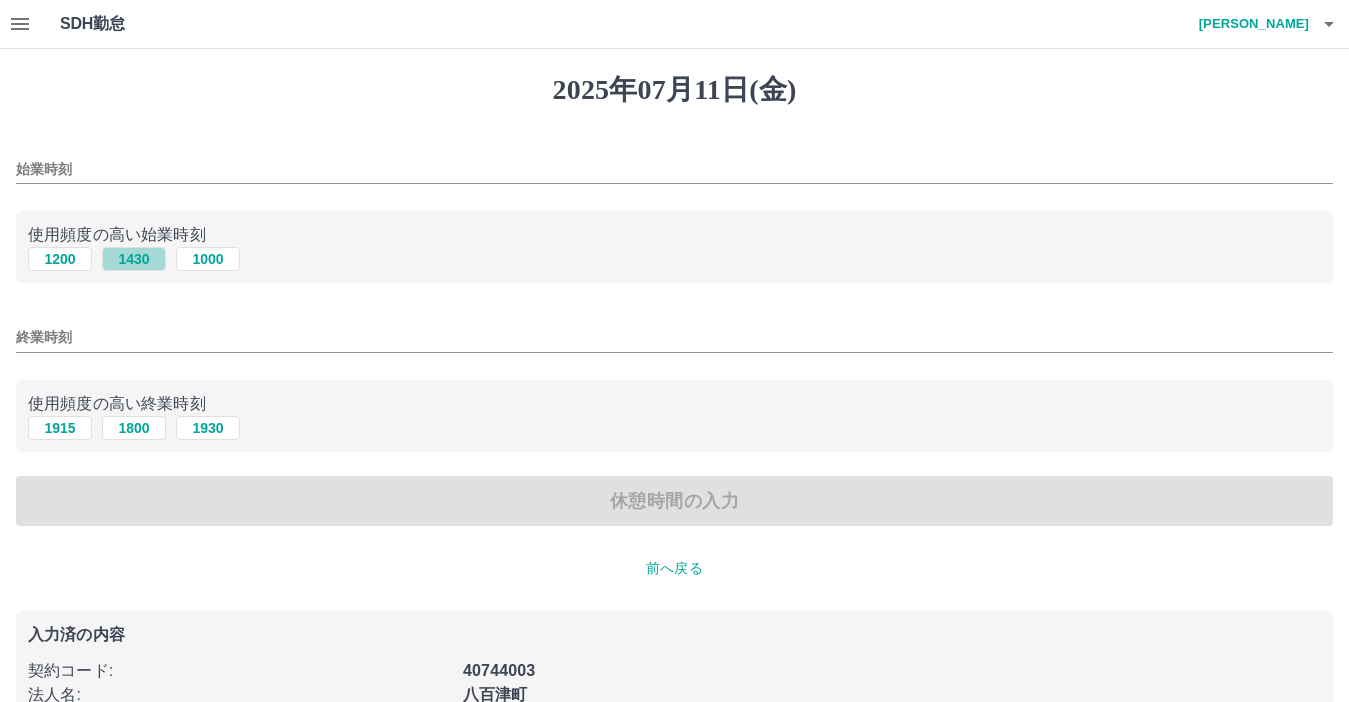 click on "1430" at bounding box center [134, 259] 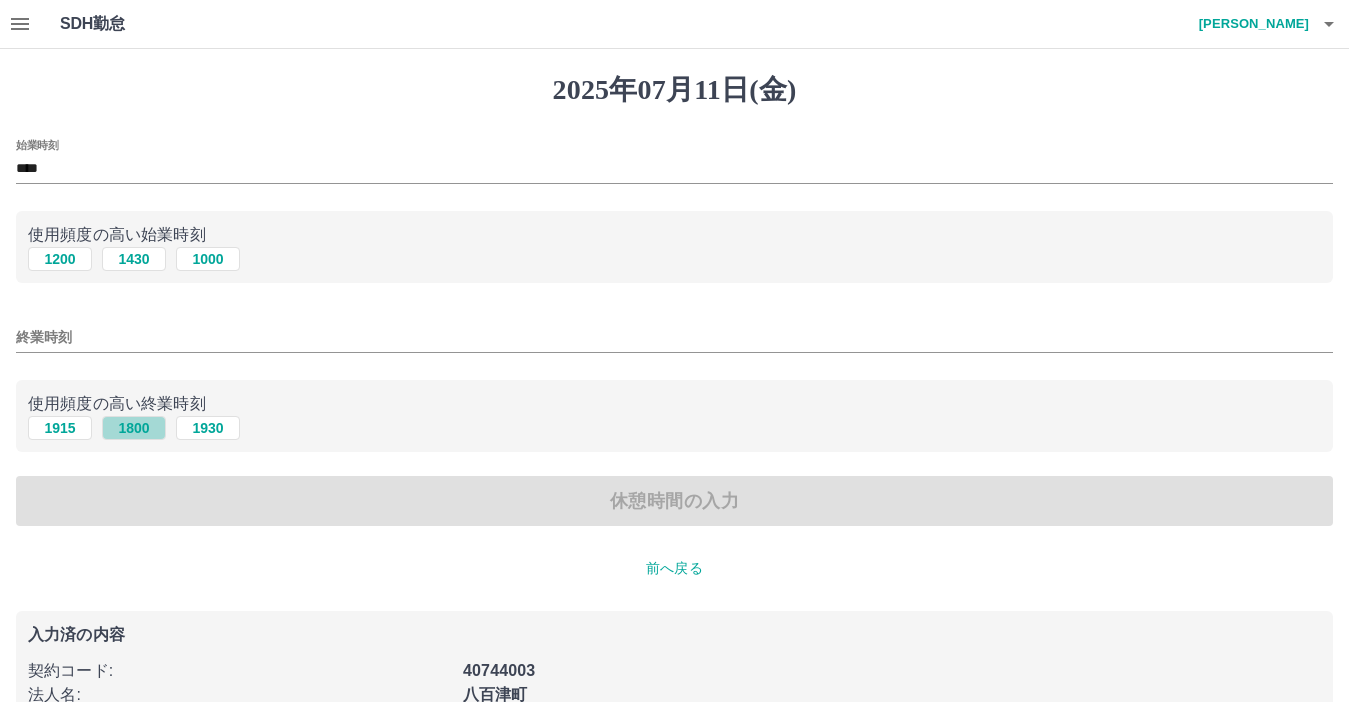 click on "1800" at bounding box center (134, 428) 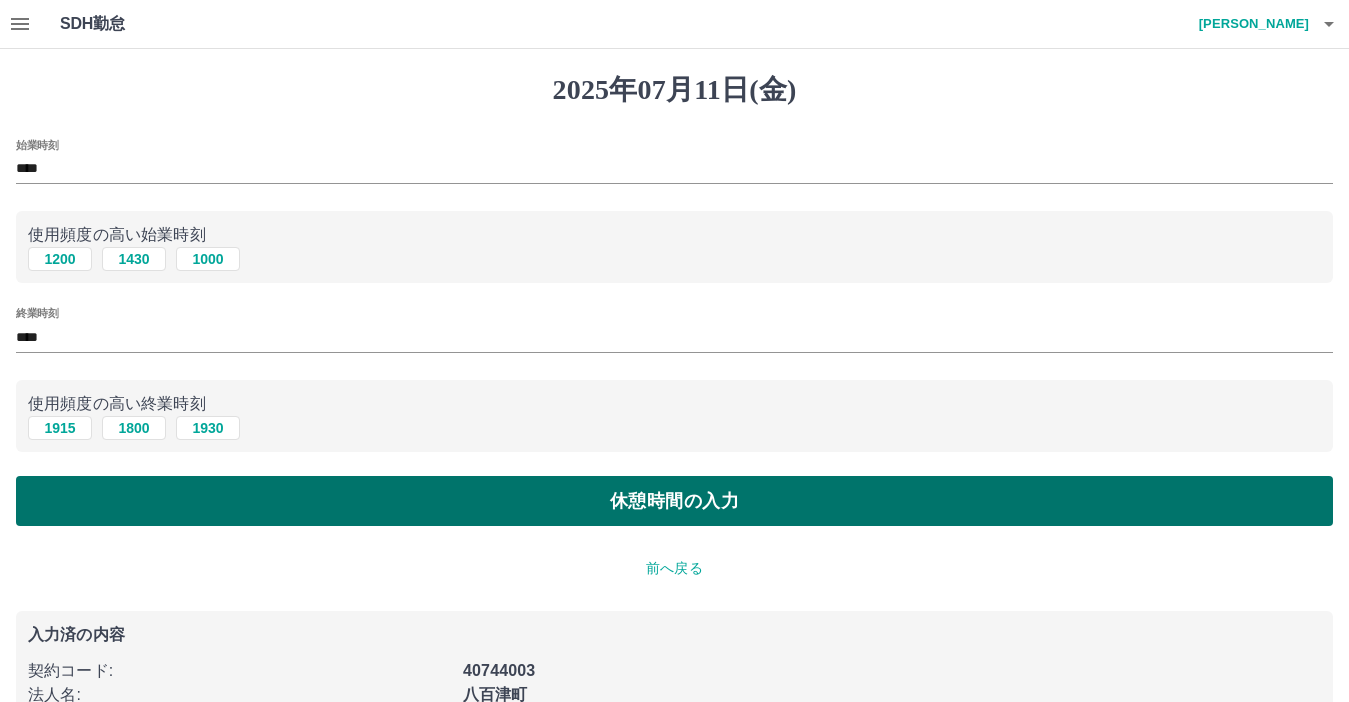 click on "休憩時間の入力" at bounding box center [674, 501] 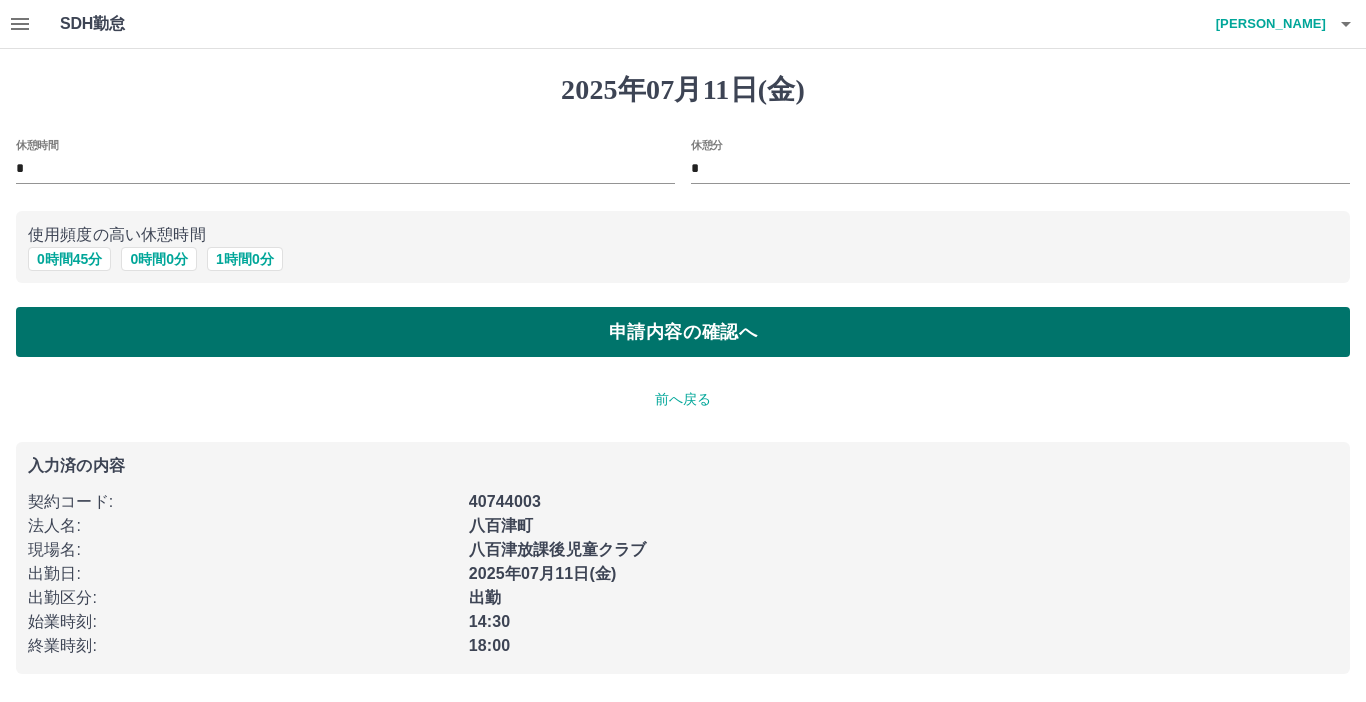 click on "申請内容の確認へ" at bounding box center [683, 332] 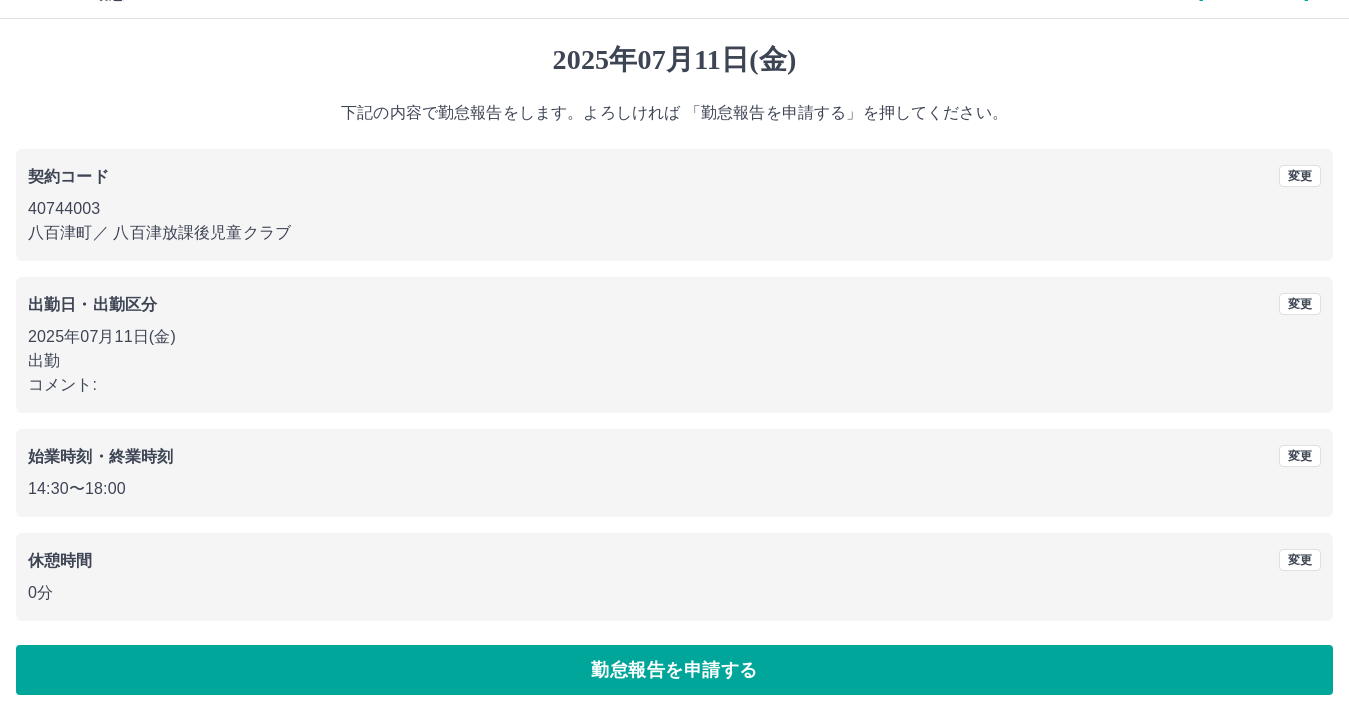 scroll, scrollTop: 47, scrollLeft: 0, axis: vertical 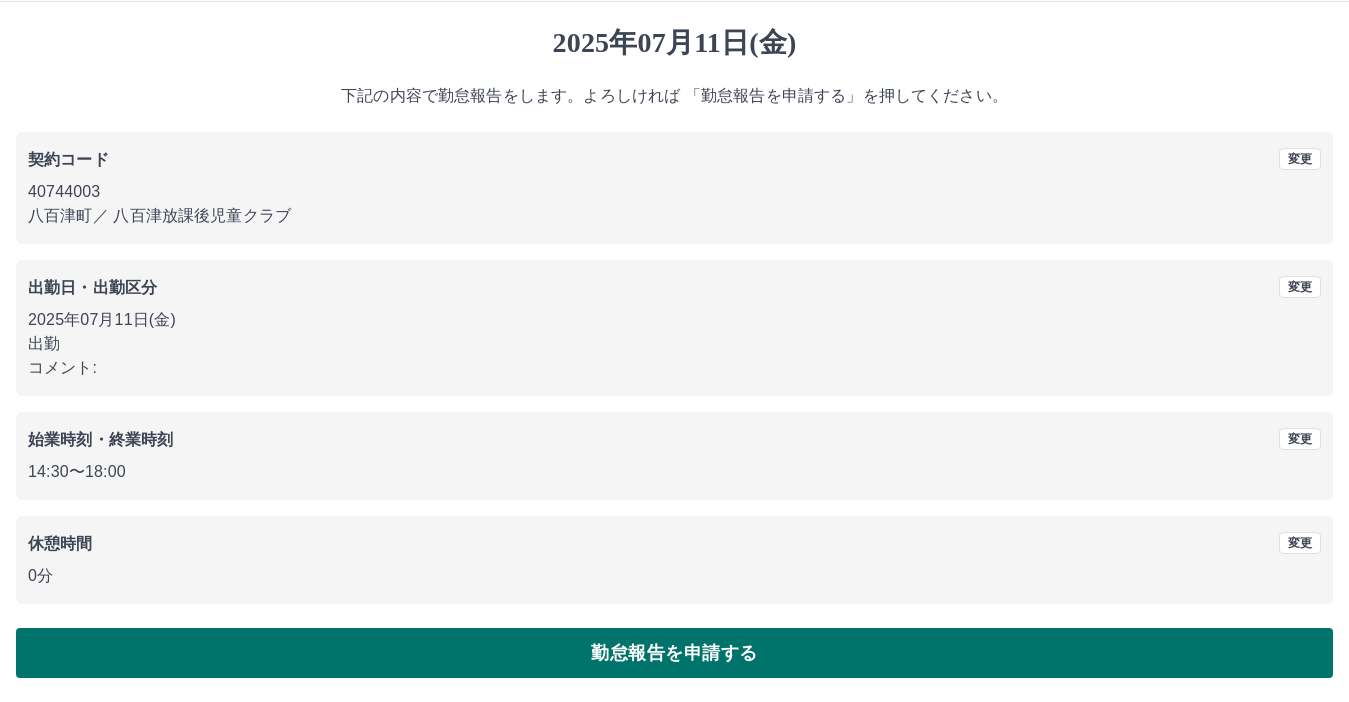 click on "勤怠報告を申請する" at bounding box center (674, 653) 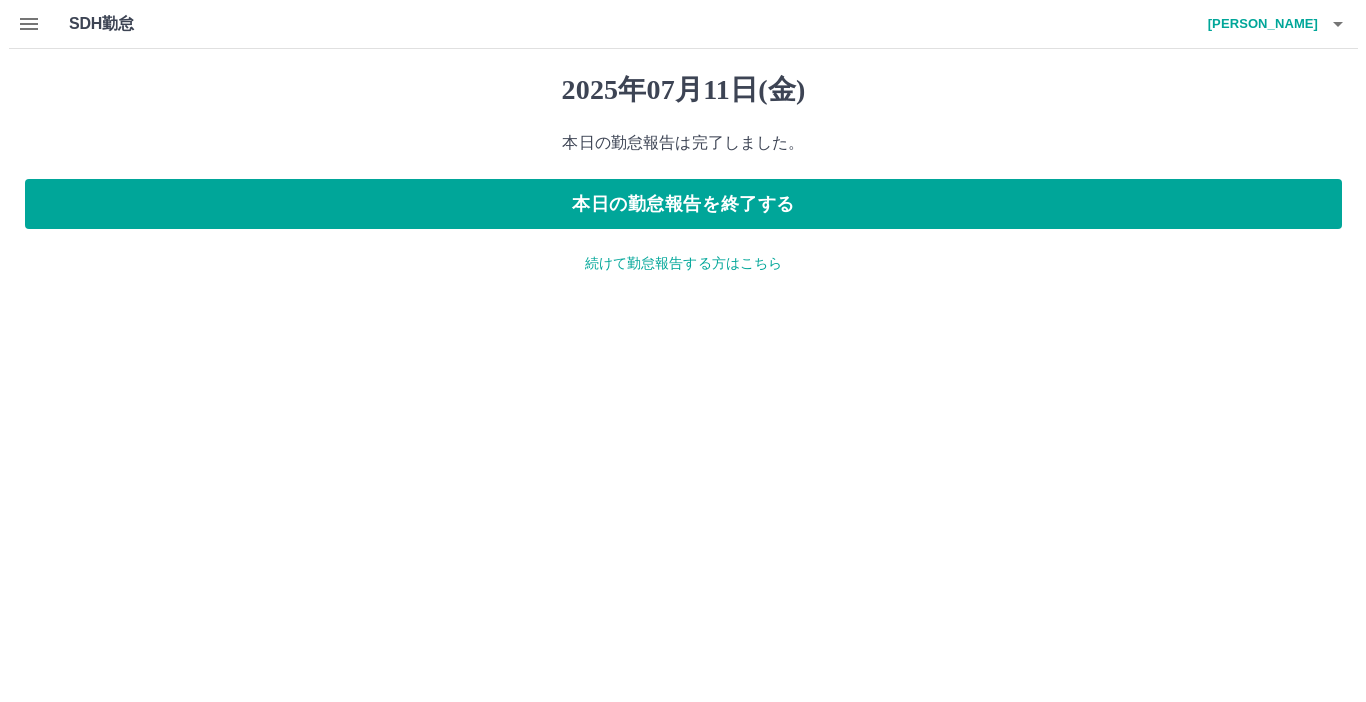 scroll, scrollTop: 0, scrollLeft: 0, axis: both 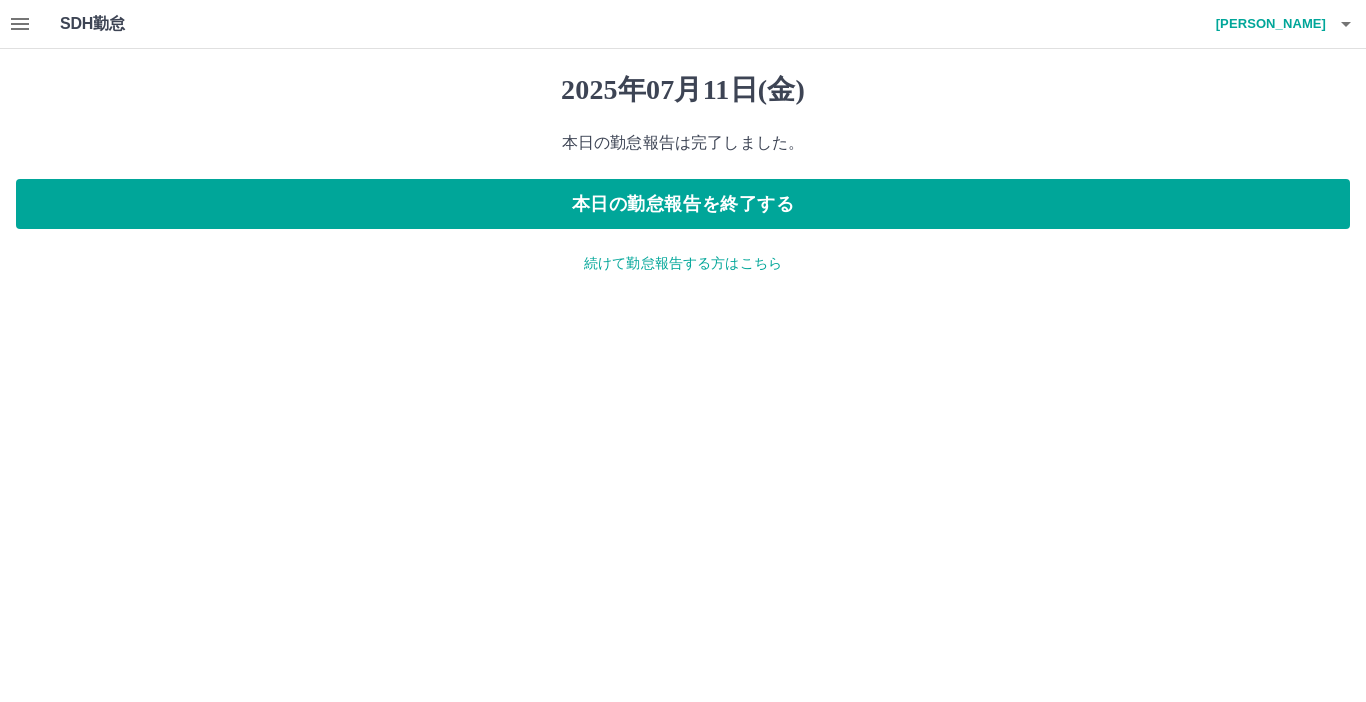 click on "続けて勤怠報告する方はこちら" at bounding box center [683, 263] 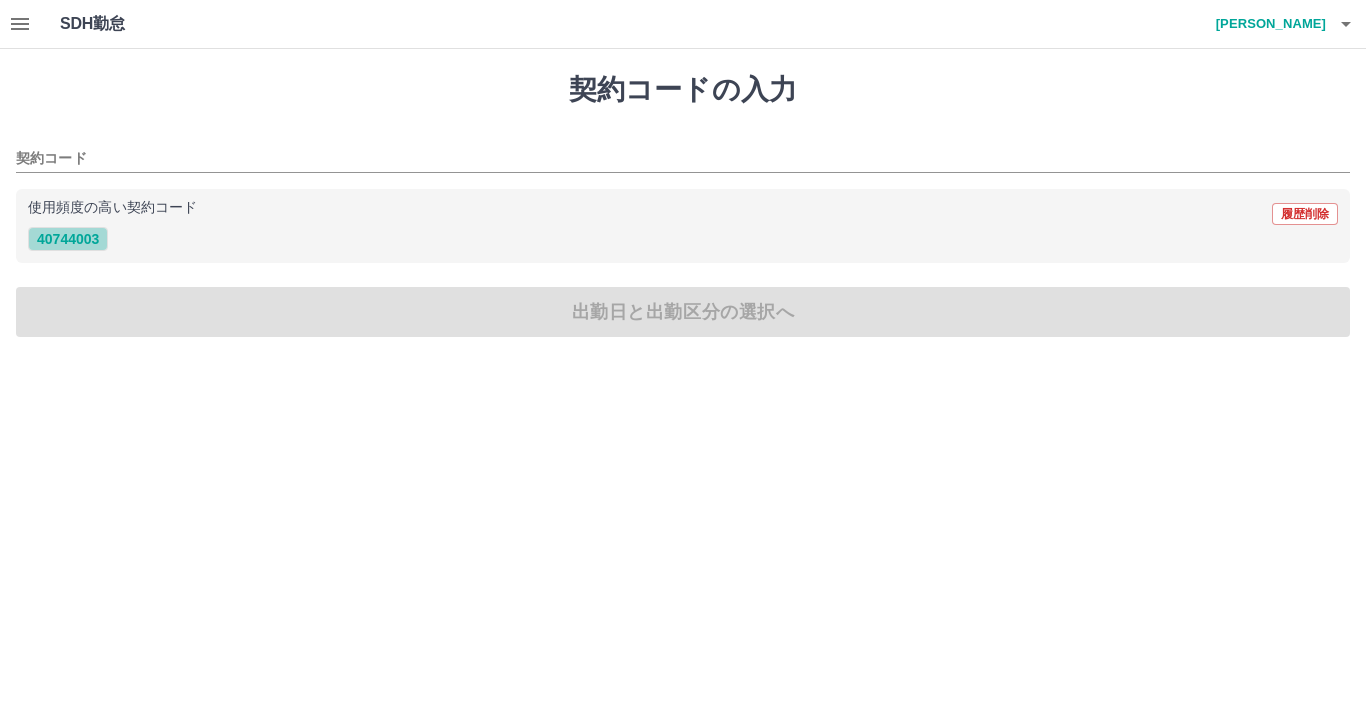 click on "40744003" at bounding box center (68, 239) 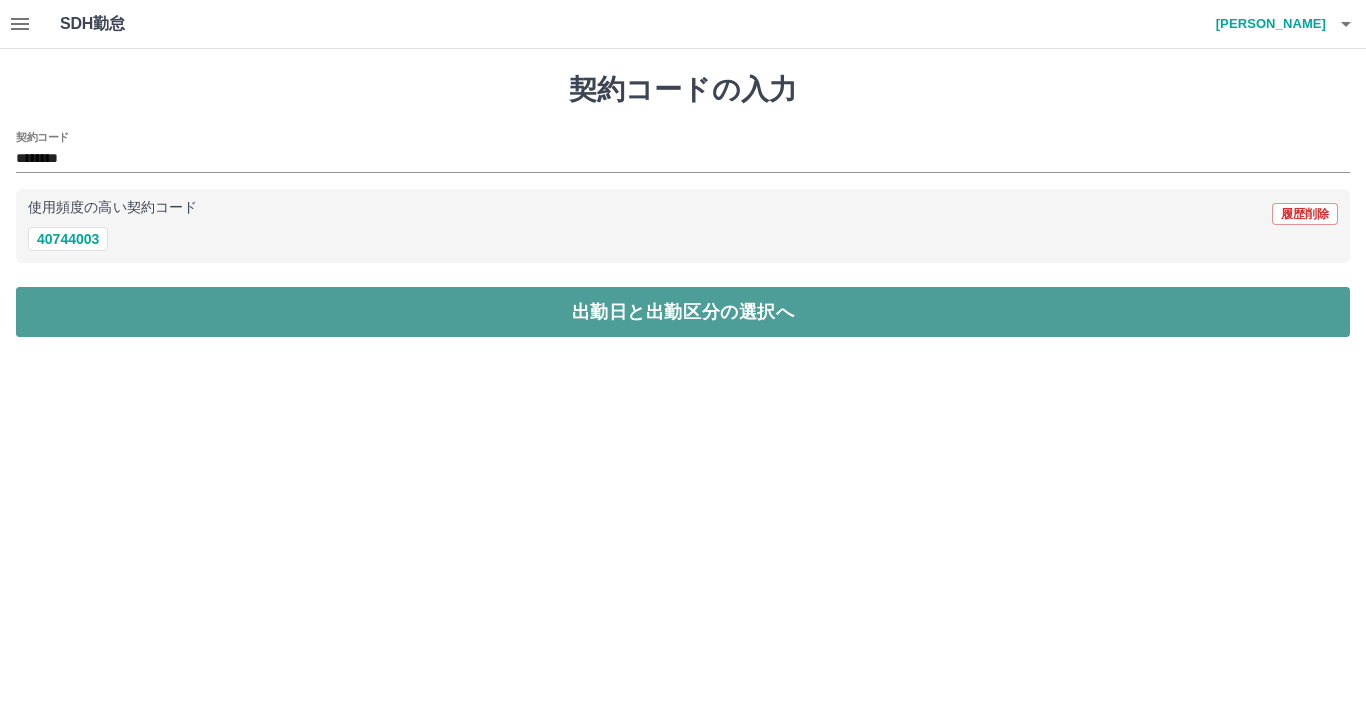 click on "出勤日と出勤区分の選択へ" at bounding box center (683, 312) 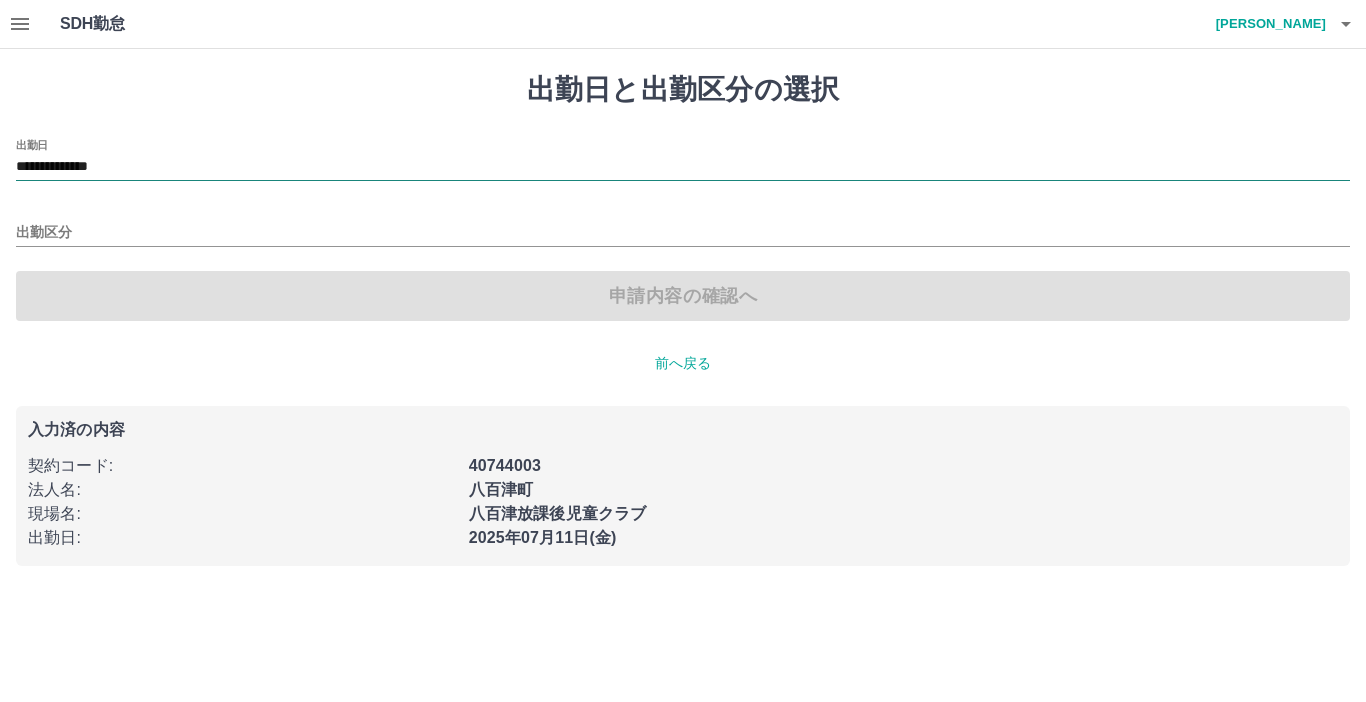 click on "**********" at bounding box center [683, 167] 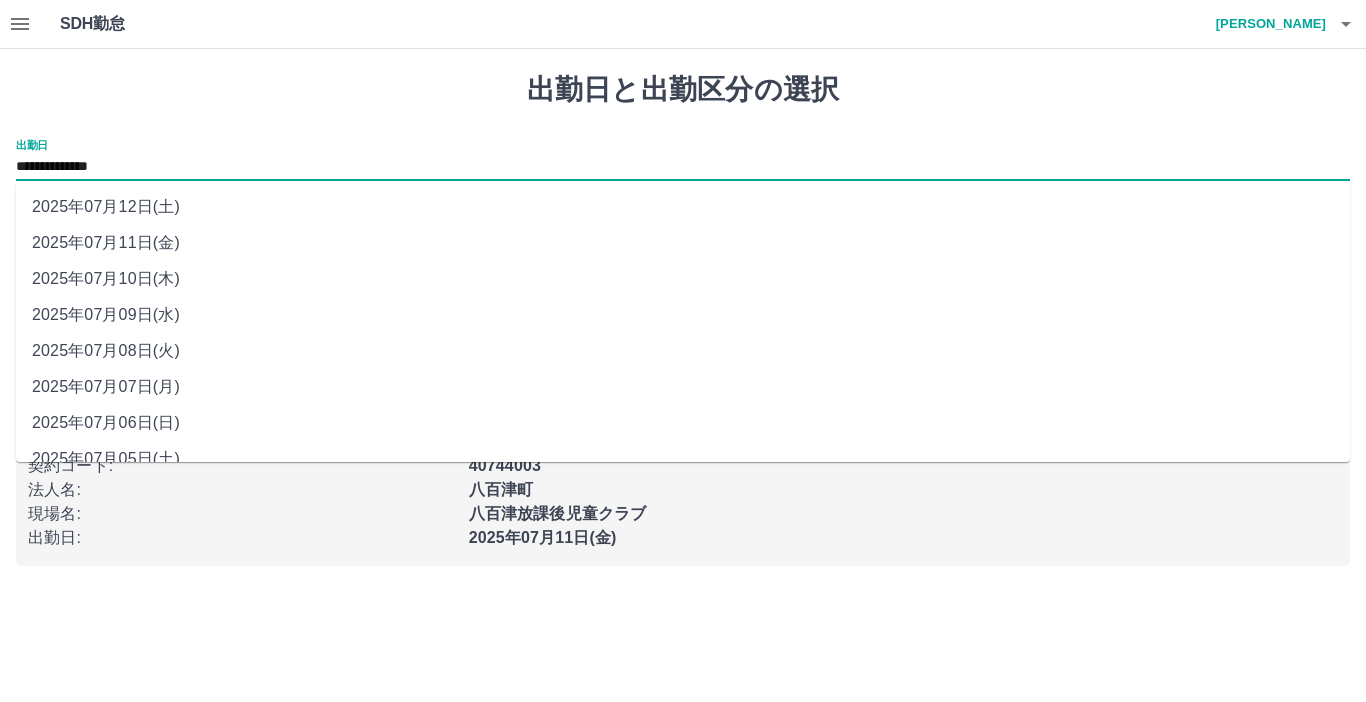 click on "2025年07月12日(土)" at bounding box center [683, 207] 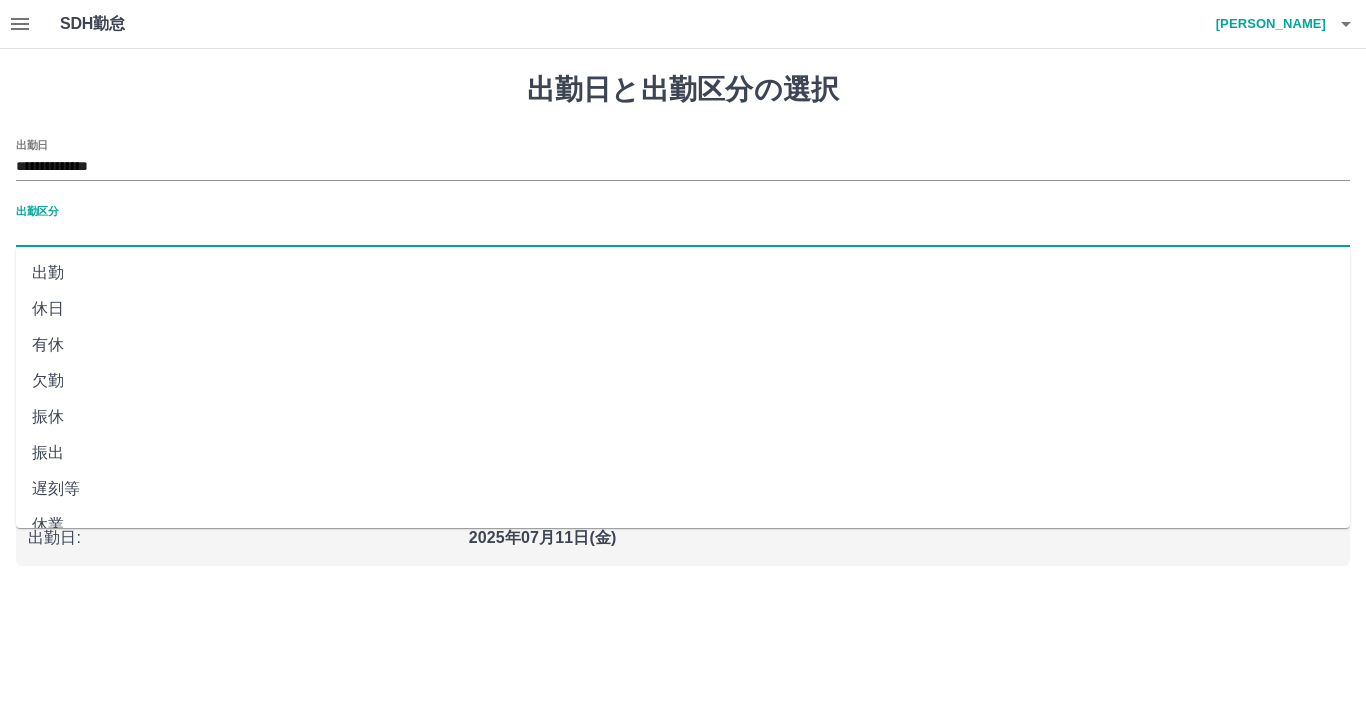 click on "出勤区分" at bounding box center (683, 233) 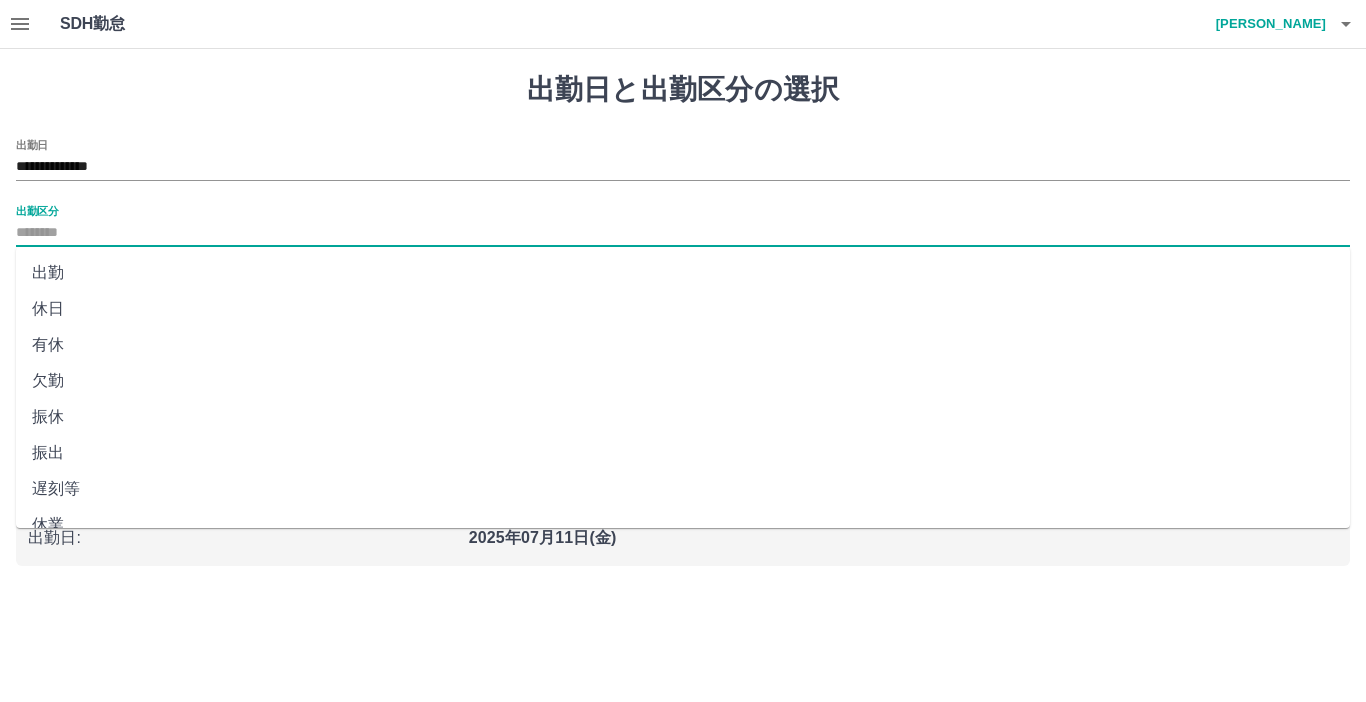 click on "休日" at bounding box center [683, 309] 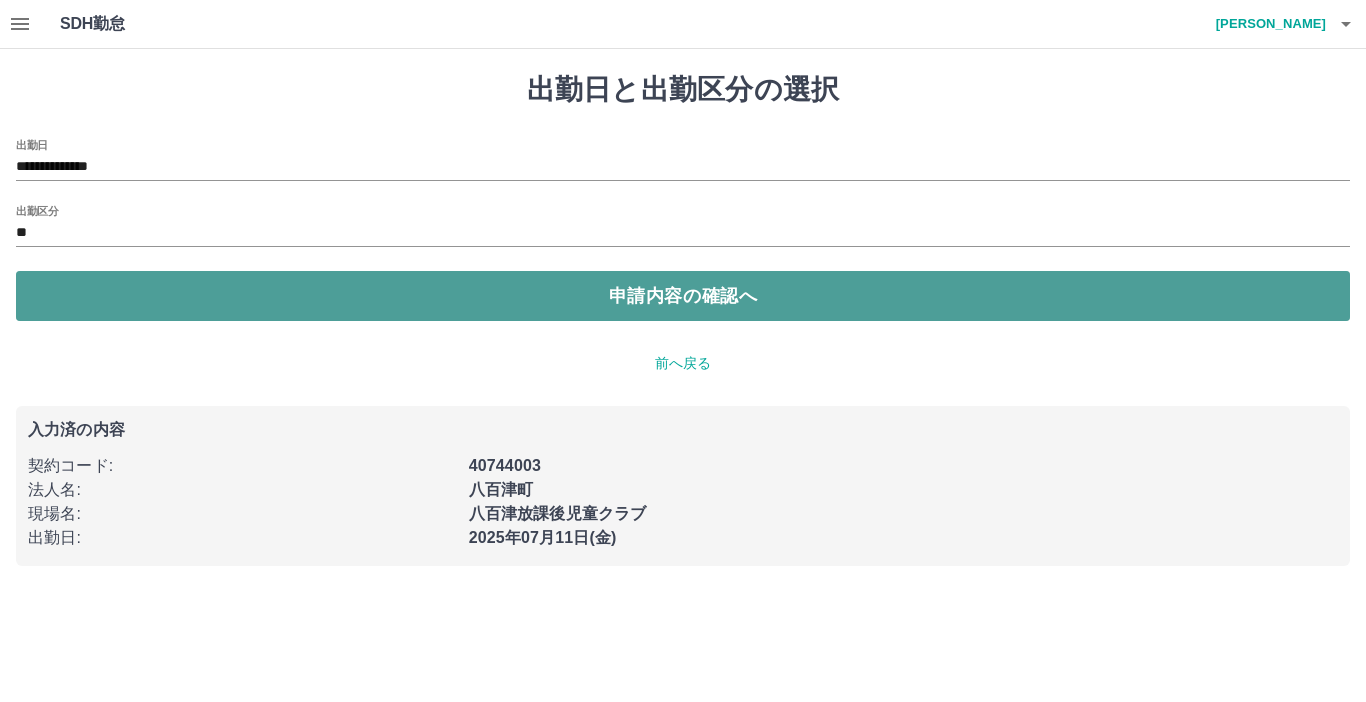 click on "申請内容の確認へ" at bounding box center (683, 296) 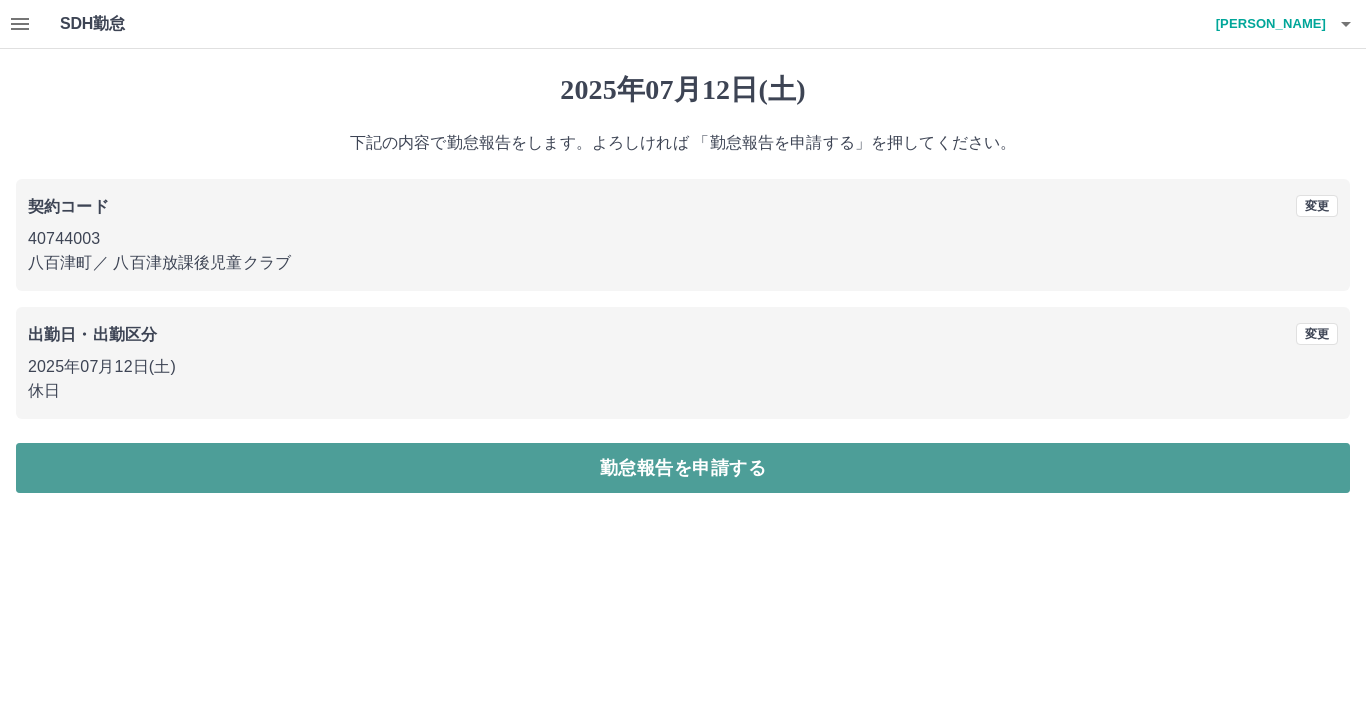 click on "勤怠報告を申請する" at bounding box center (683, 468) 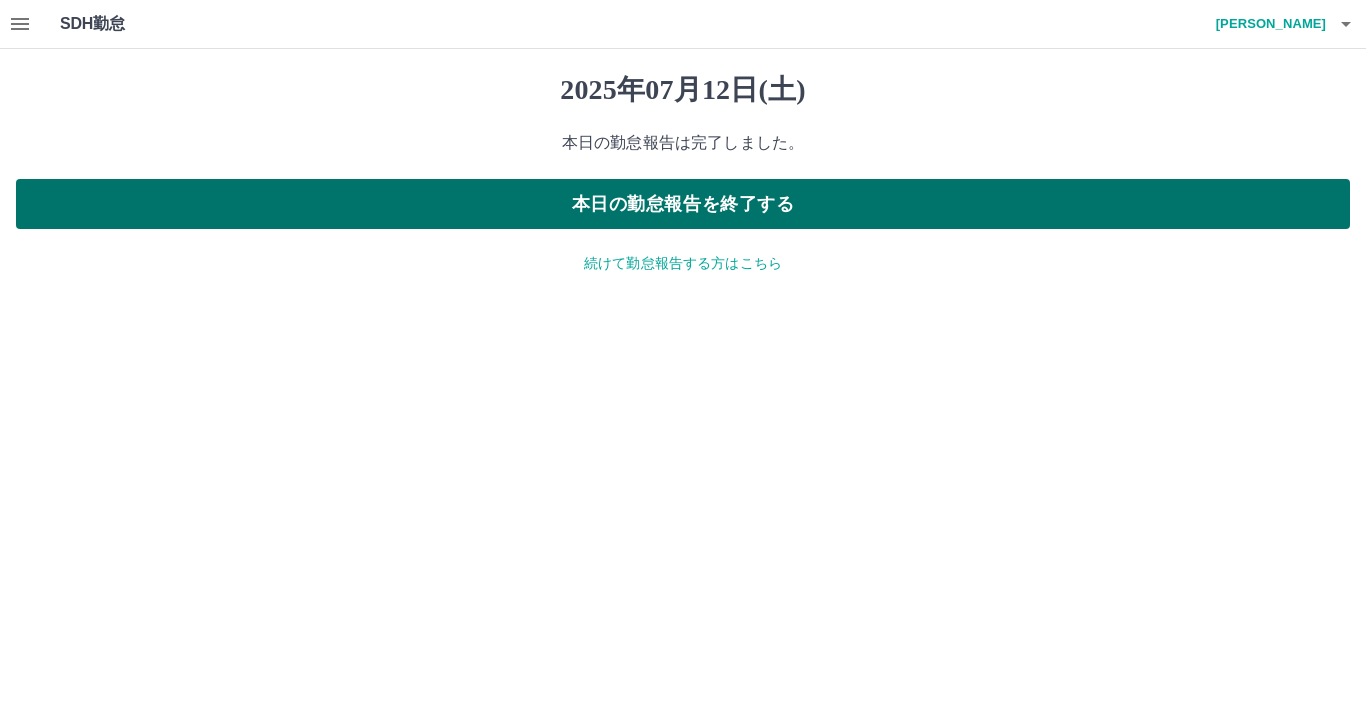 click on "本日の勤怠報告を終了する" at bounding box center (683, 204) 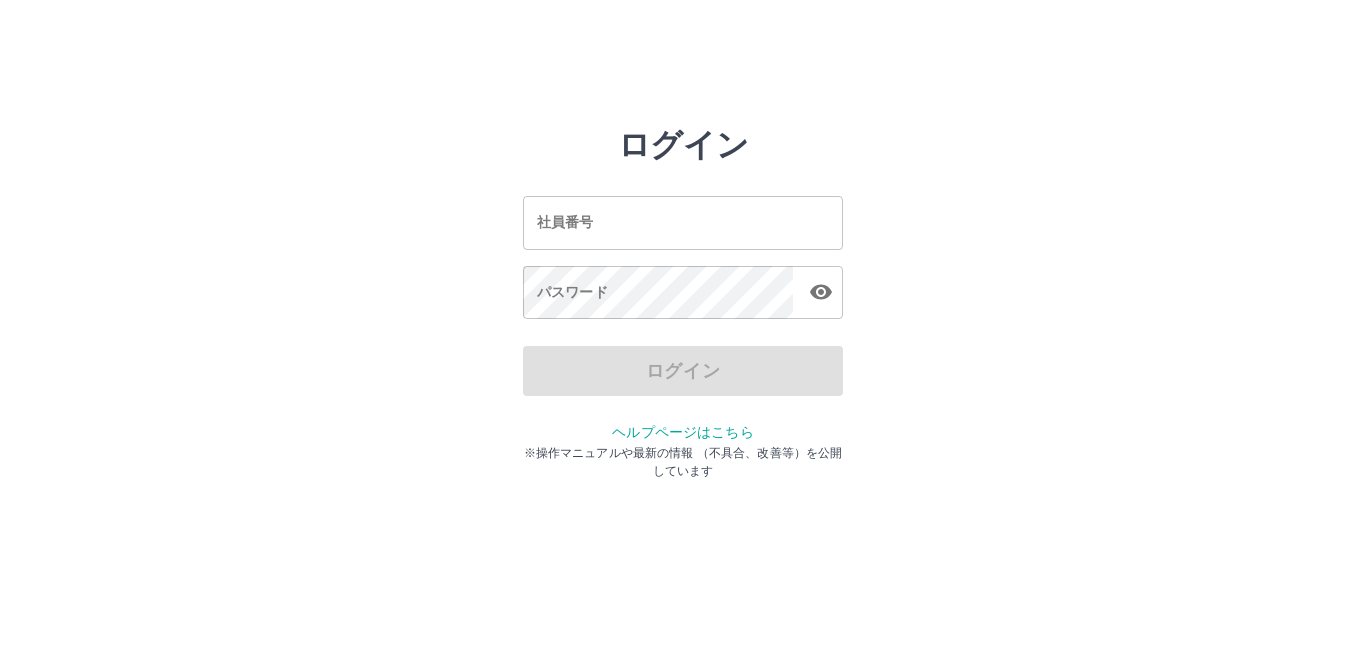 scroll, scrollTop: 0, scrollLeft: 0, axis: both 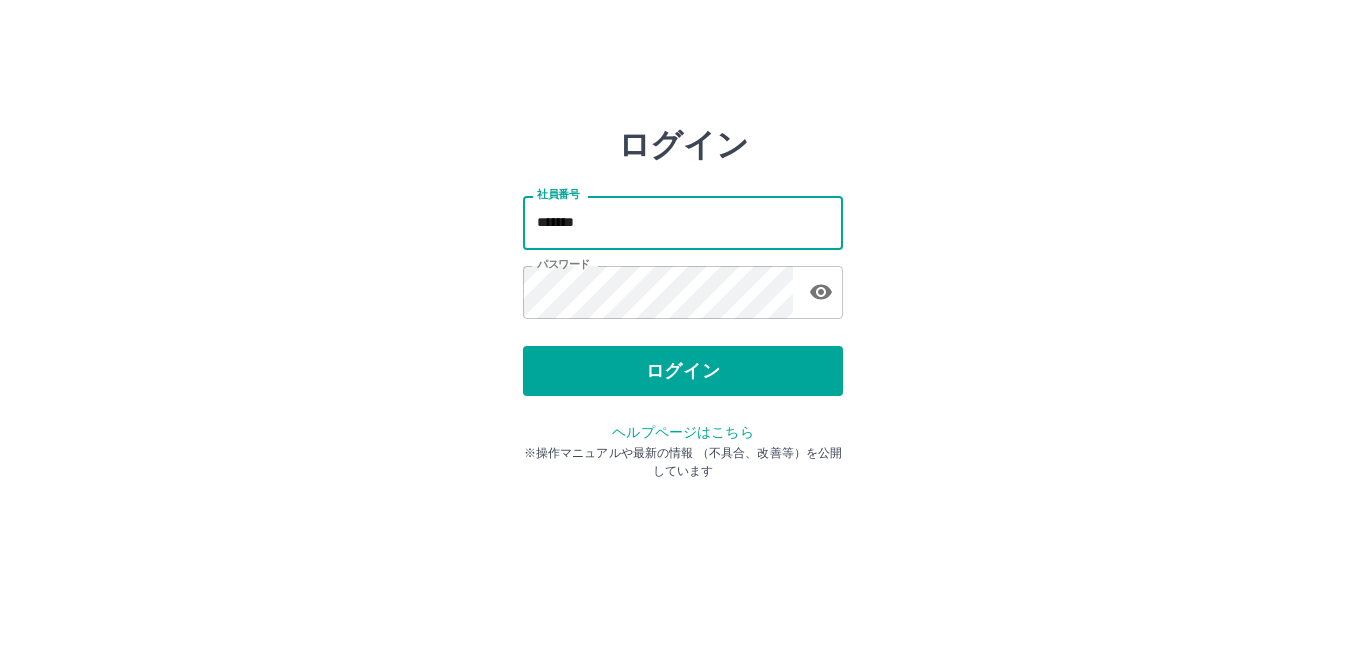 click on "*******" at bounding box center [683, 222] 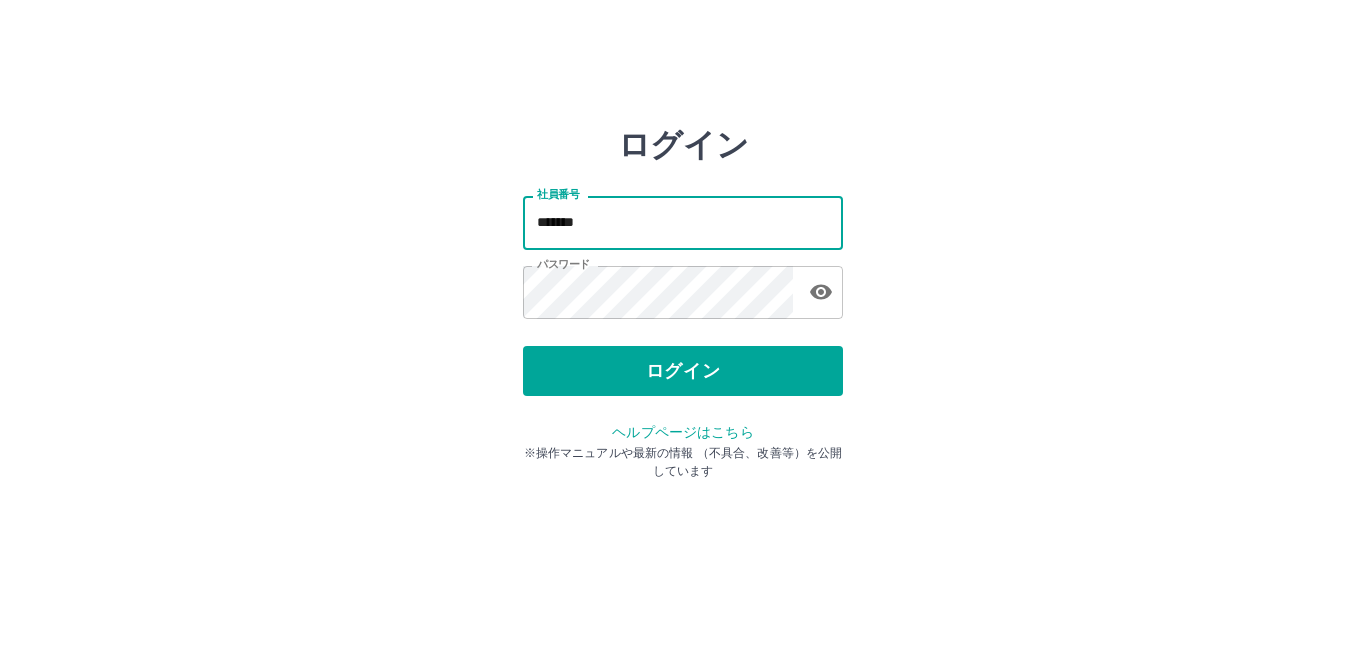 type on "*******" 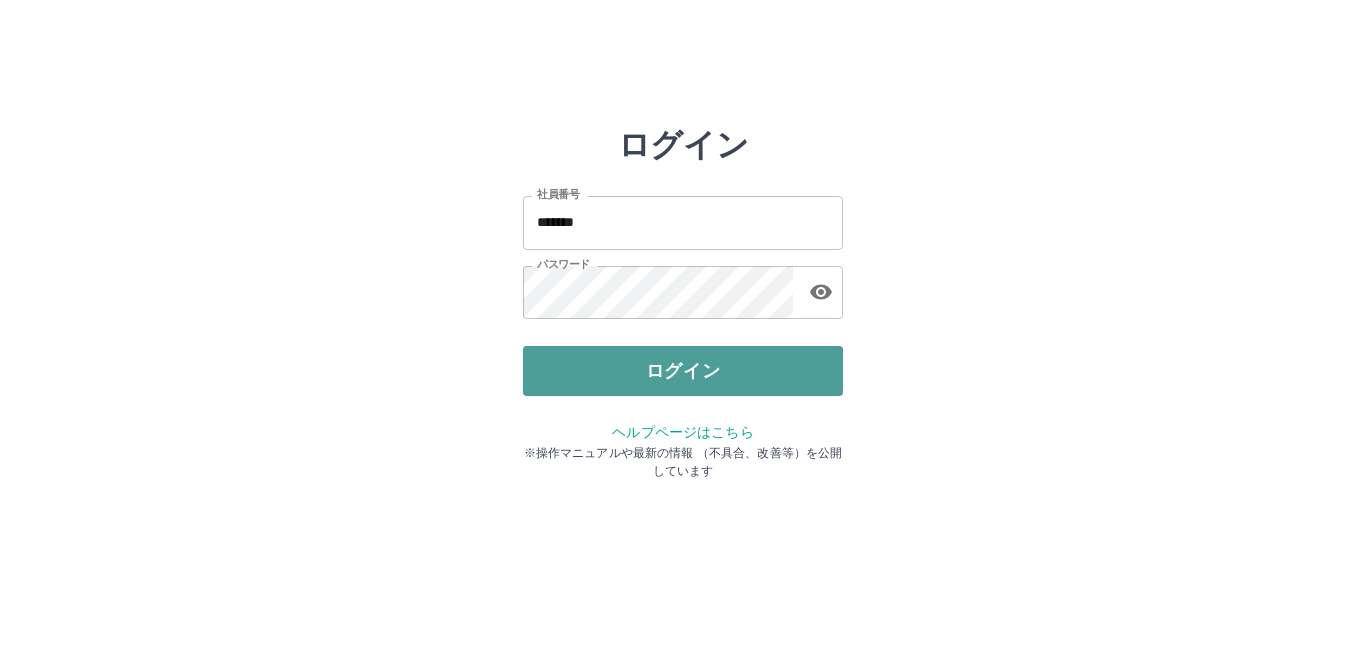 click on "ログイン" at bounding box center [683, 371] 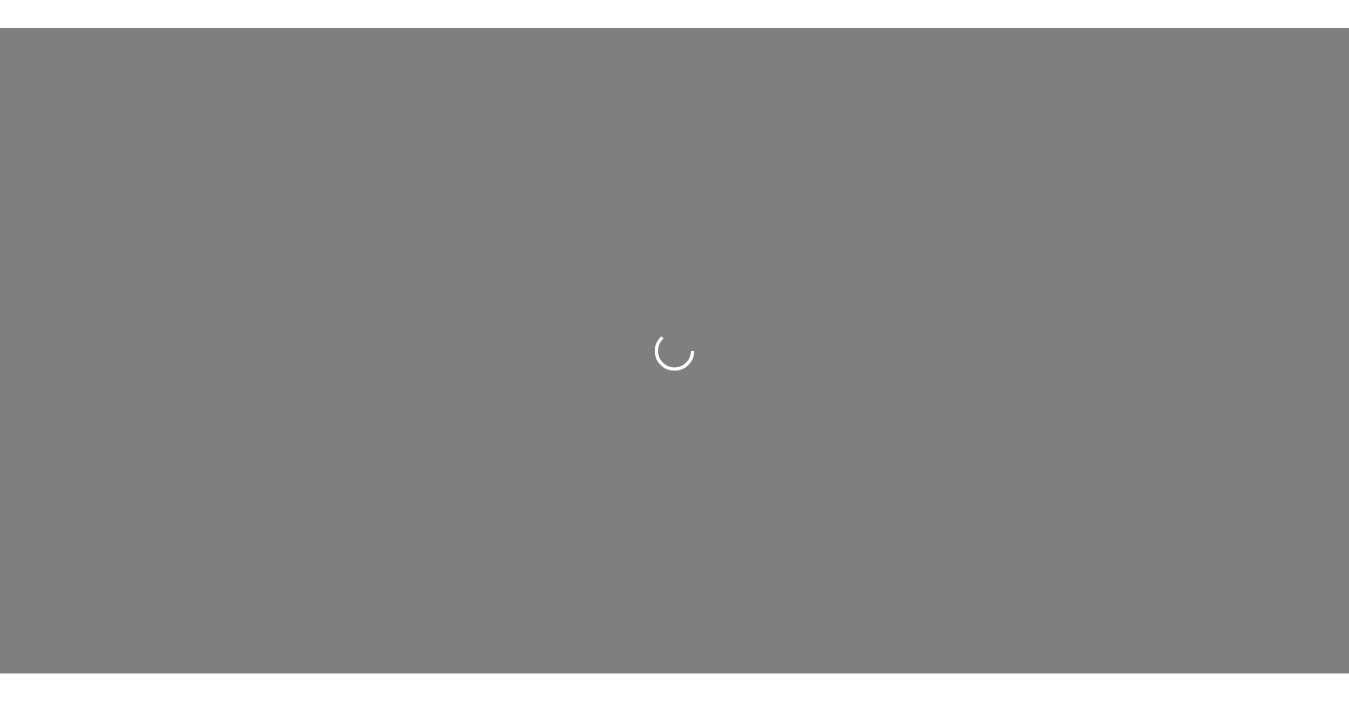 scroll, scrollTop: 0, scrollLeft: 0, axis: both 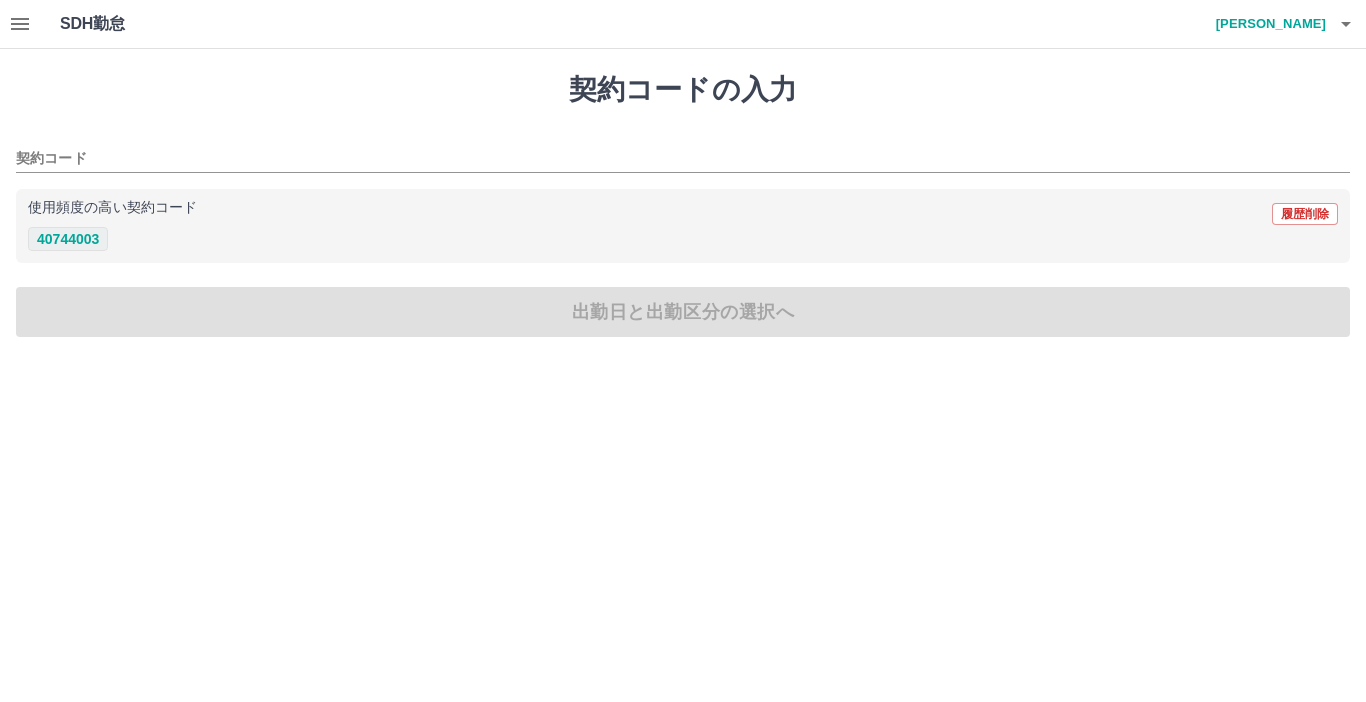 click on "40744003" at bounding box center (68, 239) 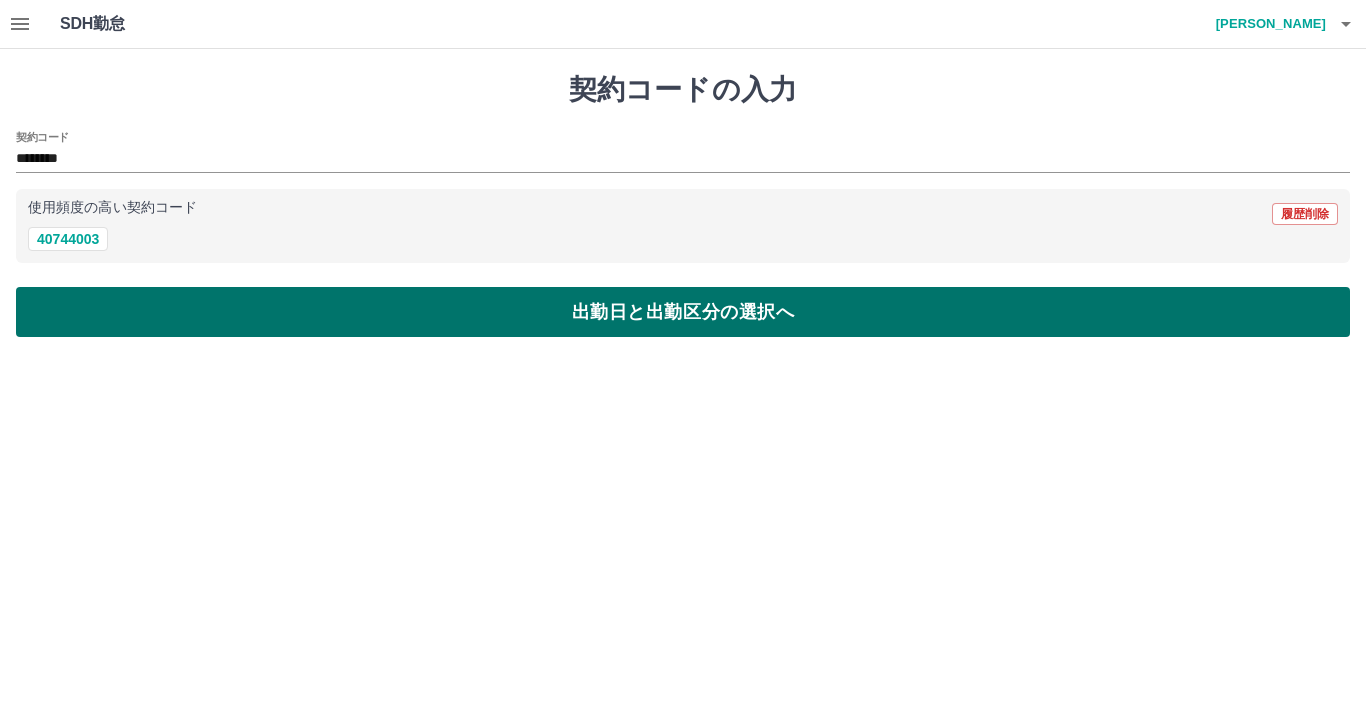 click on "出勤日と出勤区分の選択へ" at bounding box center (683, 312) 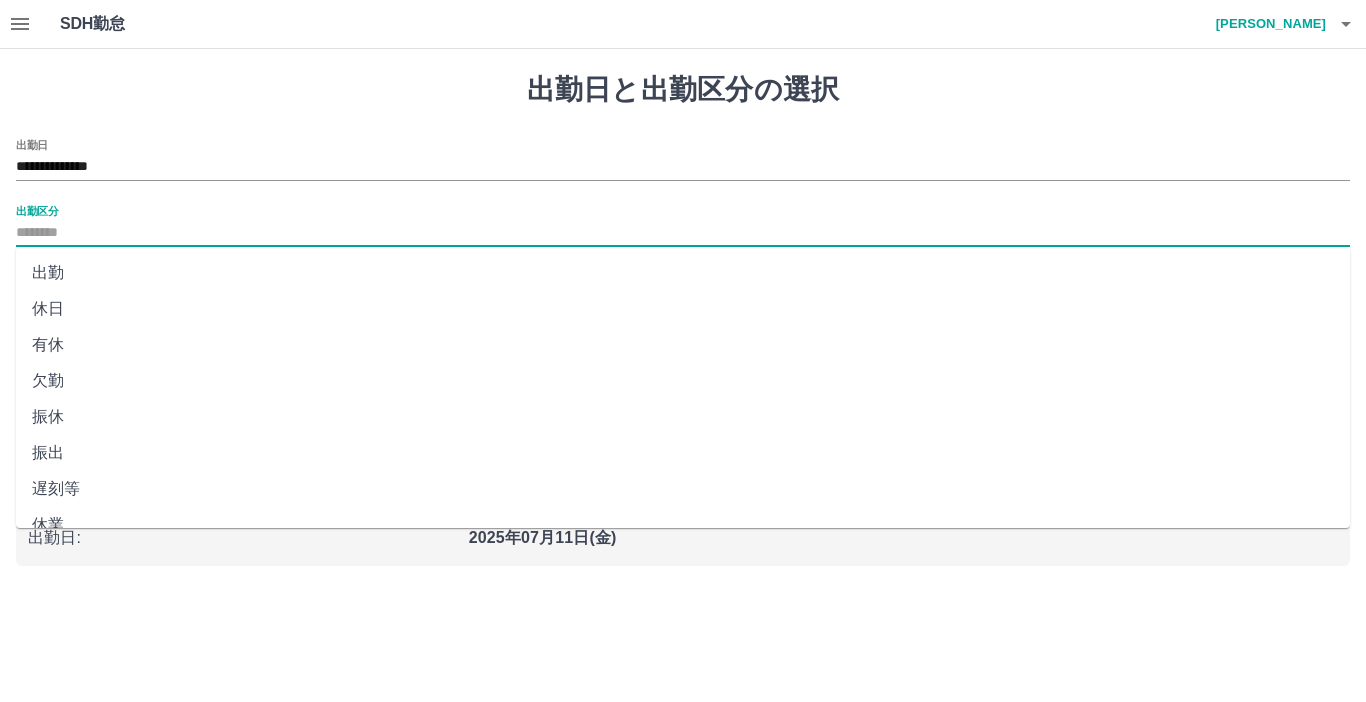 click on "出勤区分" at bounding box center (683, 233) 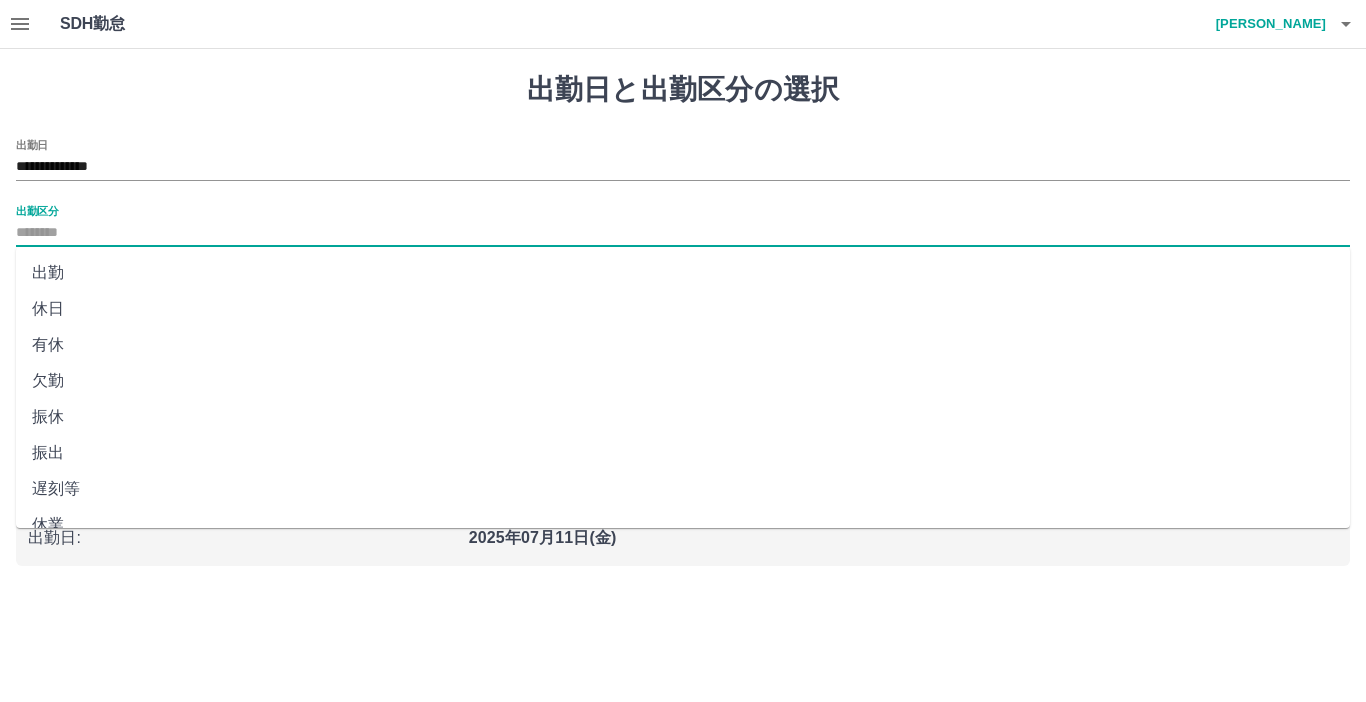 click on "出勤" at bounding box center [683, 273] 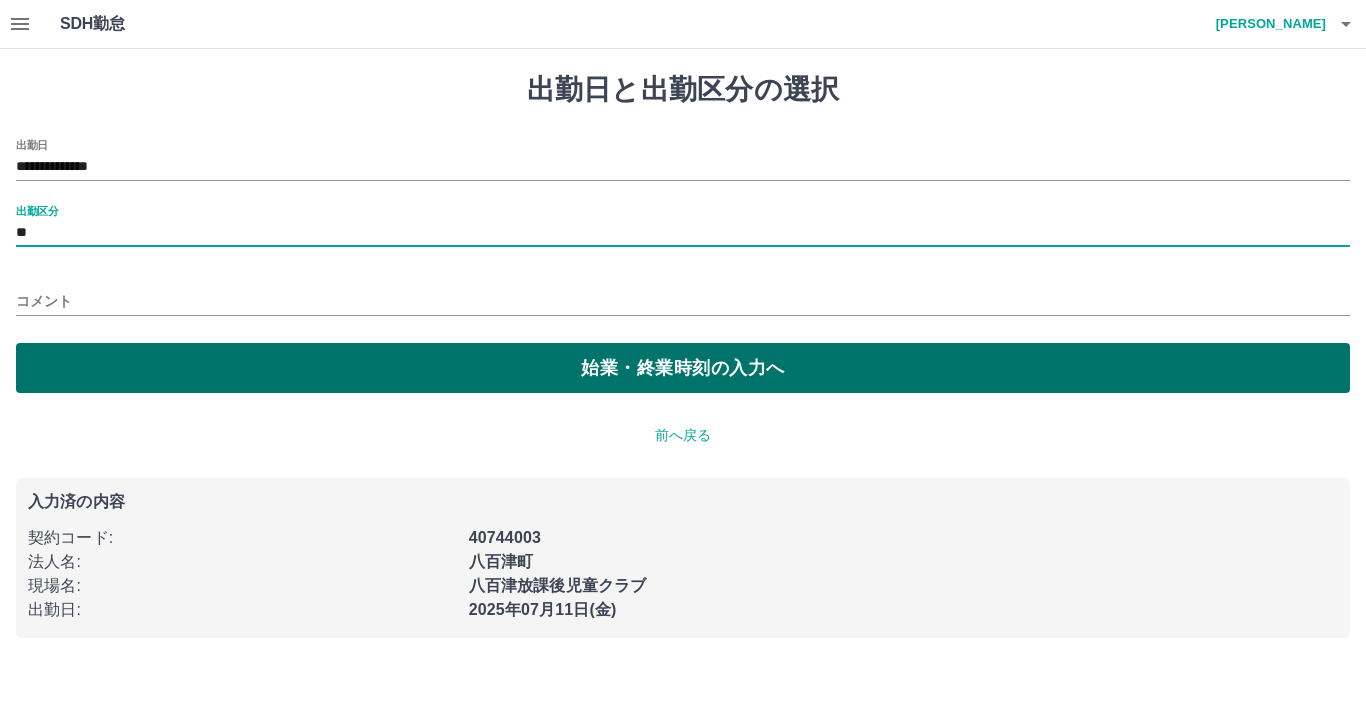 click on "始業・終業時刻の入力へ" at bounding box center [683, 368] 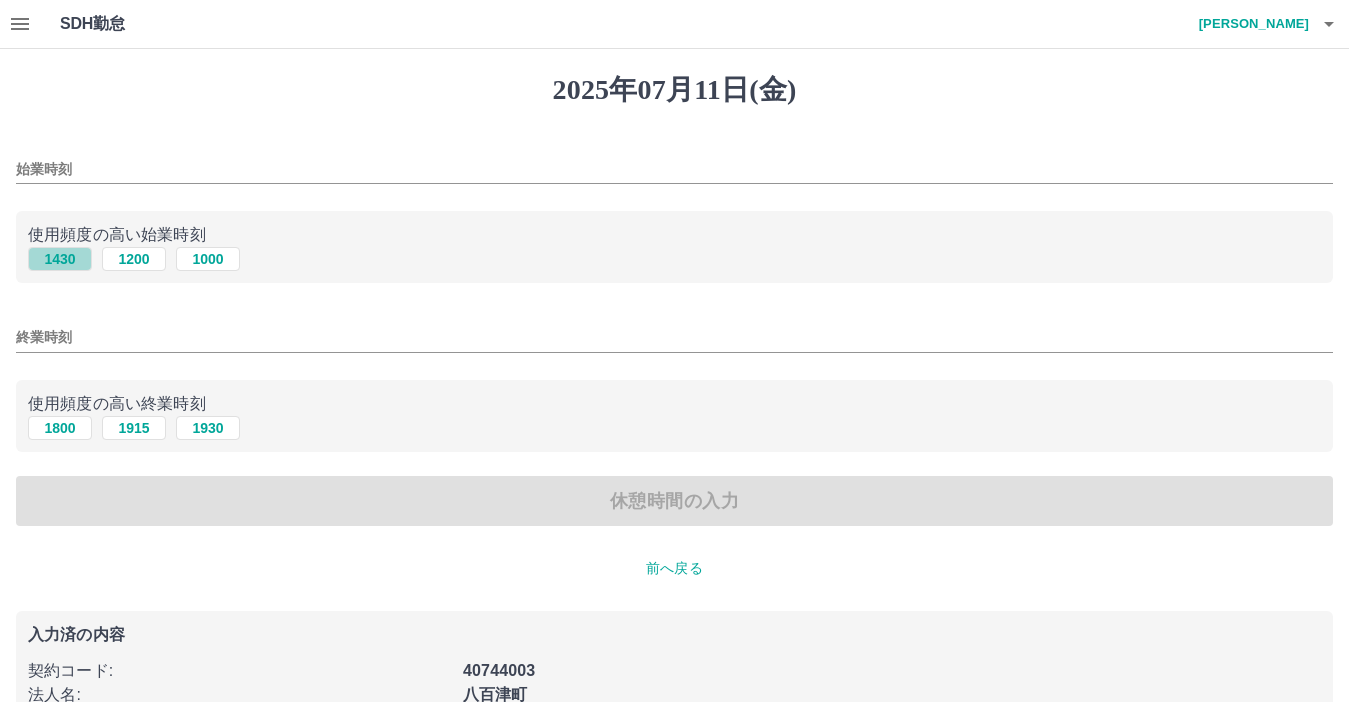 click on "1430" at bounding box center (60, 259) 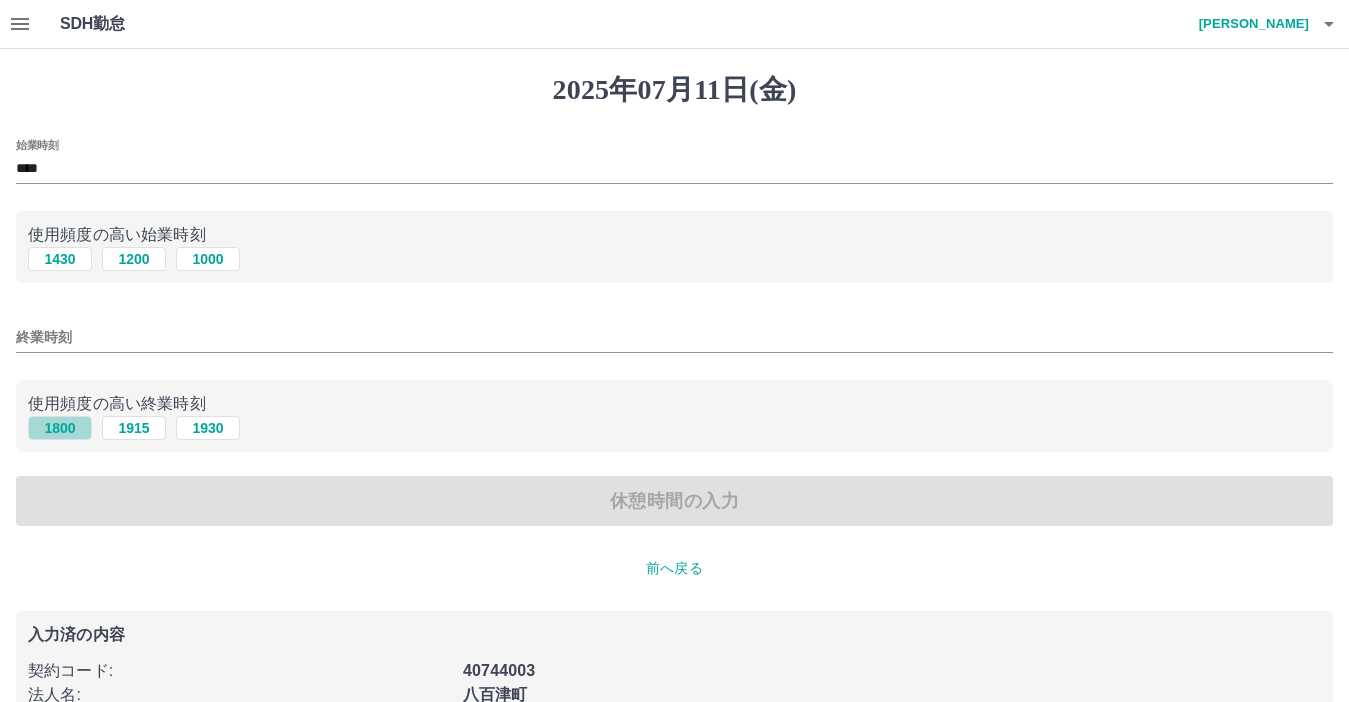 click on "1800" at bounding box center (60, 428) 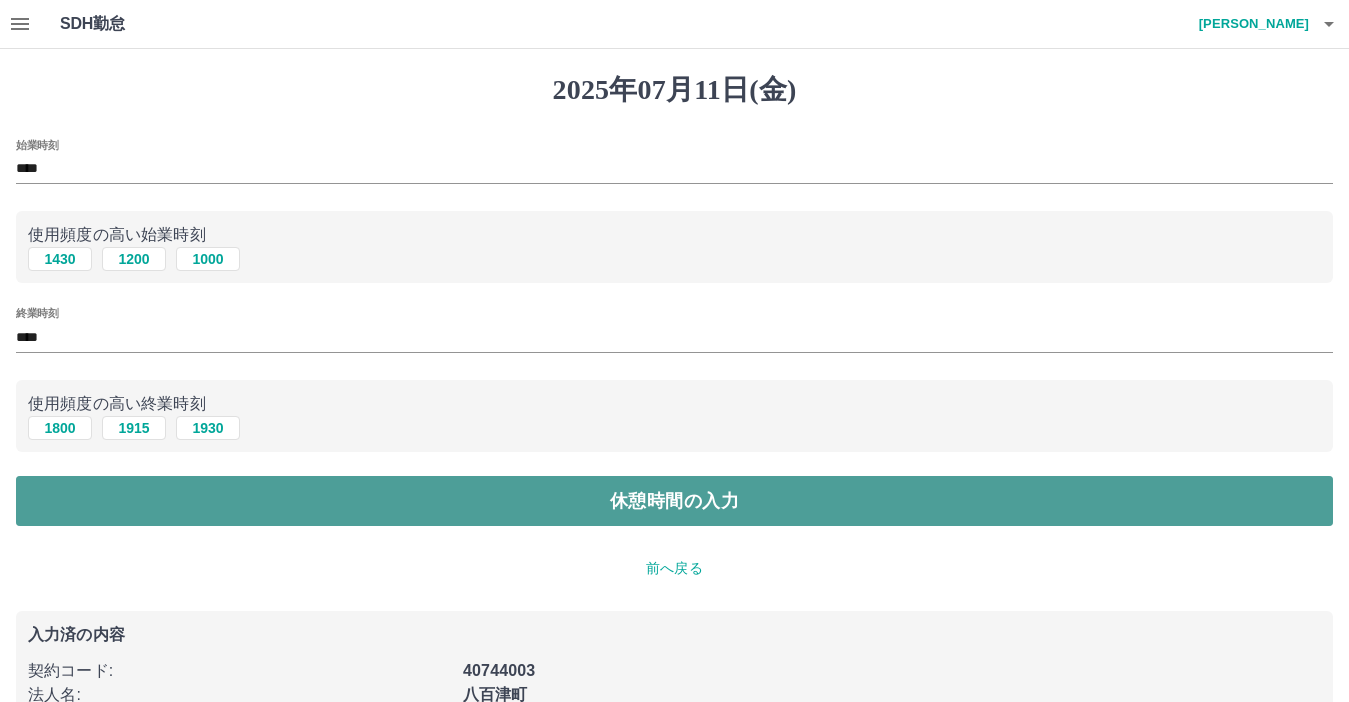 click on "休憩時間の入力" at bounding box center (674, 501) 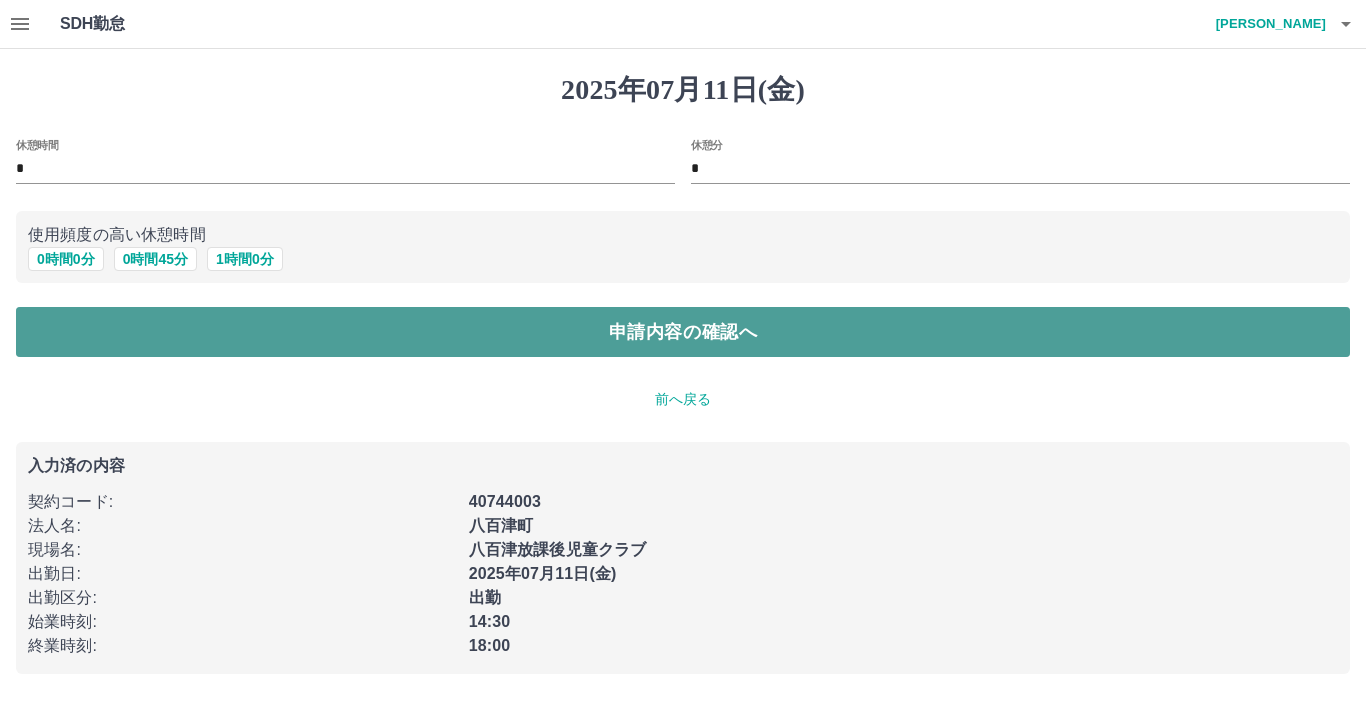 click on "申請内容の確認へ" at bounding box center [683, 332] 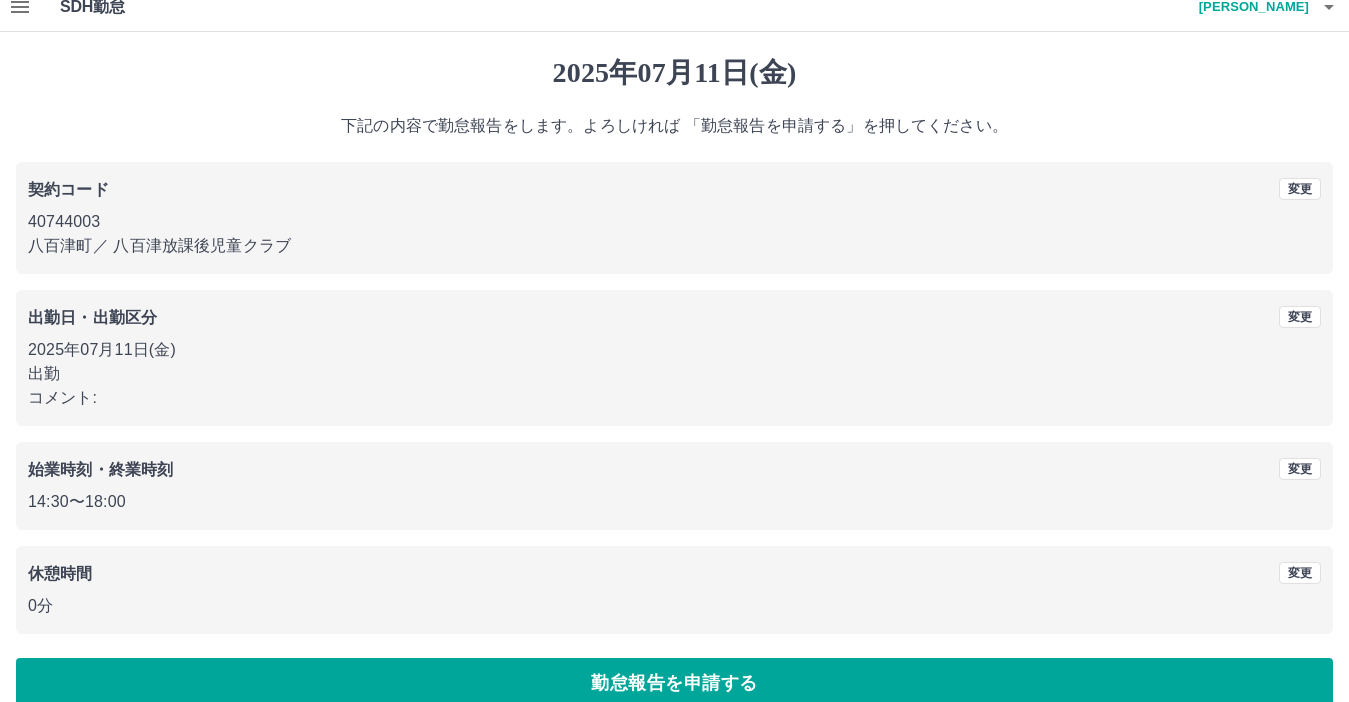scroll, scrollTop: 47, scrollLeft: 0, axis: vertical 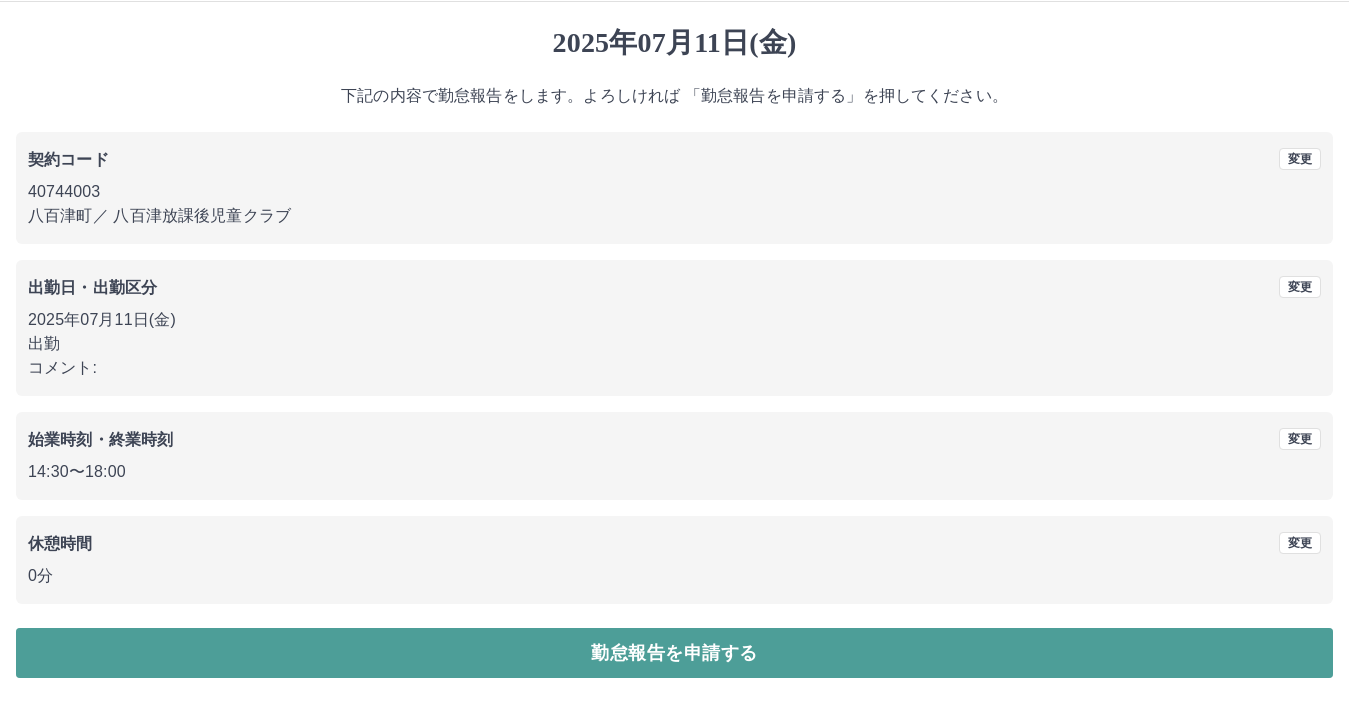 click on "勤怠報告を申請する" at bounding box center (674, 653) 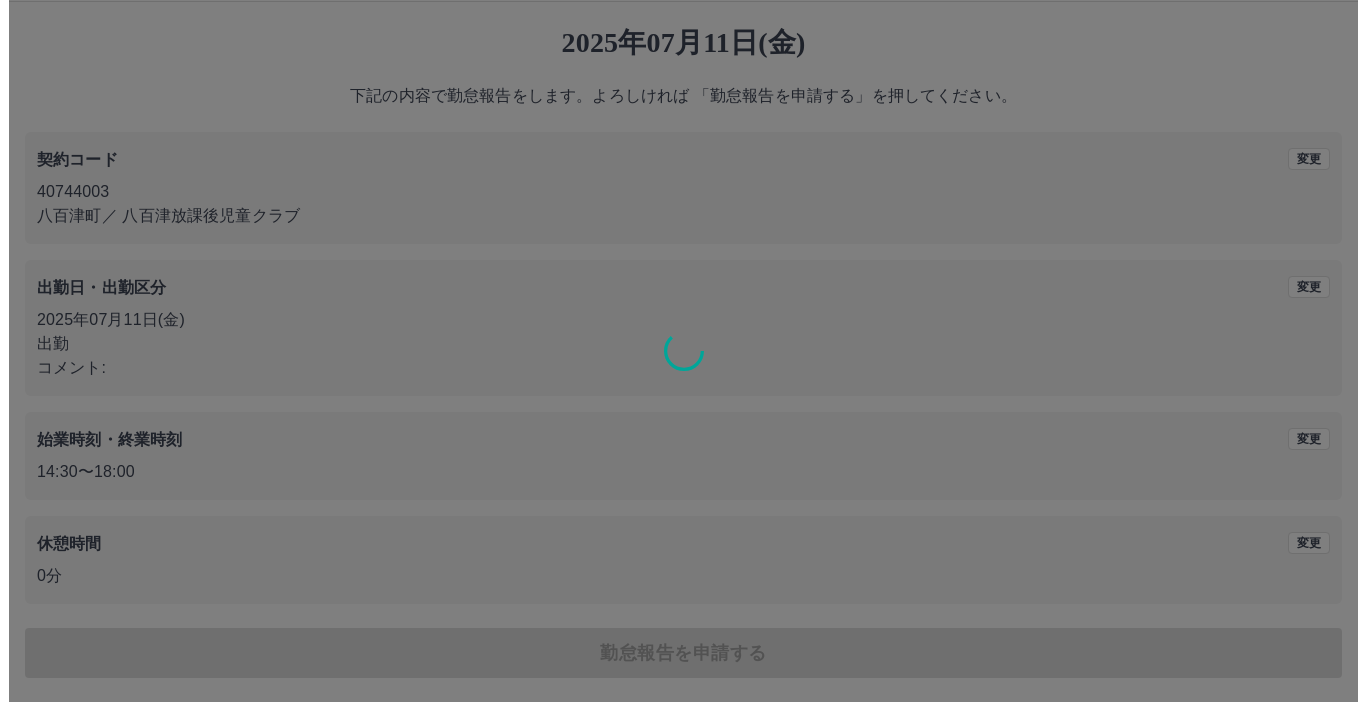 scroll, scrollTop: 0, scrollLeft: 0, axis: both 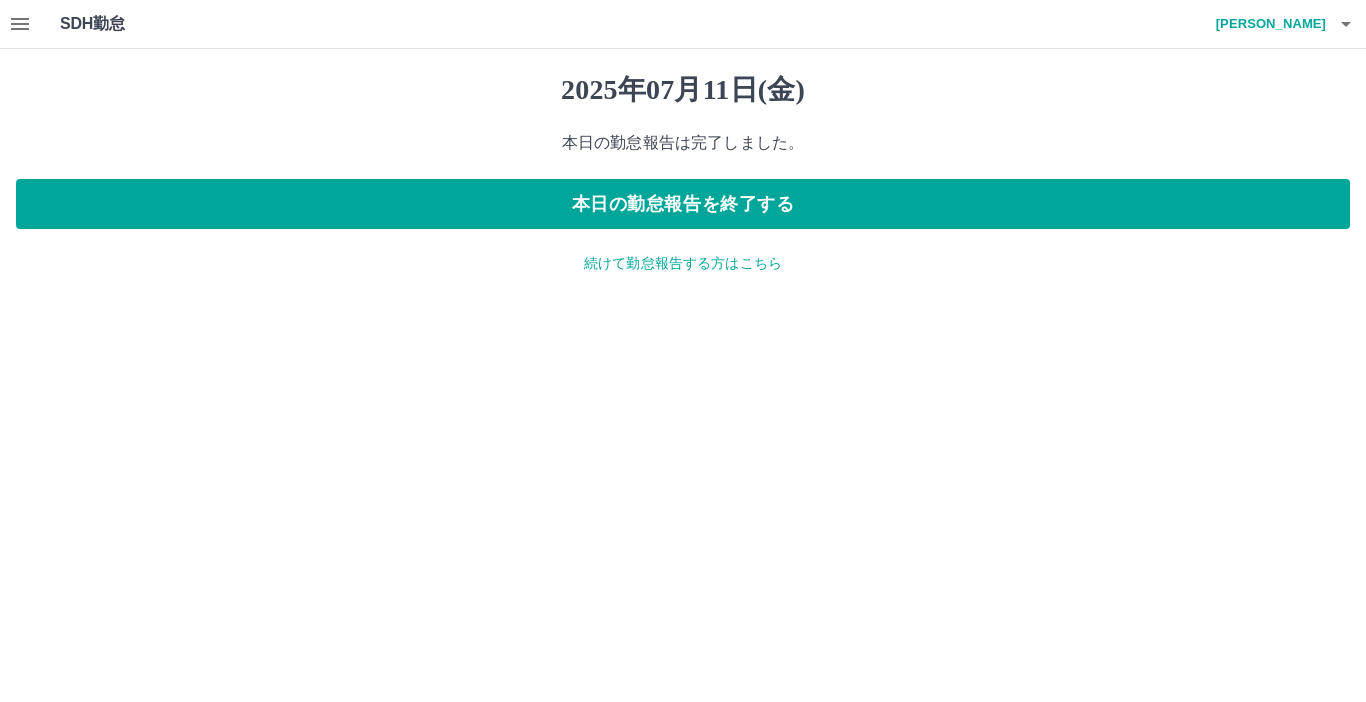 click on "続けて勤怠報告する方はこちら" at bounding box center [683, 263] 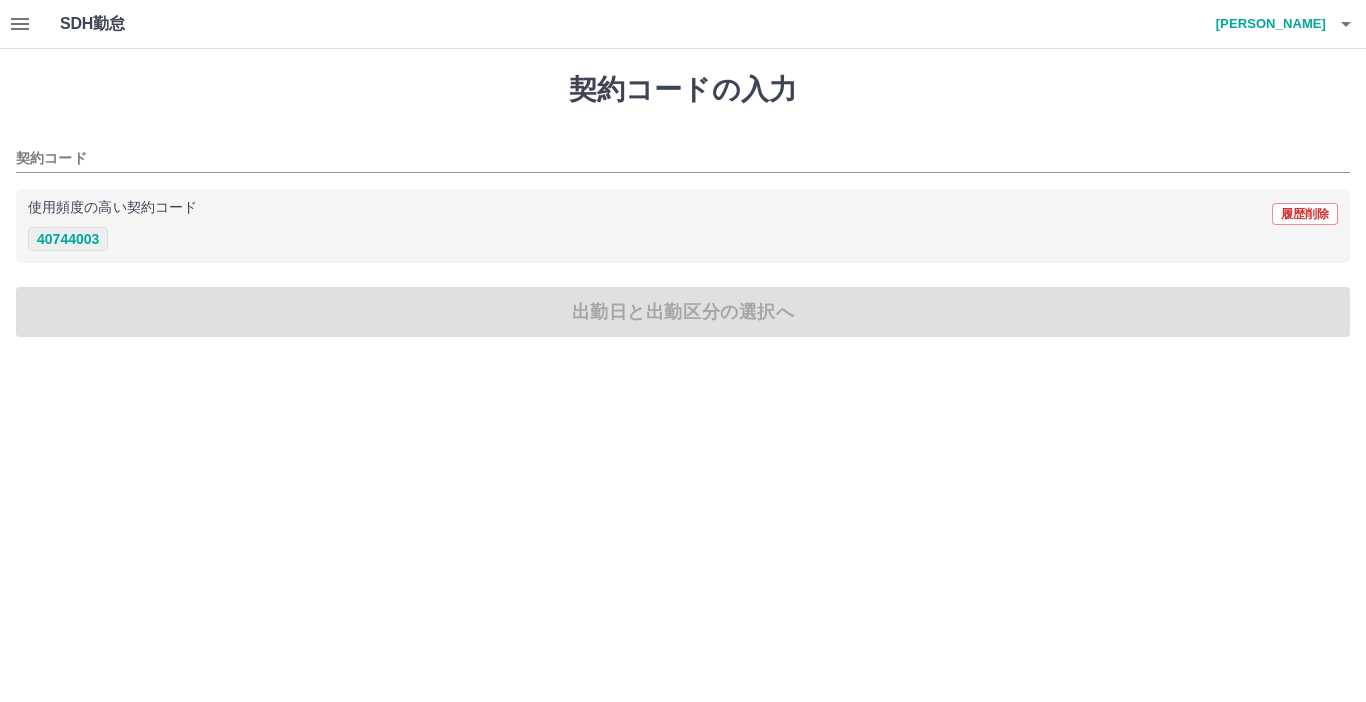 click on "40744003" at bounding box center (68, 239) 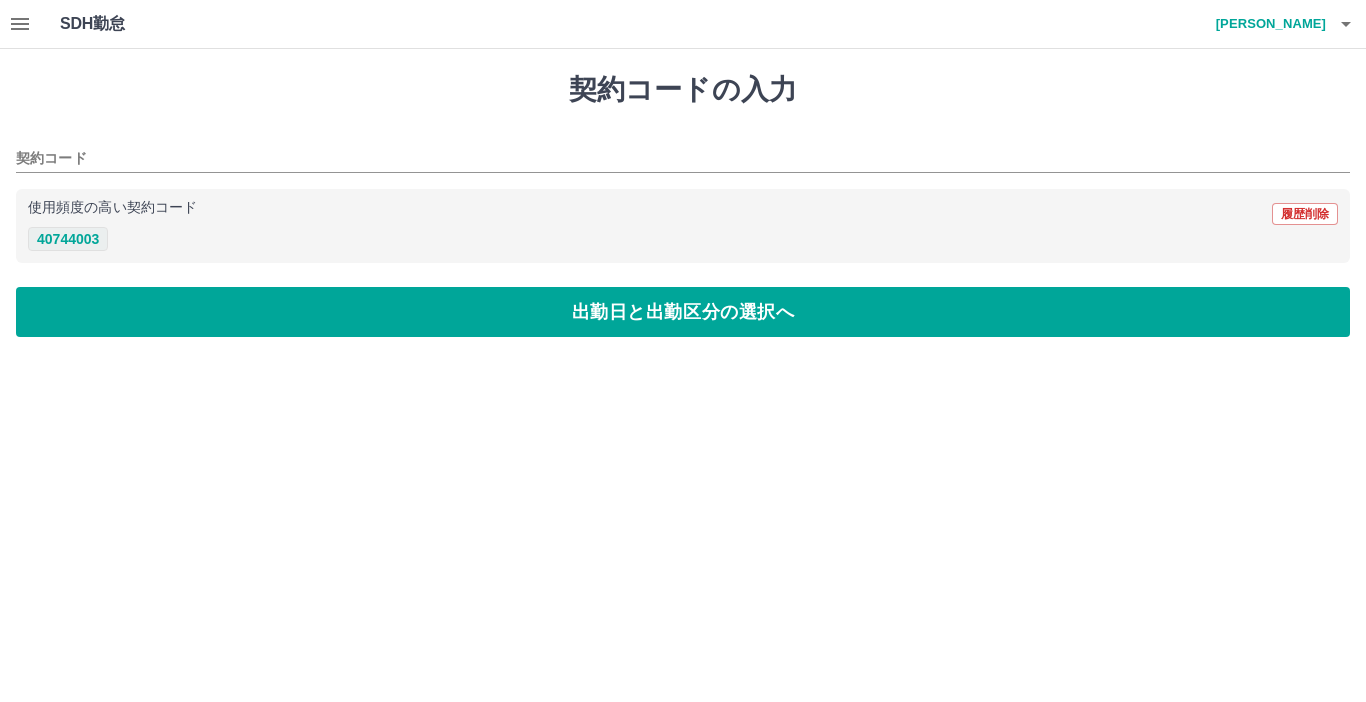 type on "********" 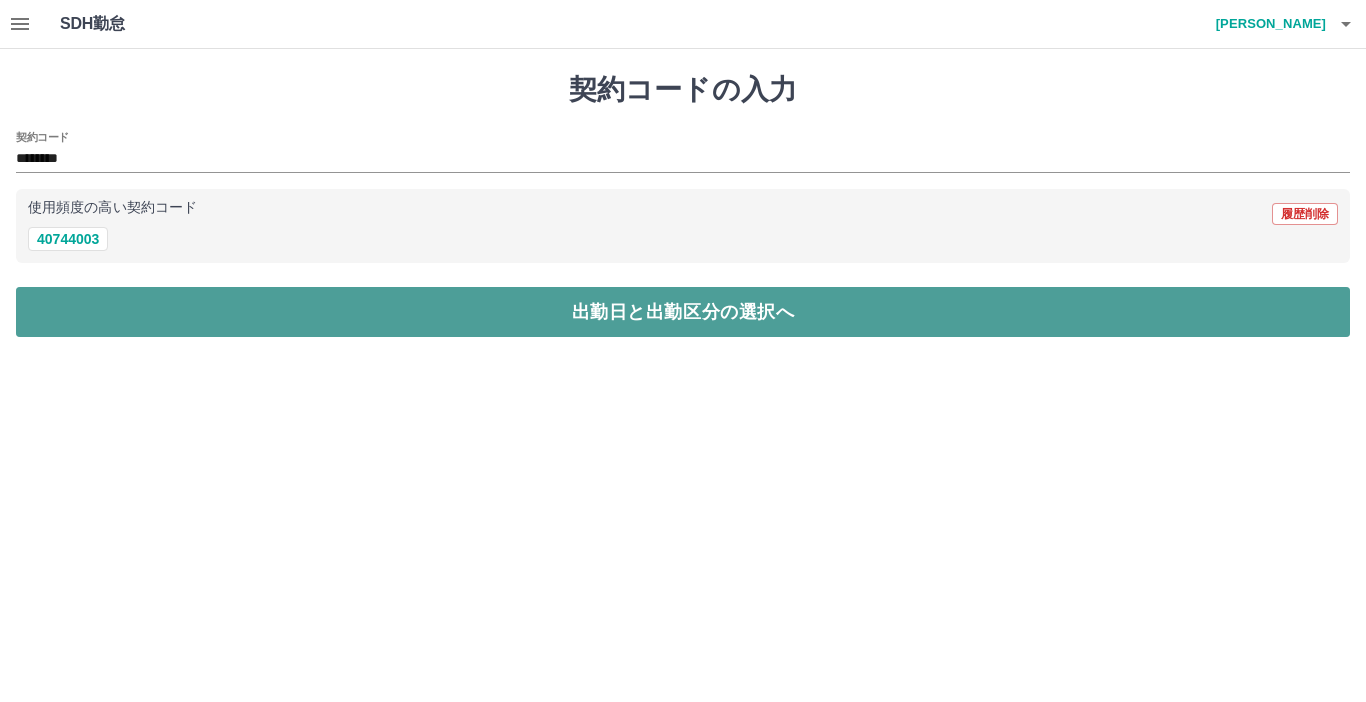 click on "出勤日と出勤区分の選択へ" at bounding box center [683, 312] 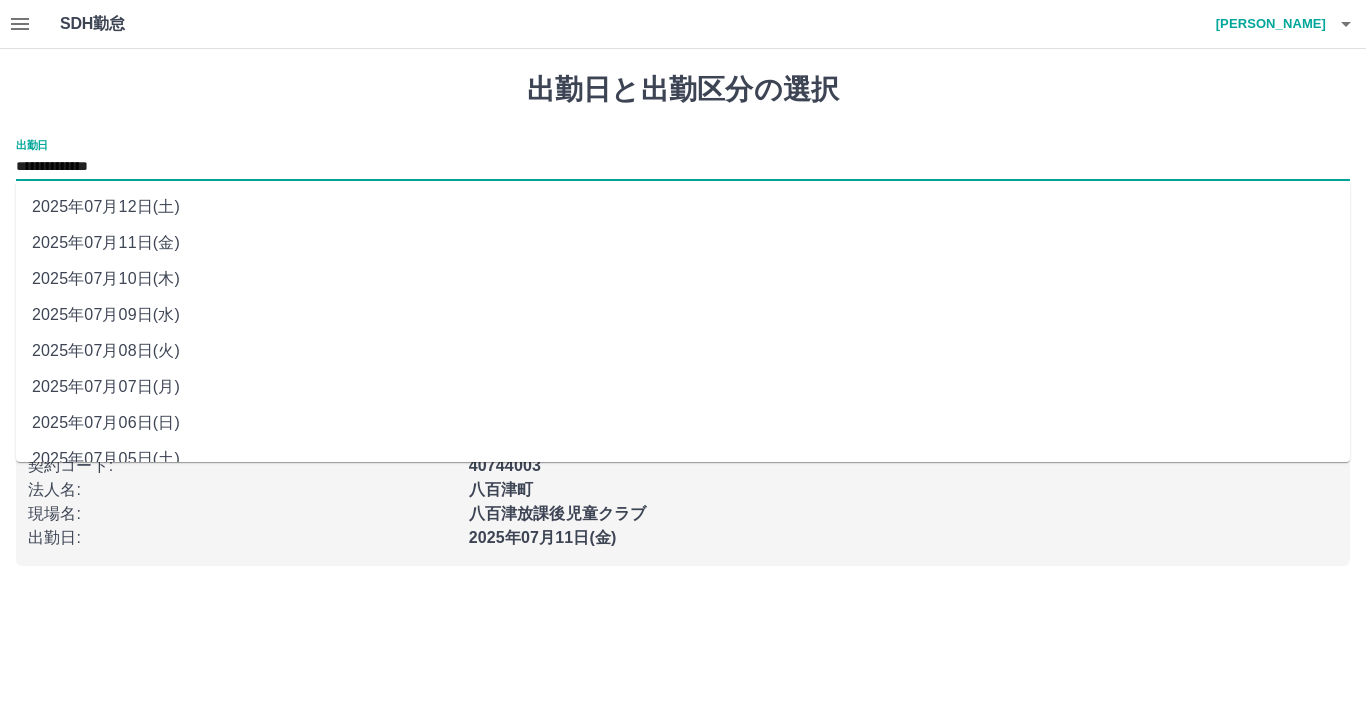 click on "**********" at bounding box center (683, 167) 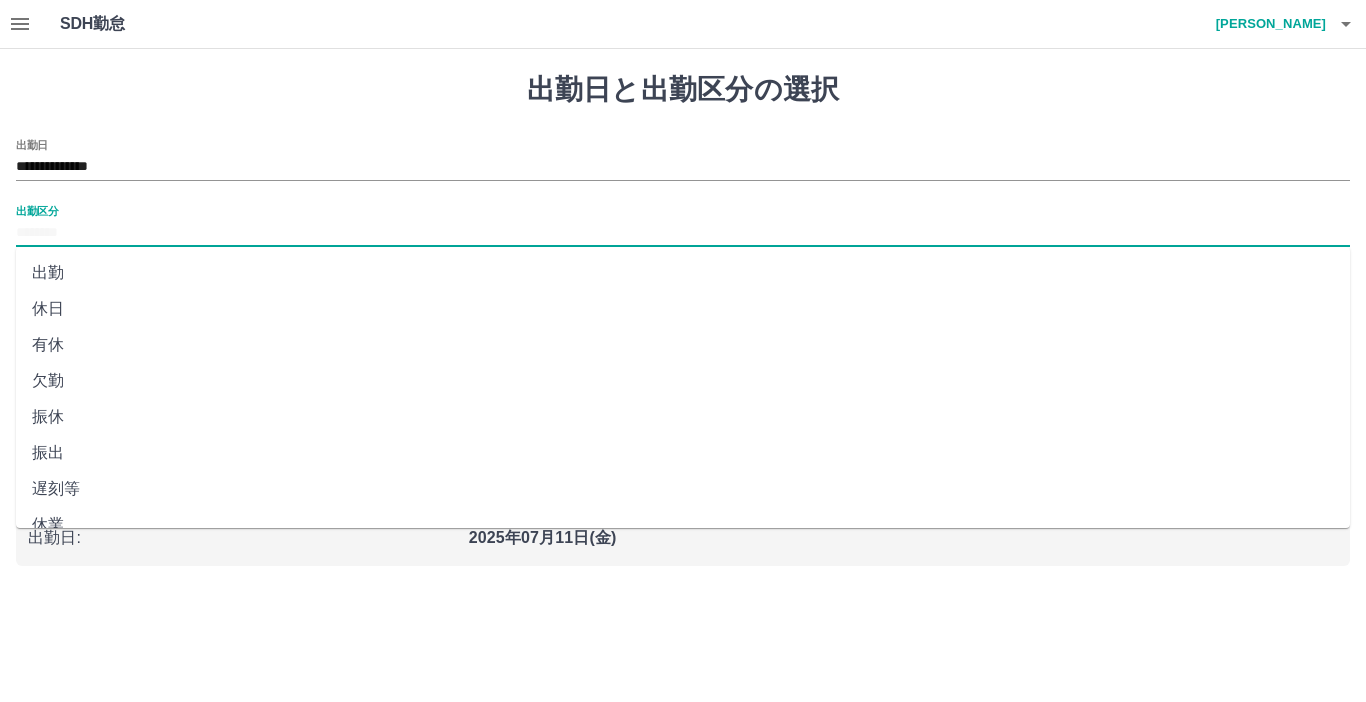 click on "出勤区分" at bounding box center [683, 233] 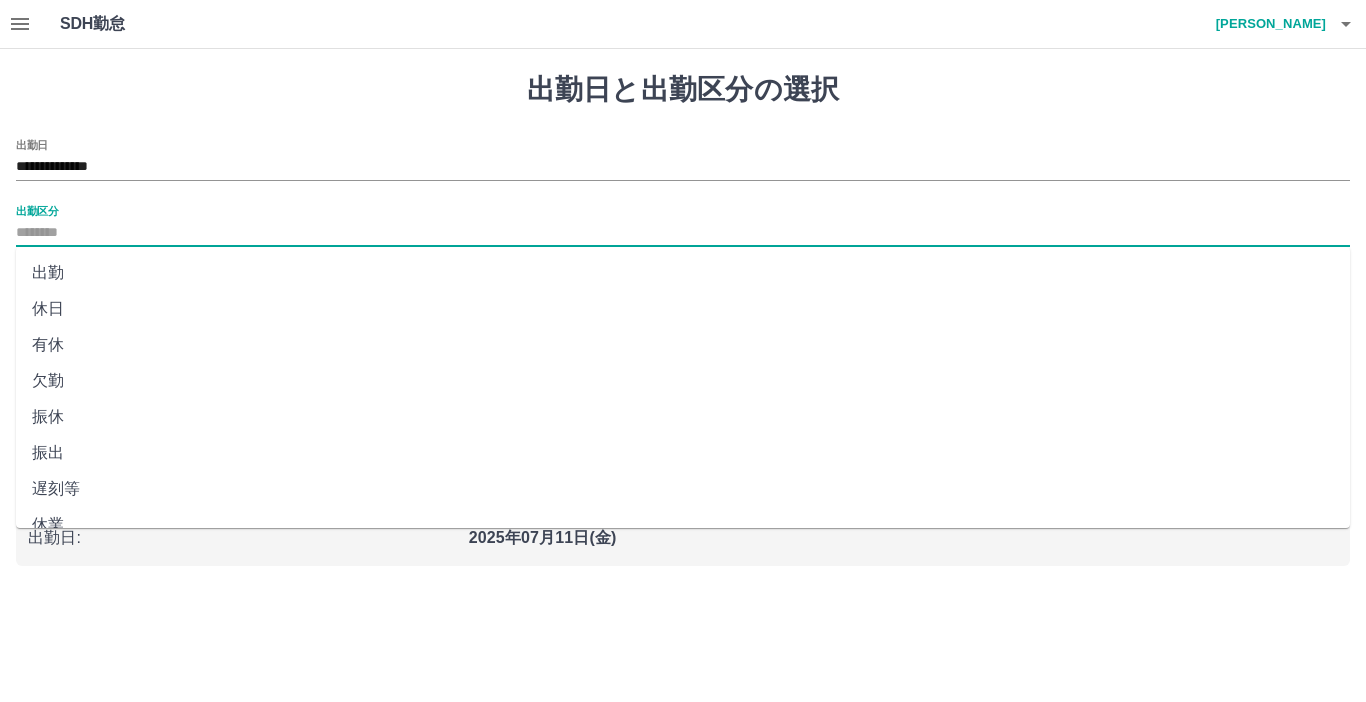 click on "休日" at bounding box center (683, 309) 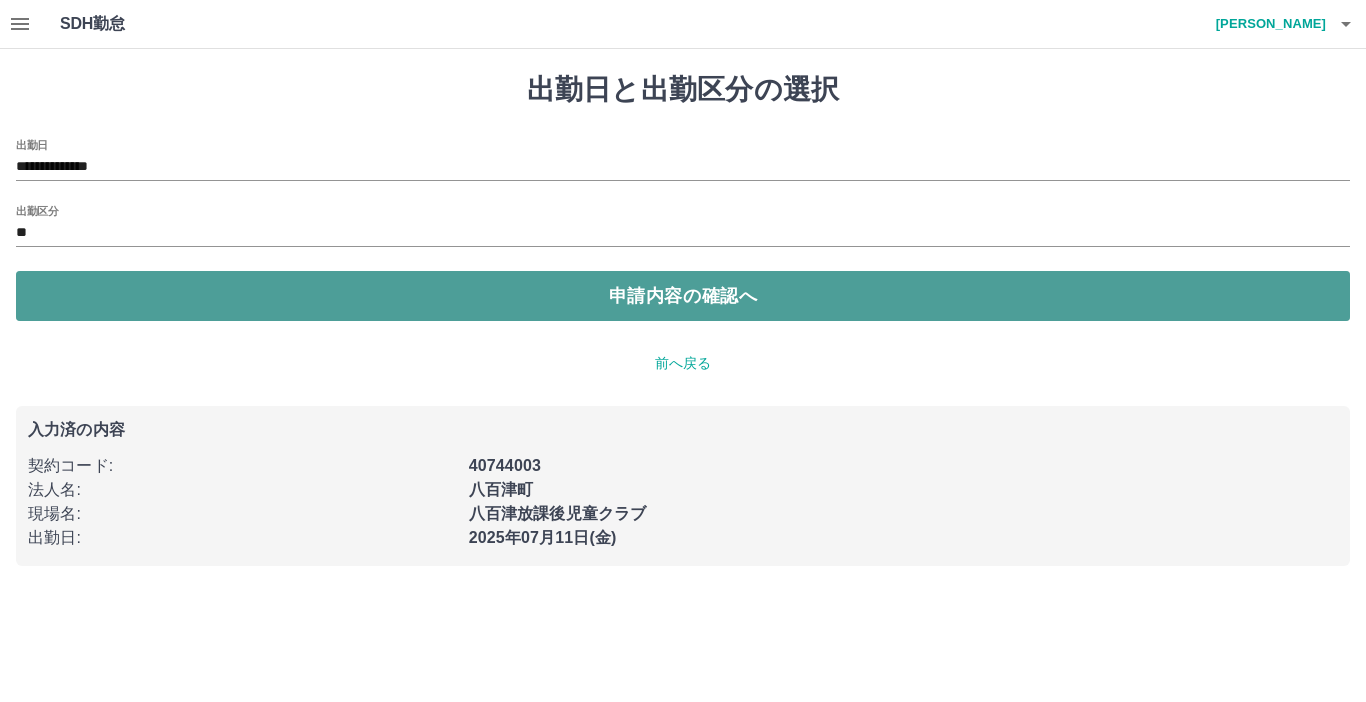 click on "申請内容の確認へ" at bounding box center [683, 296] 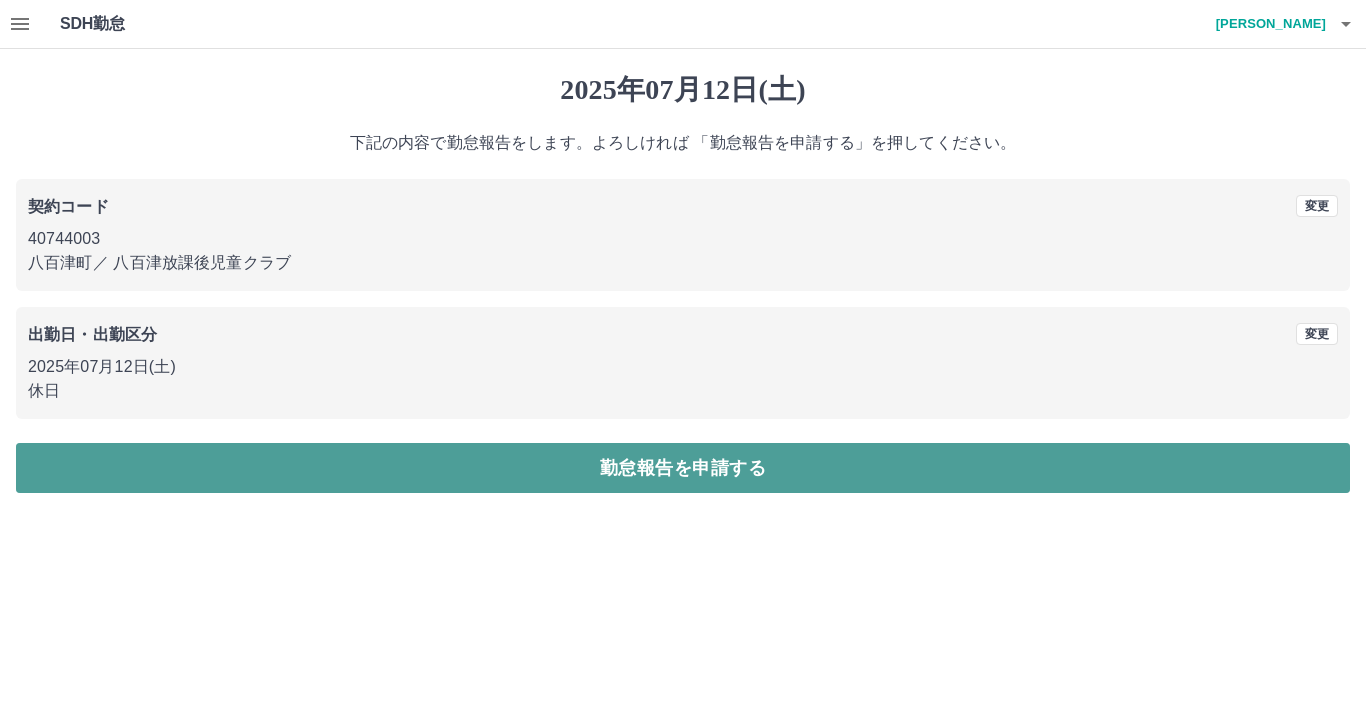 click on "勤怠報告を申請する" at bounding box center (683, 468) 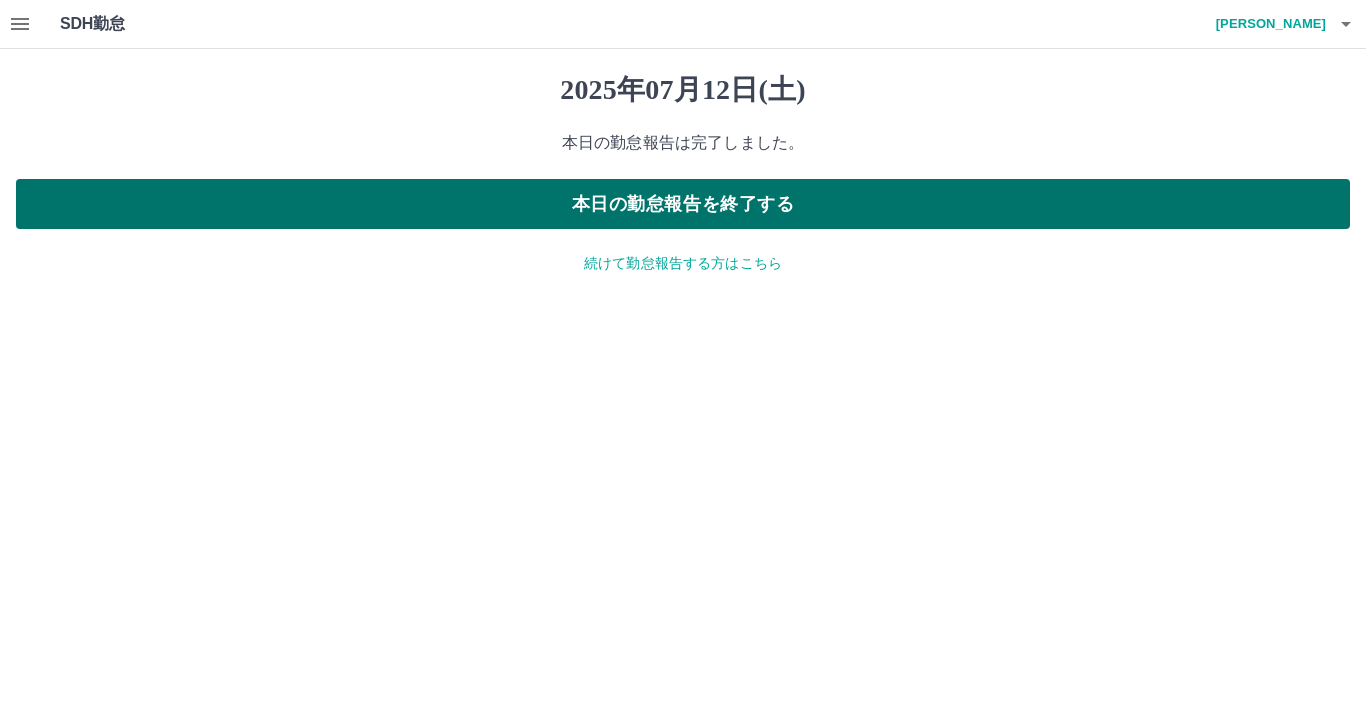 click on "本日の勤怠報告を終了する" at bounding box center (683, 204) 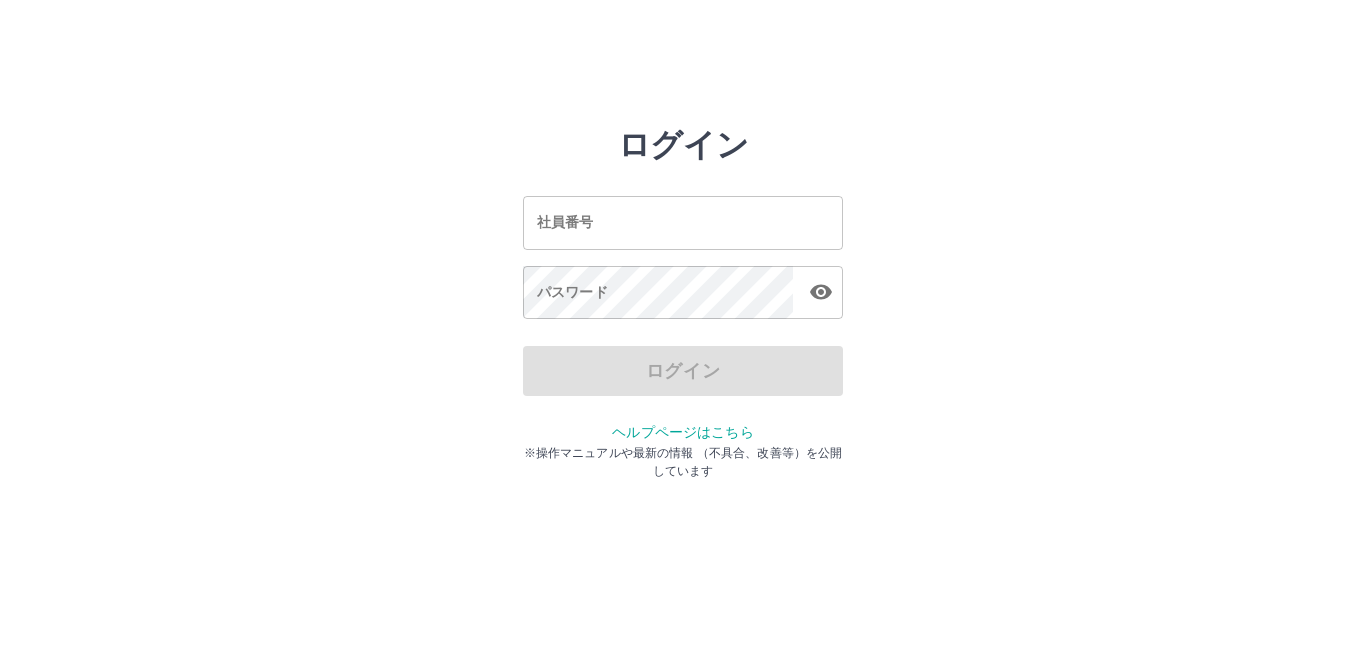 scroll, scrollTop: 0, scrollLeft: 0, axis: both 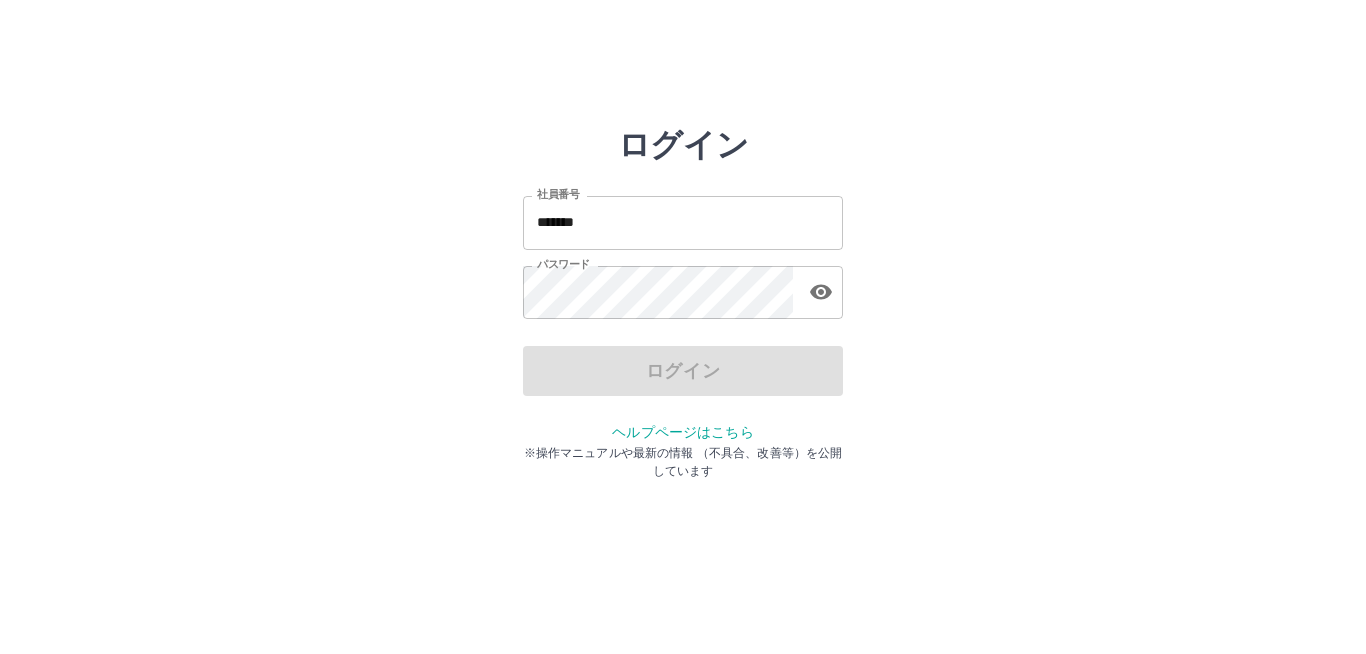 click on "*******" at bounding box center (683, 222) 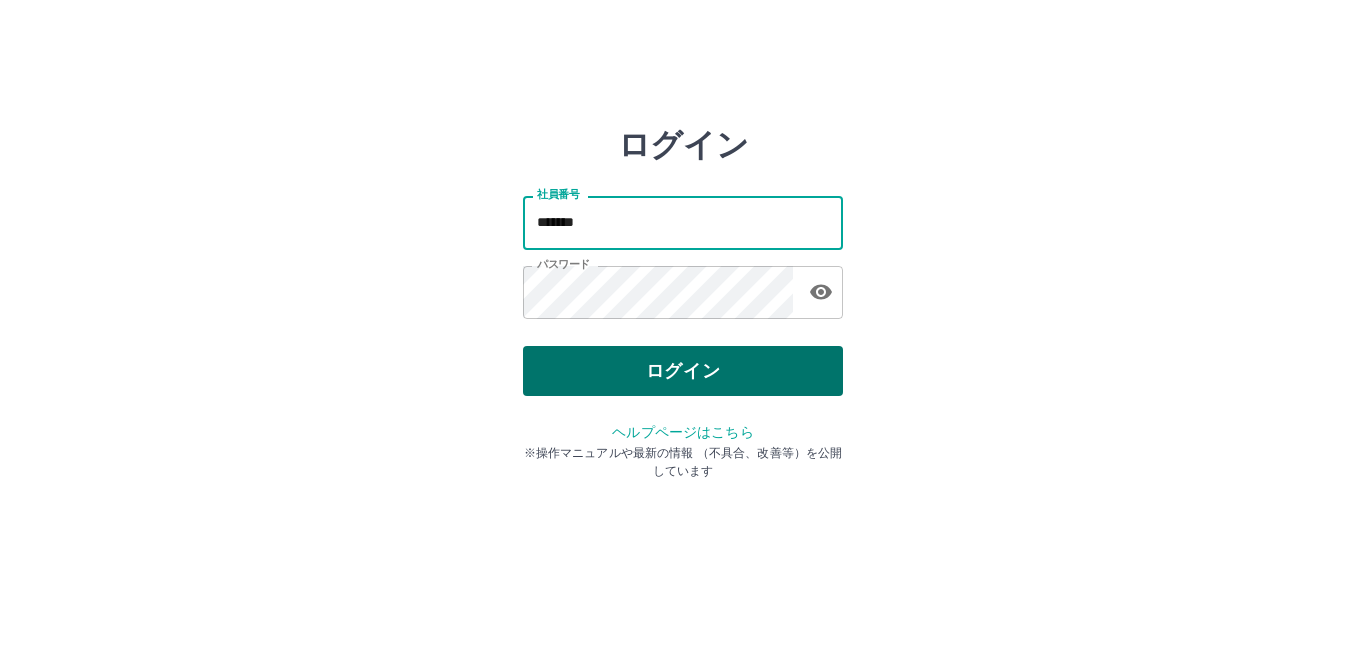 type on "*******" 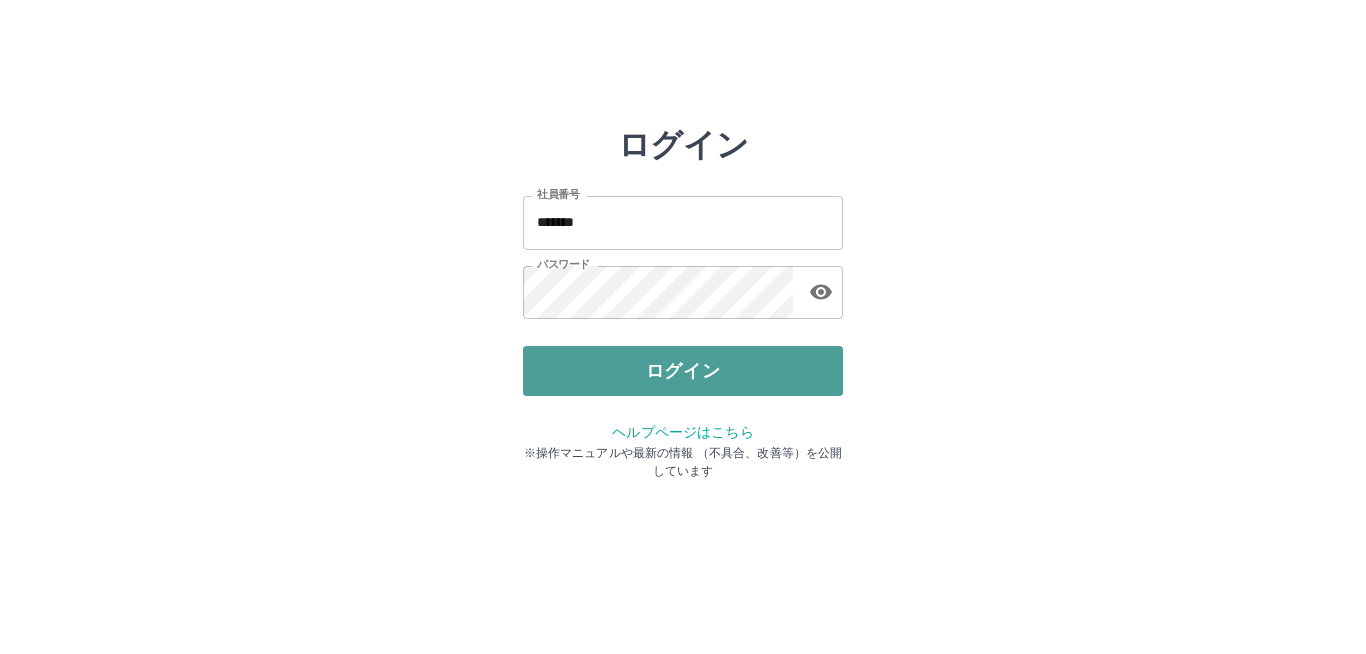 click on "ログイン" at bounding box center [683, 371] 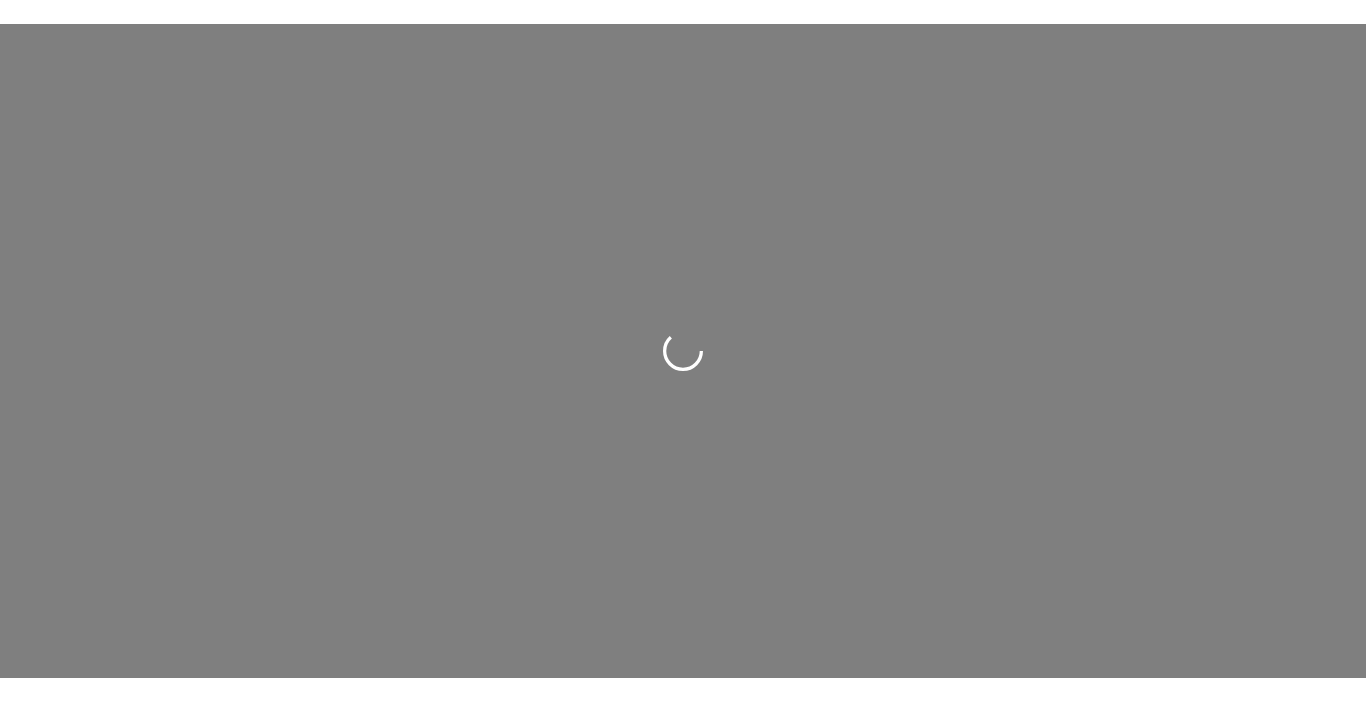 scroll, scrollTop: 0, scrollLeft: 0, axis: both 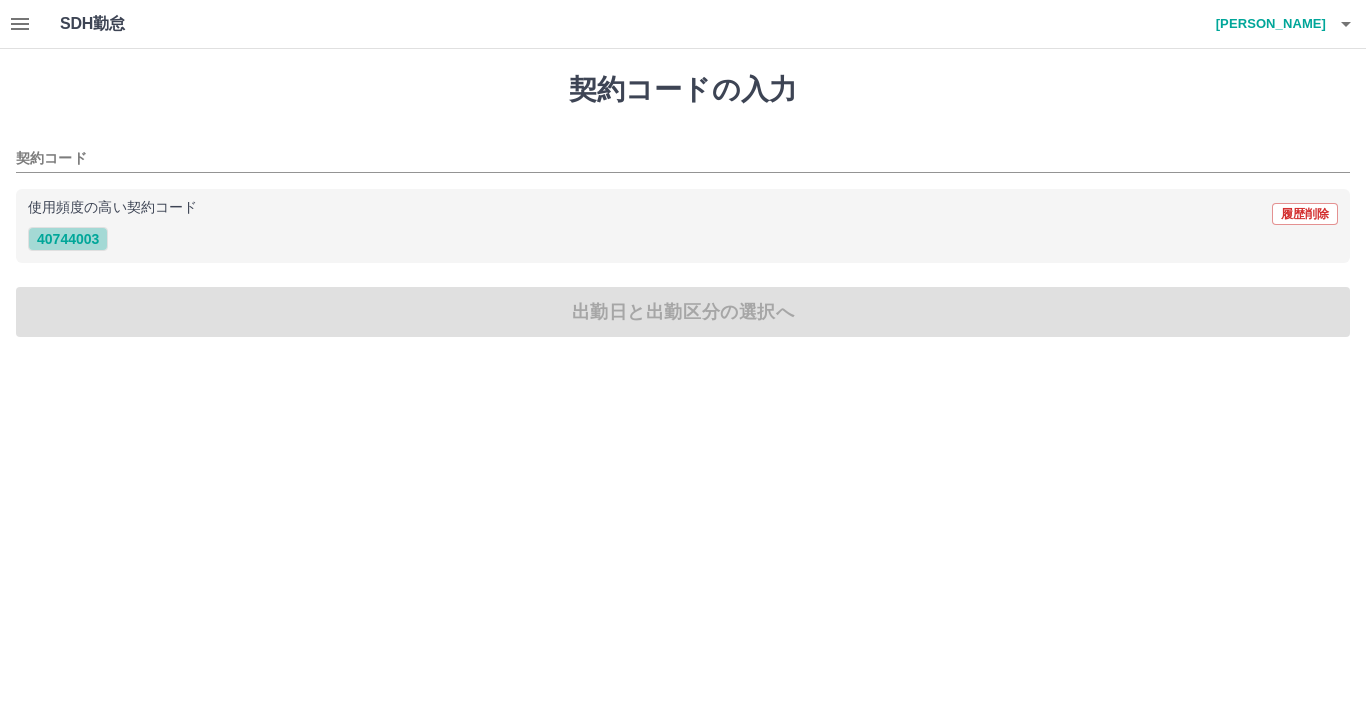 click on "40744003" at bounding box center [68, 239] 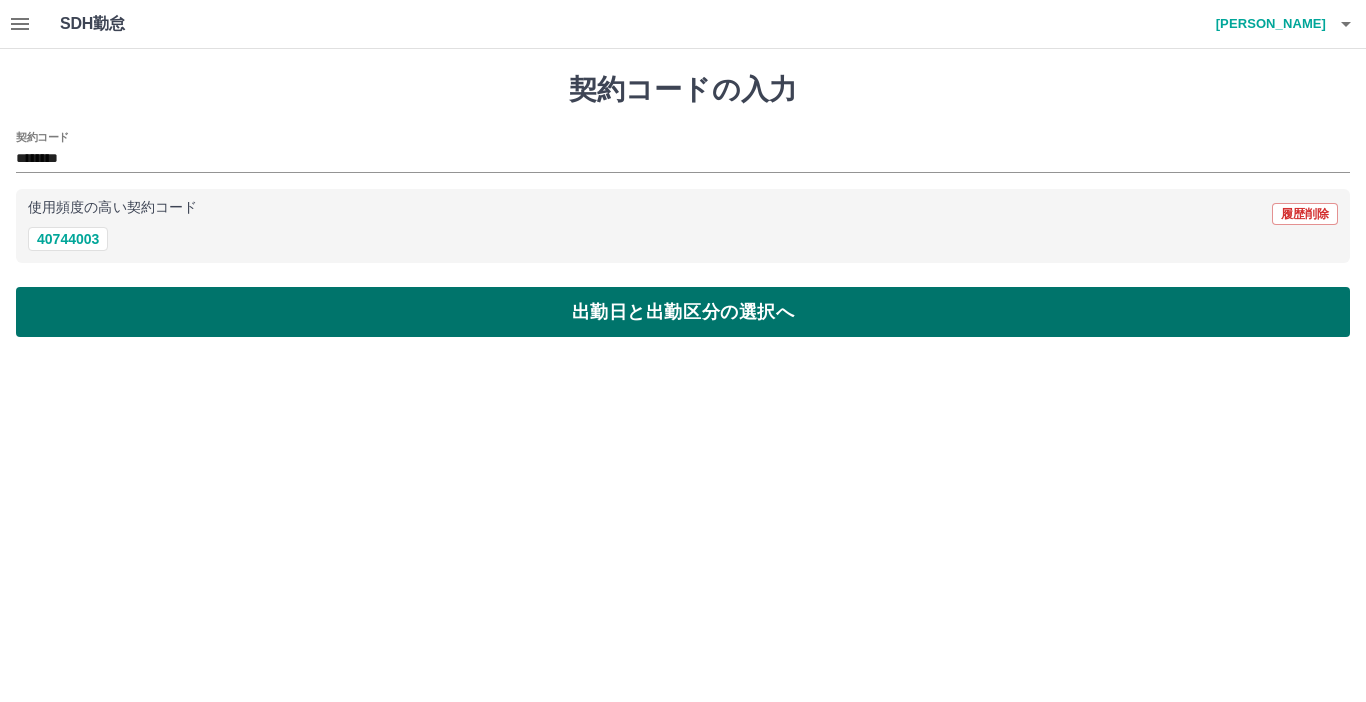 click on "出勤日と出勤区分の選択へ" at bounding box center [683, 312] 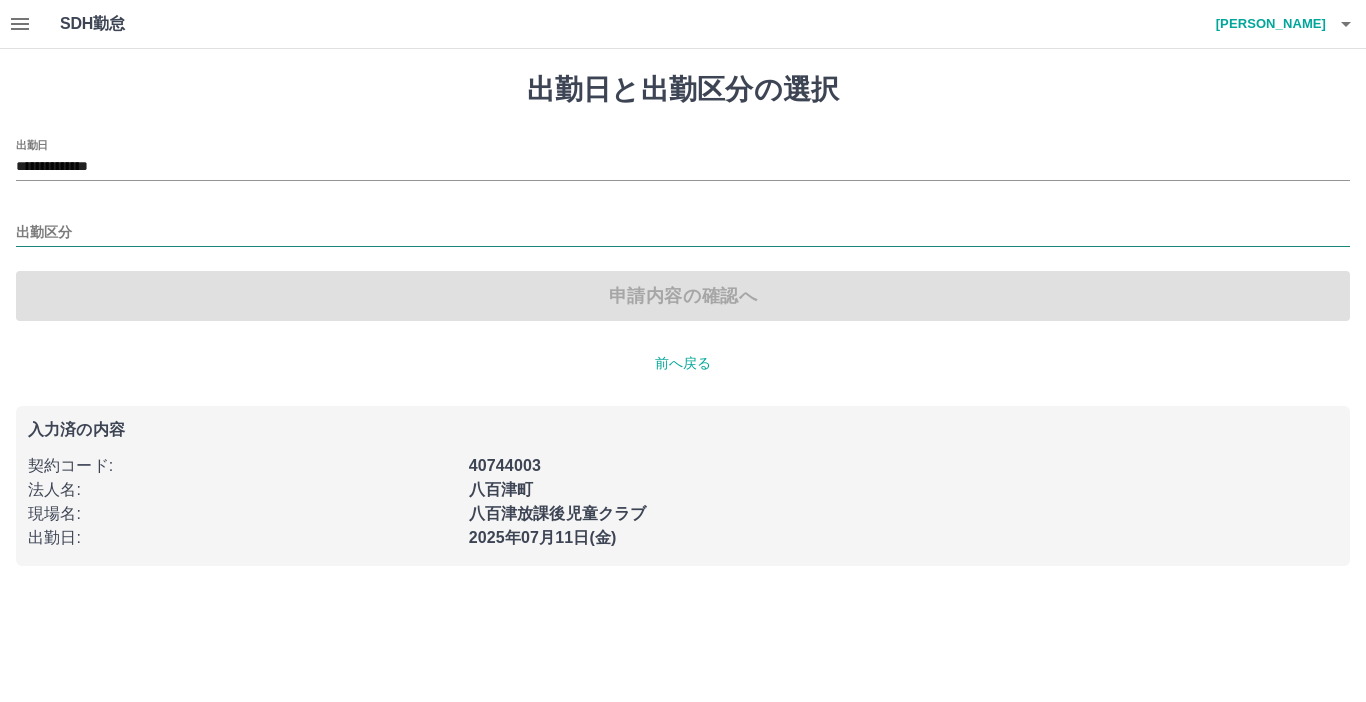 click on "出勤区分" at bounding box center [683, 233] 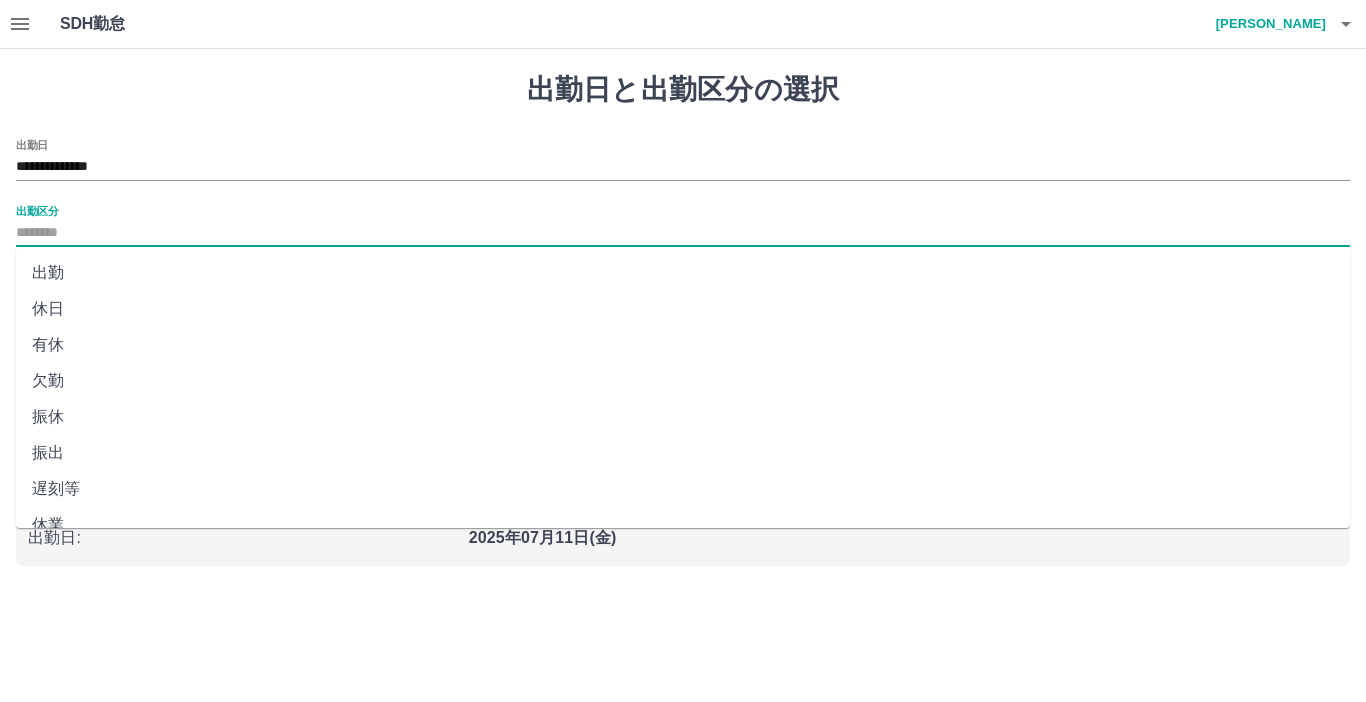 click on "休日" at bounding box center (683, 309) 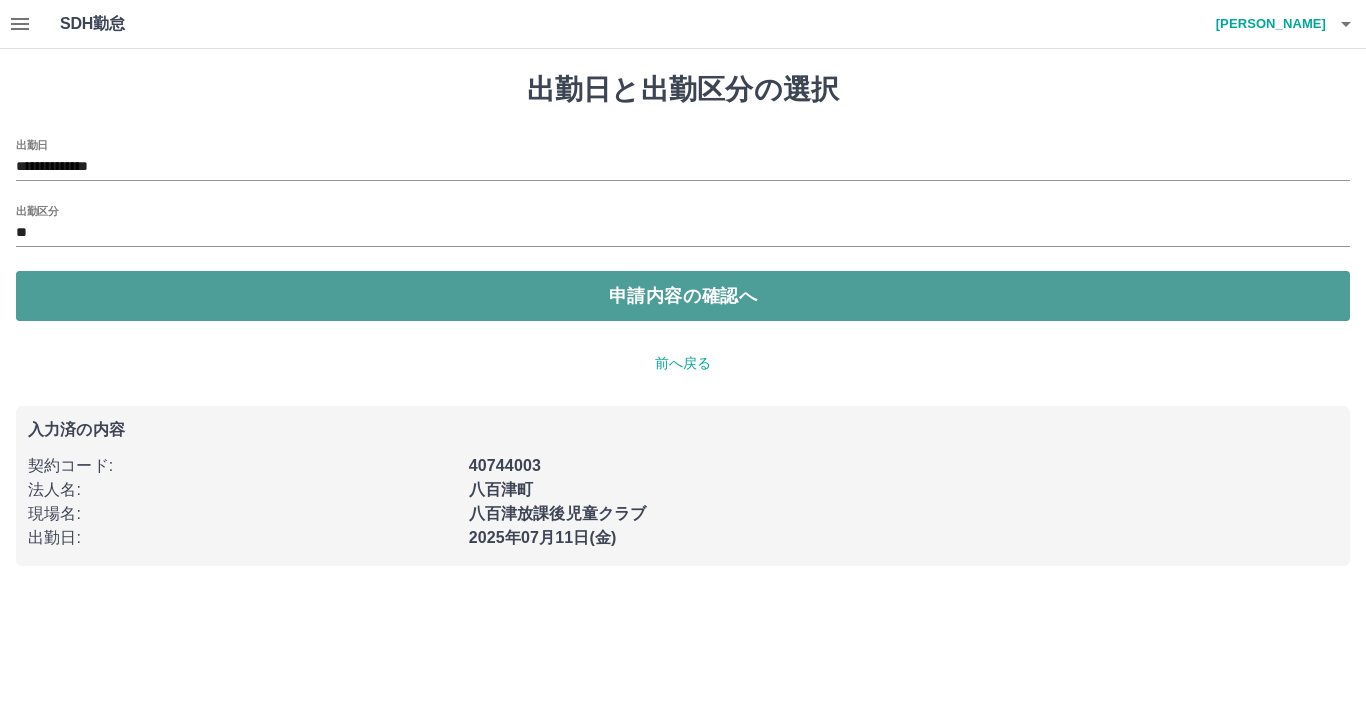 click on "申請内容の確認へ" at bounding box center (683, 296) 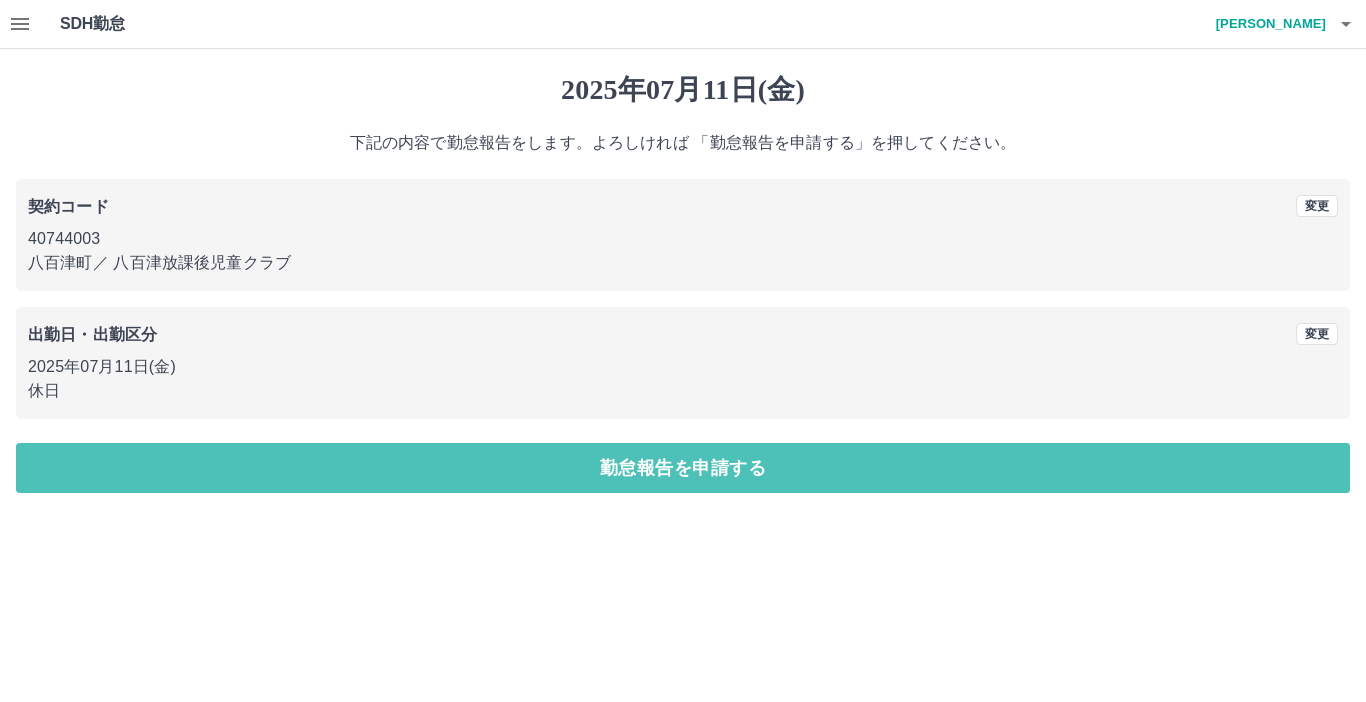click on "勤怠報告を申請する" at bounding box center [683, 468] 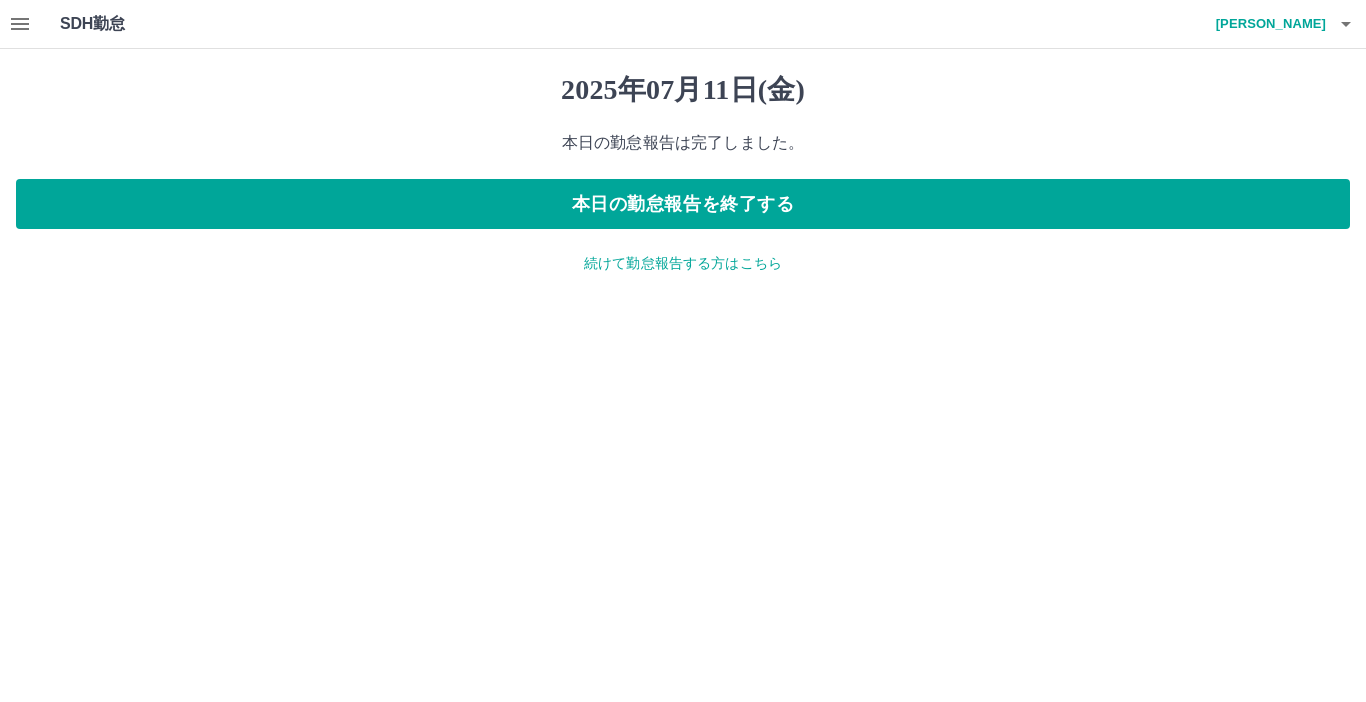 click on "続けて勤怠報告する方はこちら" at bounding box center (683, 263) 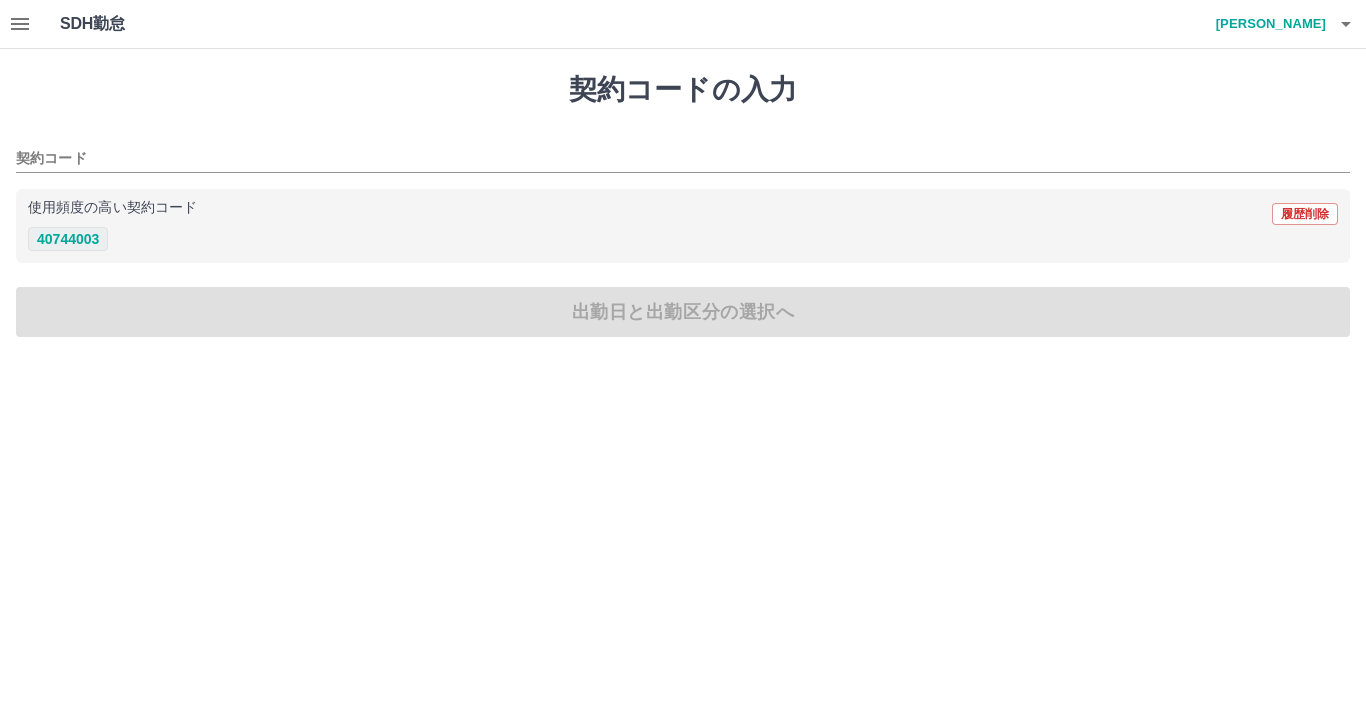 click on "40744003" at bounding box center (68, 239) 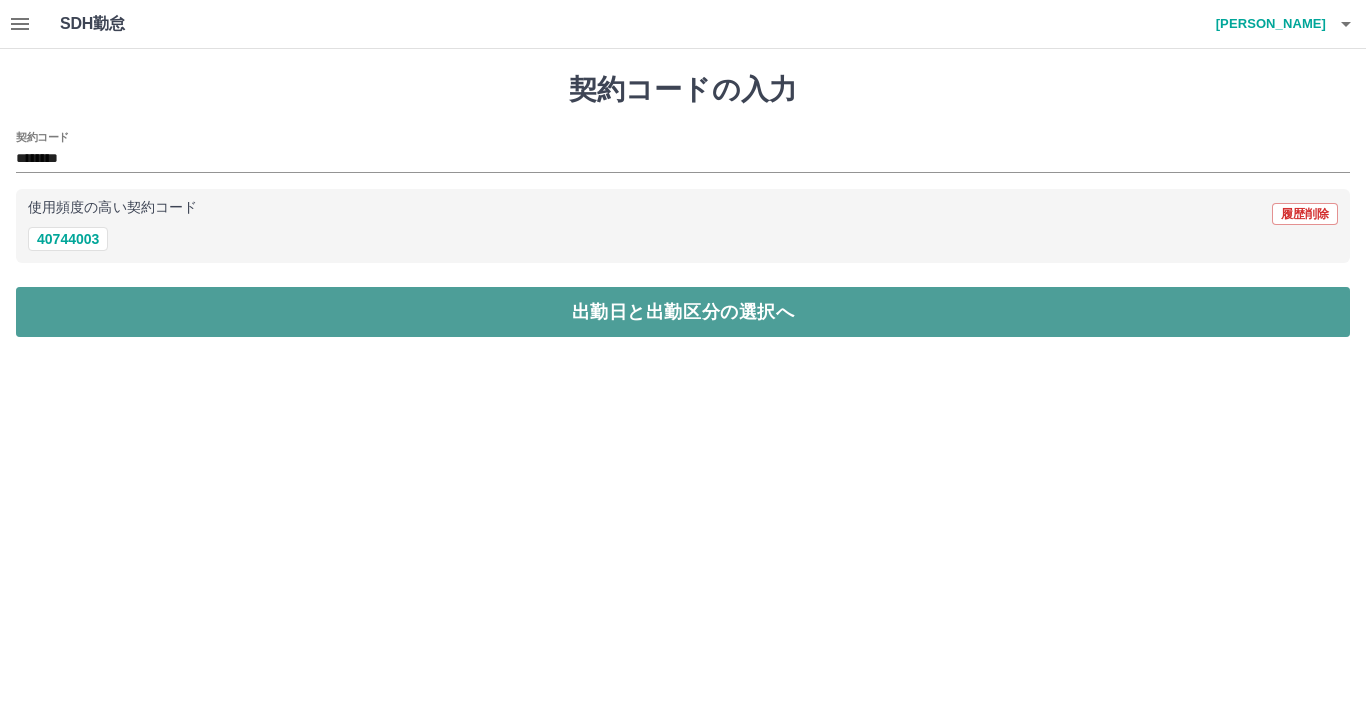 click on "出勤日と出勤区分の選択へ" at bounding box center (683, 312) 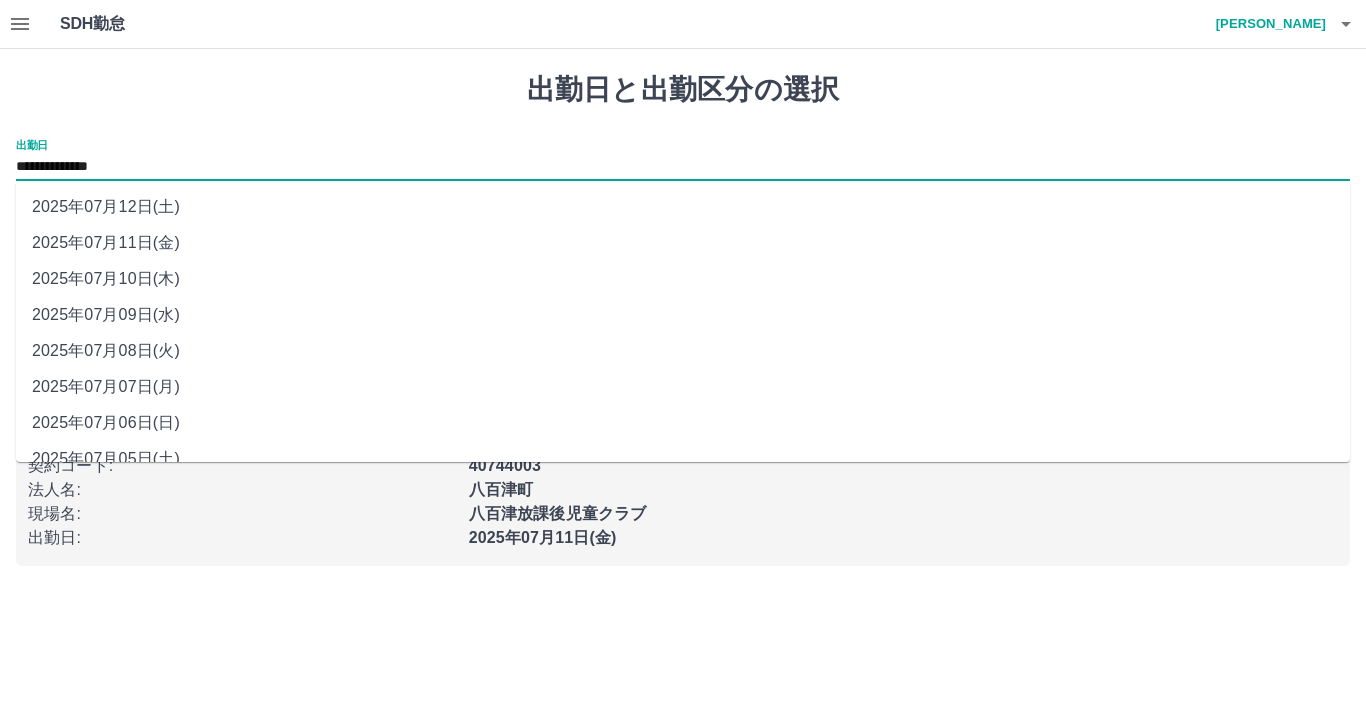 click on "**********" at bounding box center [683, 167] 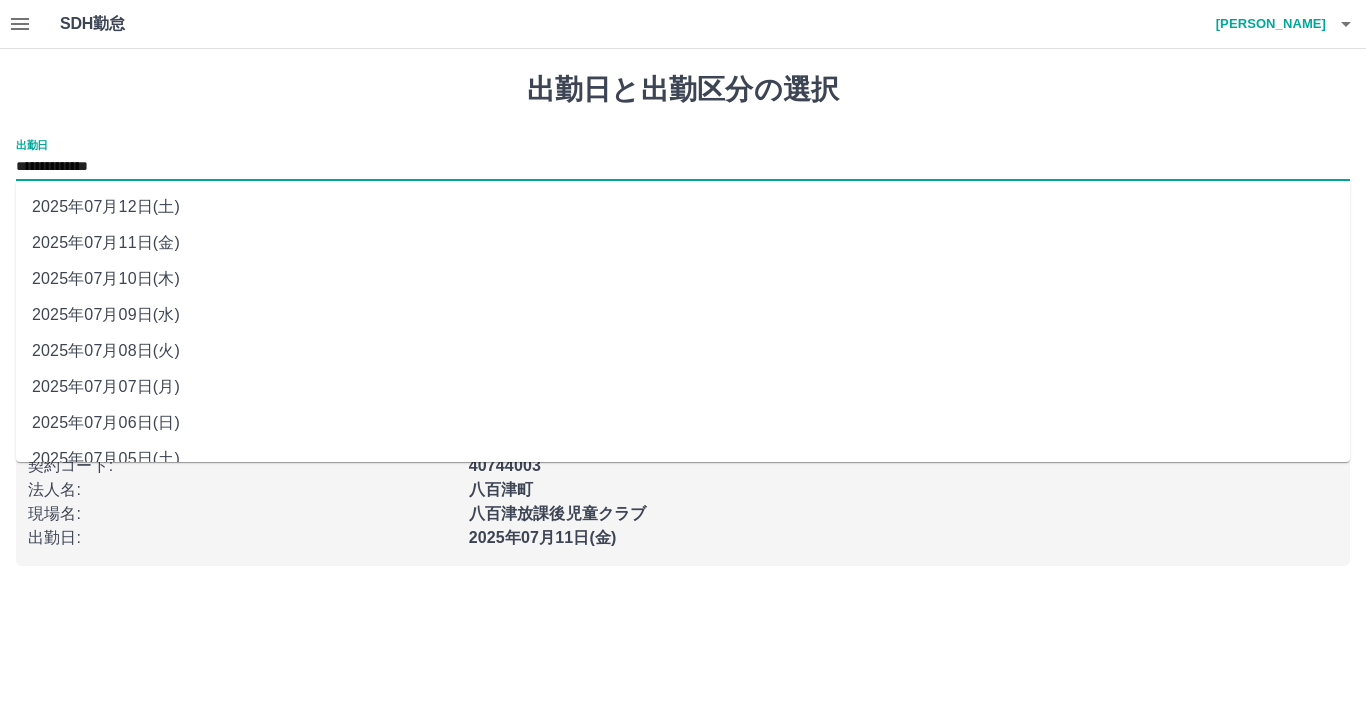 click on "2025年07月12日(土)" at bounding box center [683, 207] 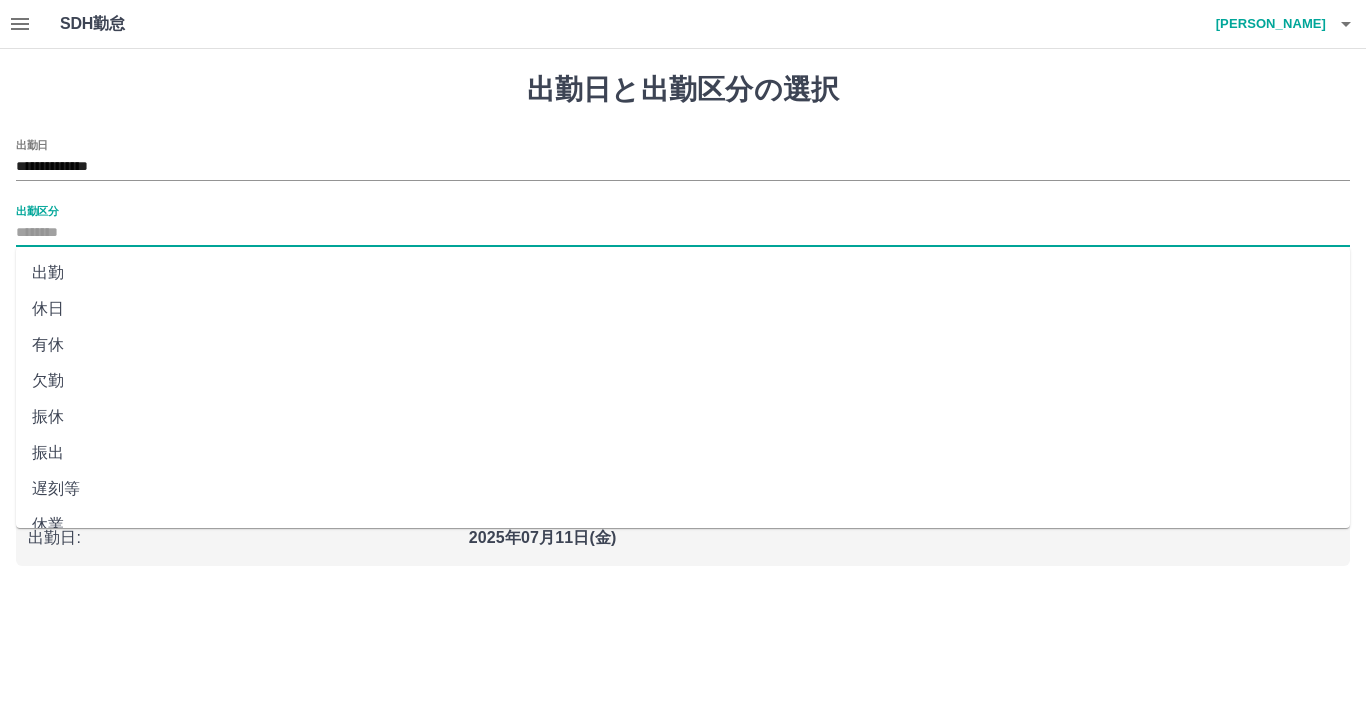 click on "出勤区分" at bounding box center [683, 233] 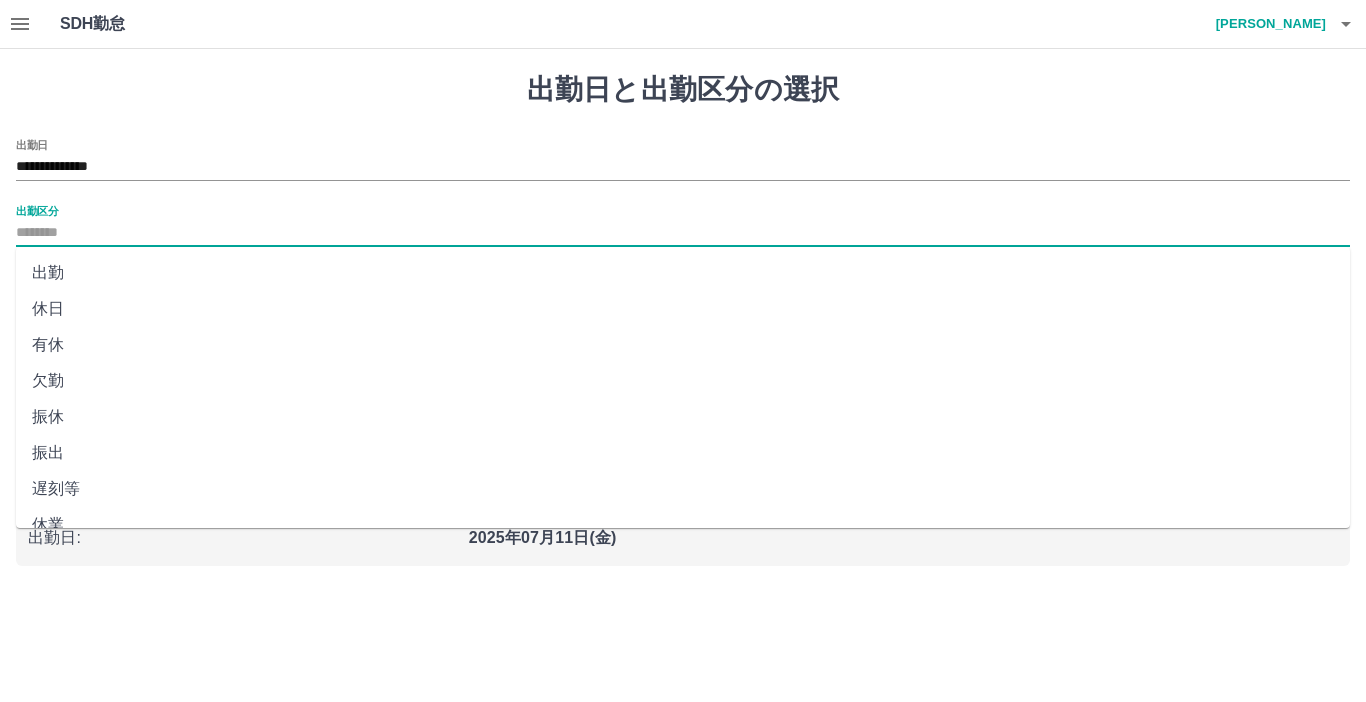 click on "休日" at bounding box center [683, 309] 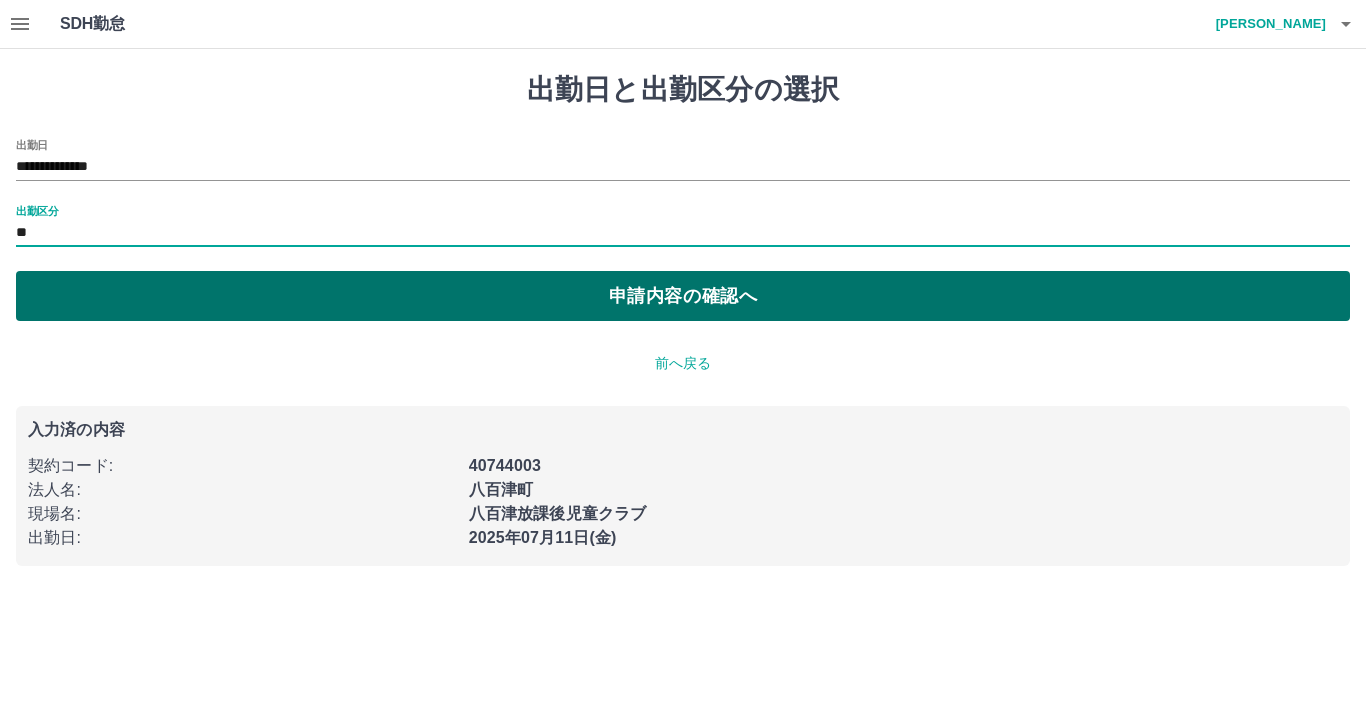 click on "申請内容の確認へ" at bounding box center (683, 296) 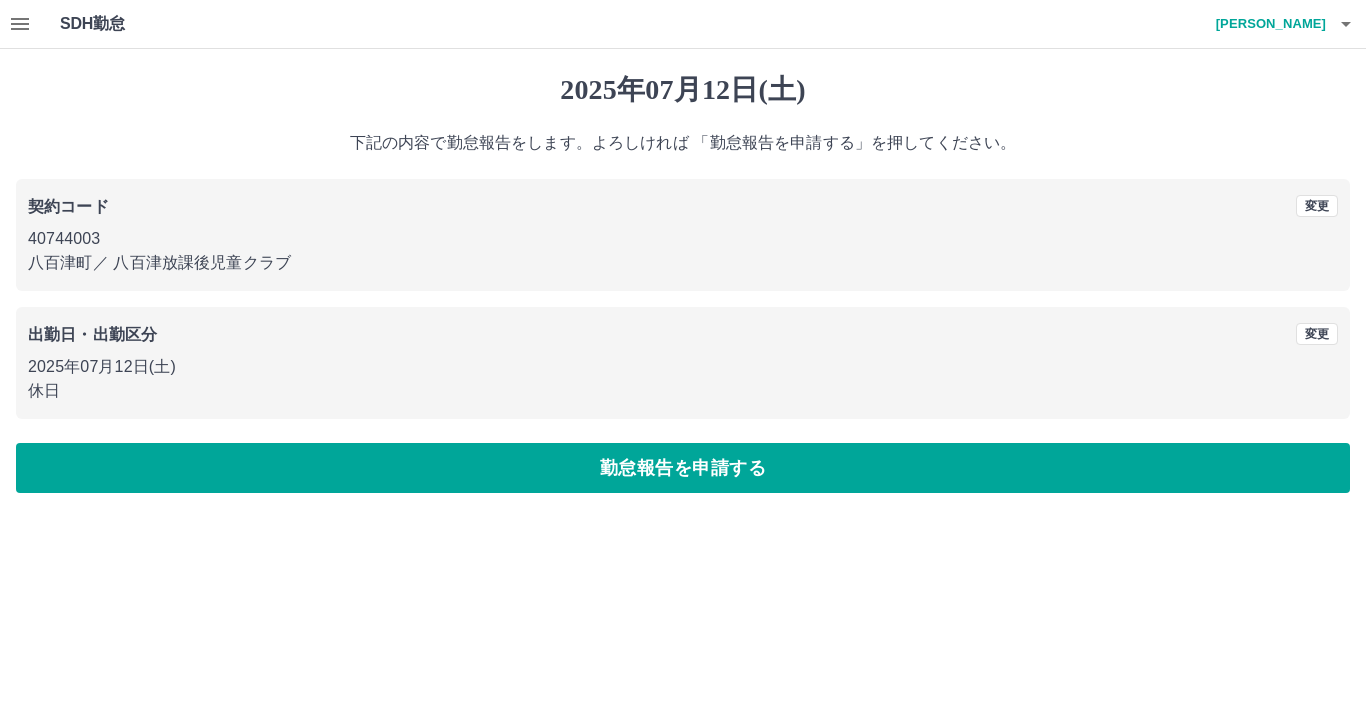 click on "勤怠報告を申請する" at bounding box center (683, 468) 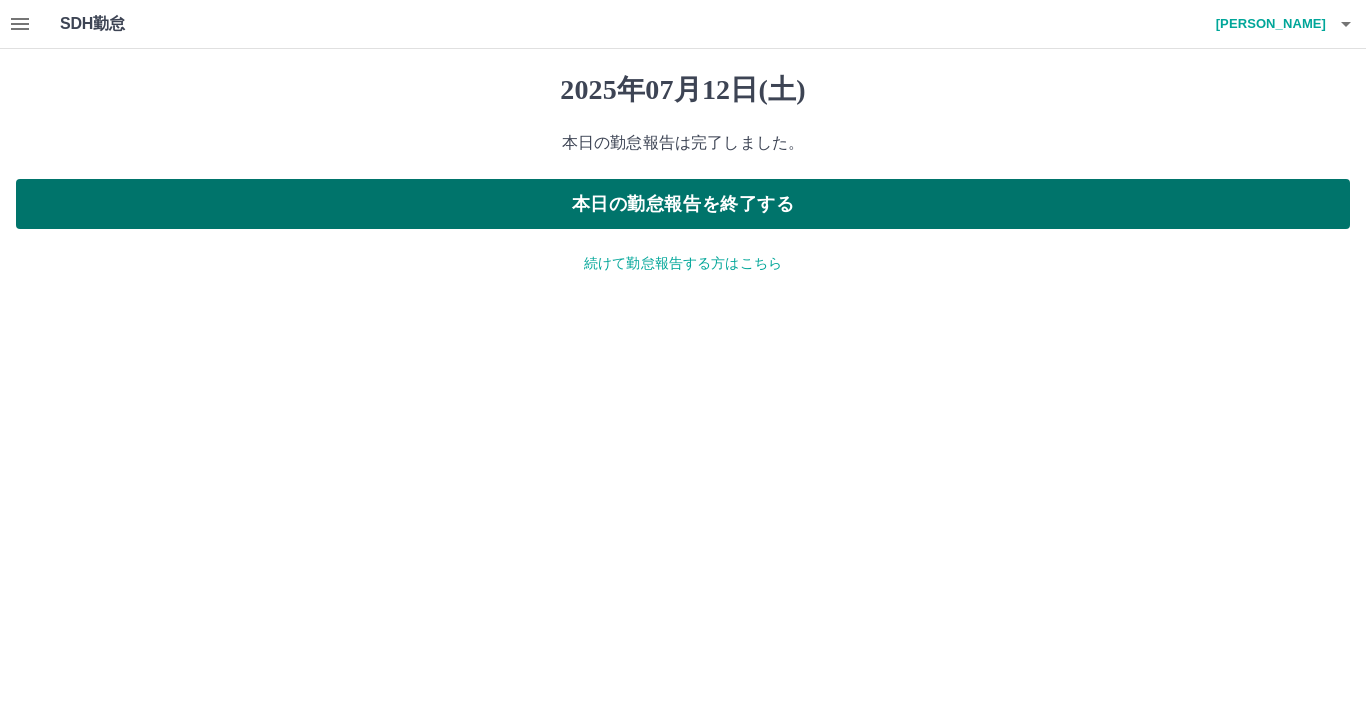 click on "本日の勤怠報告を終了する" at bounding box center (683, 204) 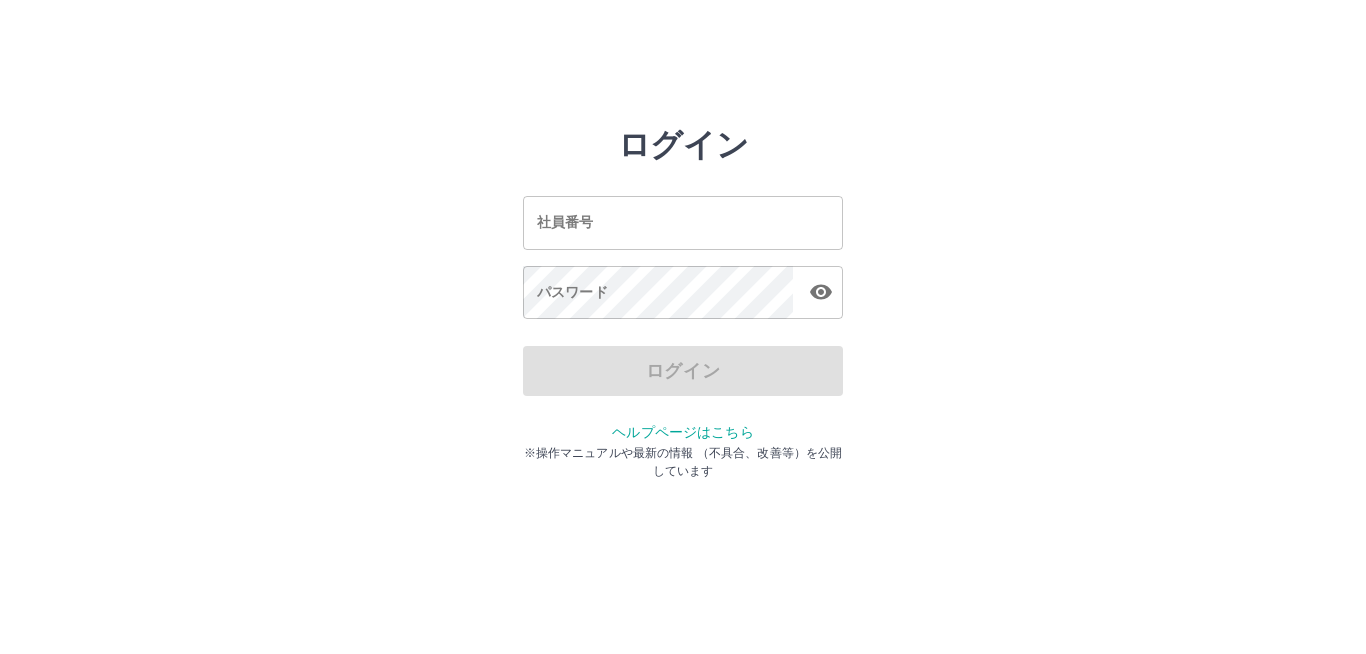 scroll, scrollTop: 0, scrollLeft: 0, axis: both 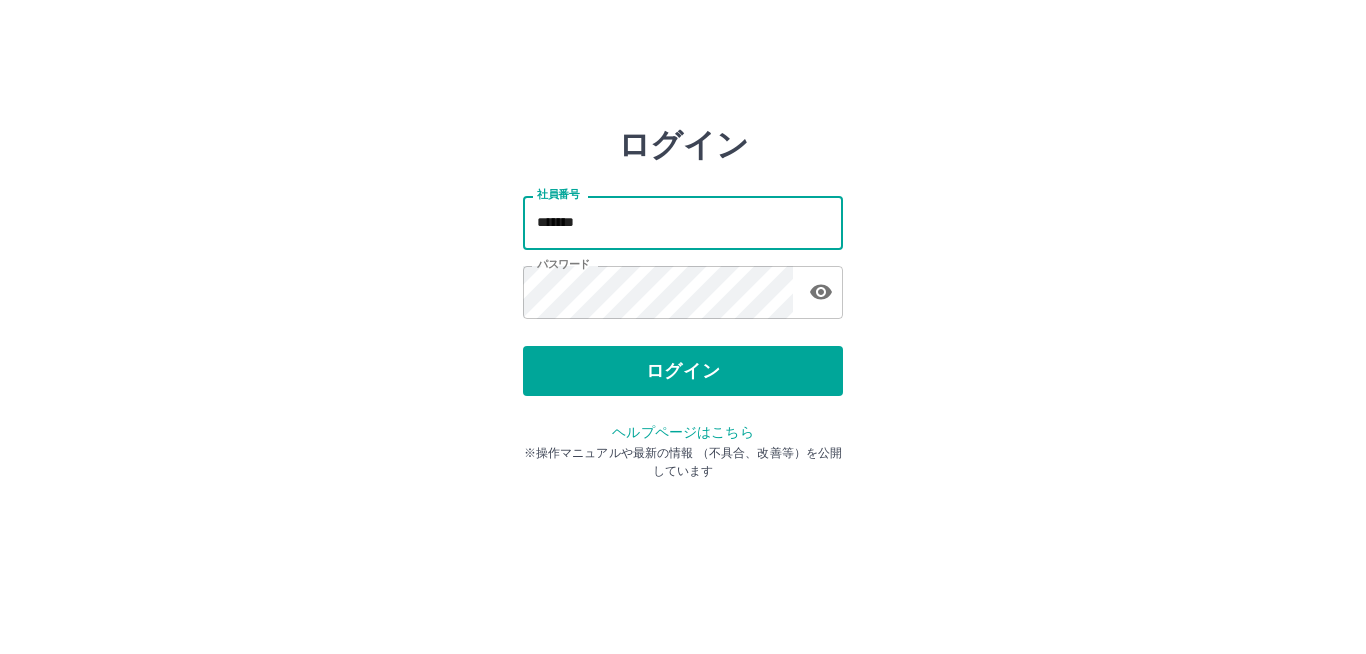 click on "*******" at bounding box center [683, 222] 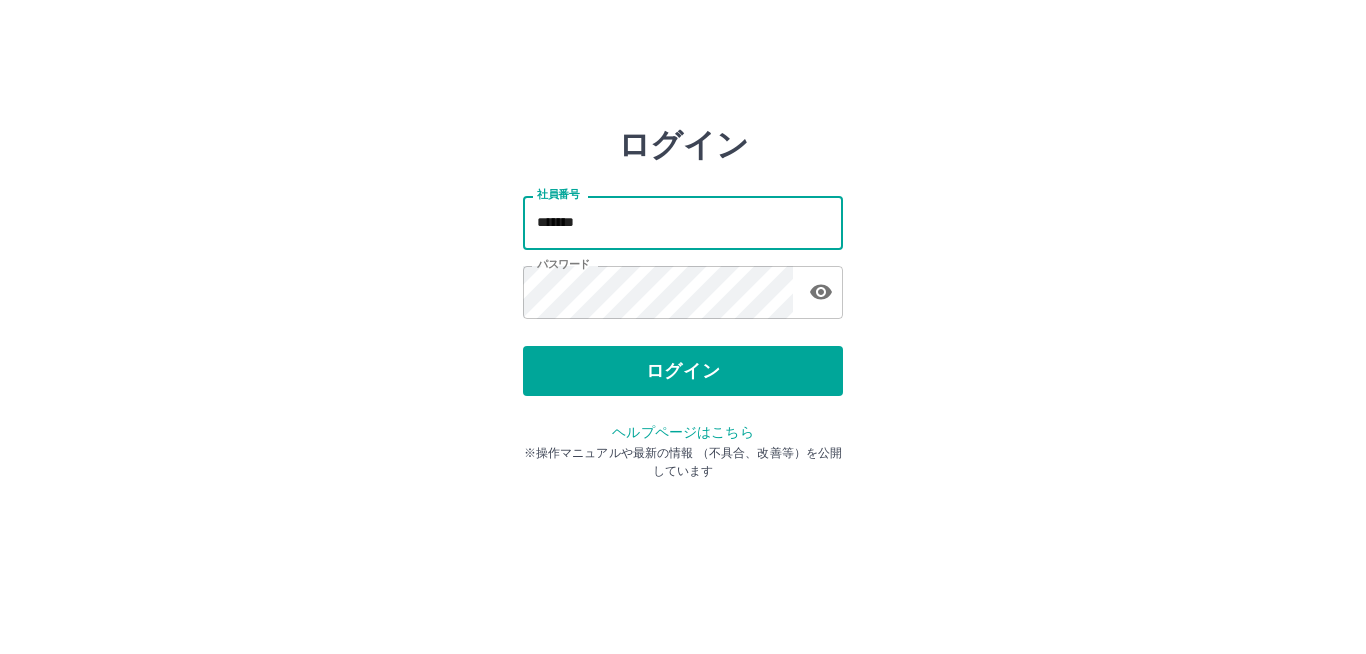 type on "*******" 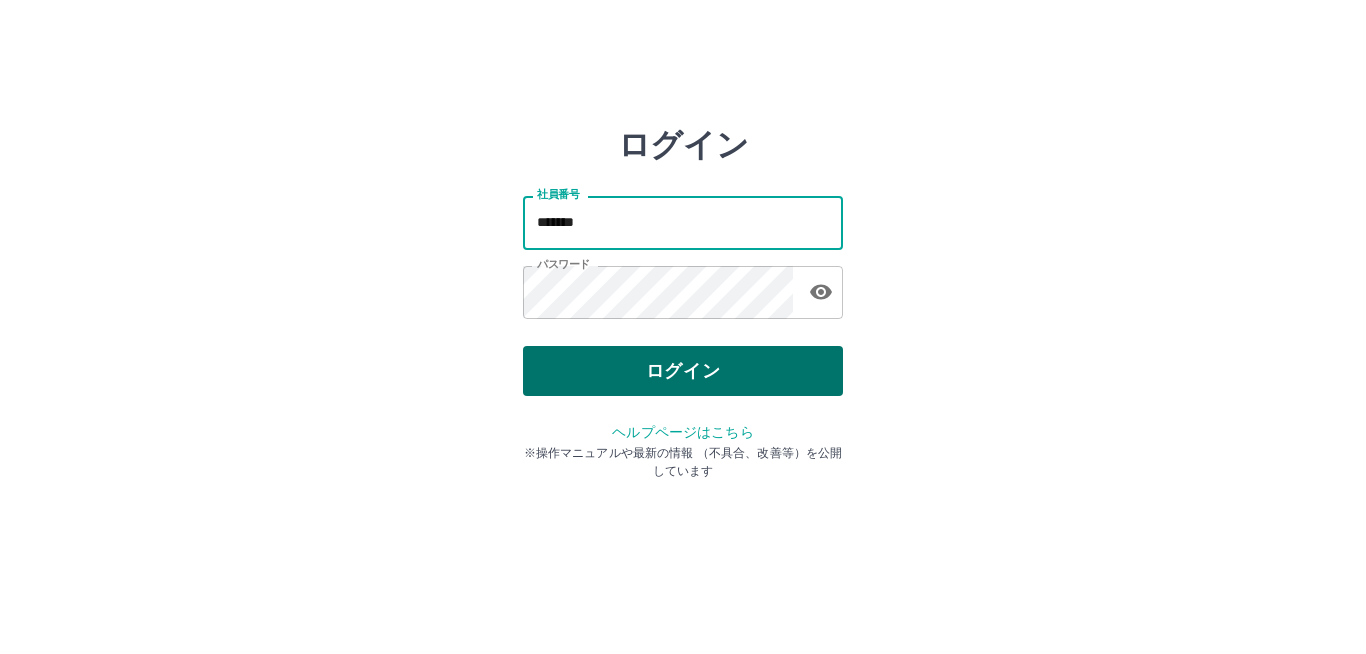 click on "ログイン" at bounding box center [683, 371] 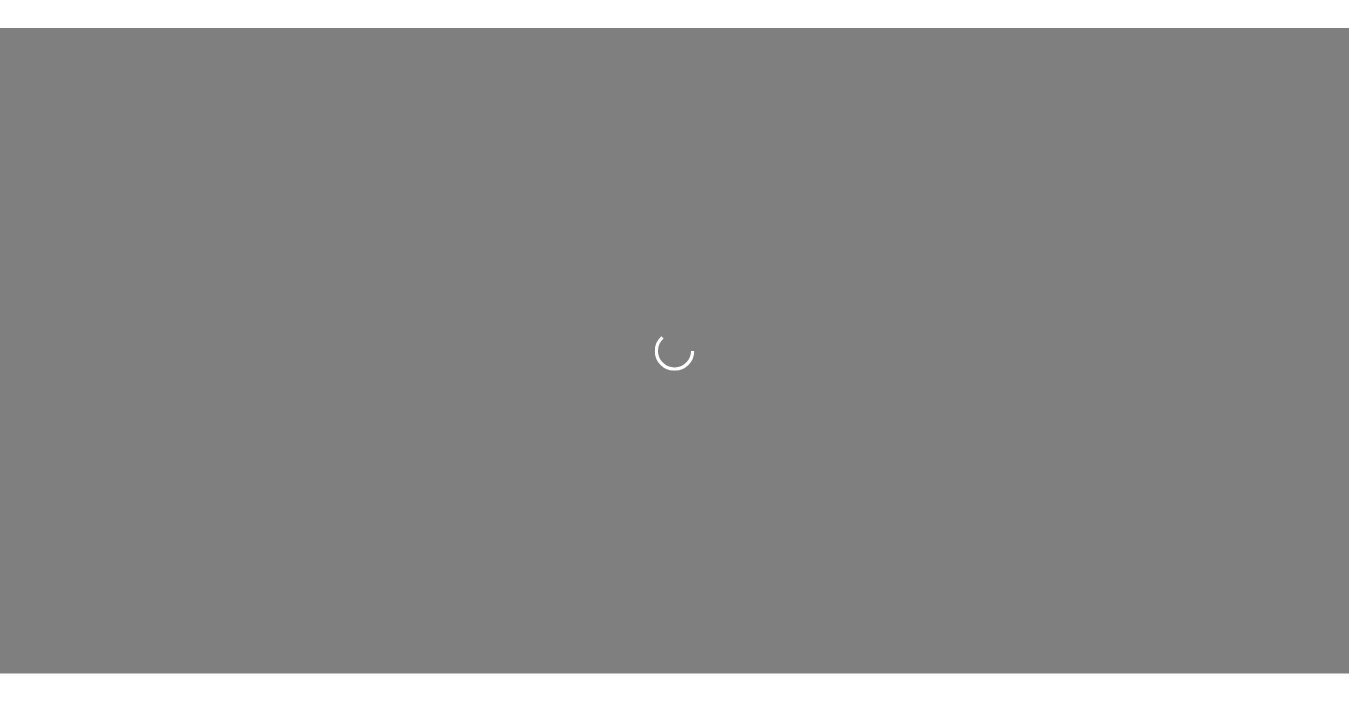scroll, scrollTop: 0, scrollLeft: 0, axis: both 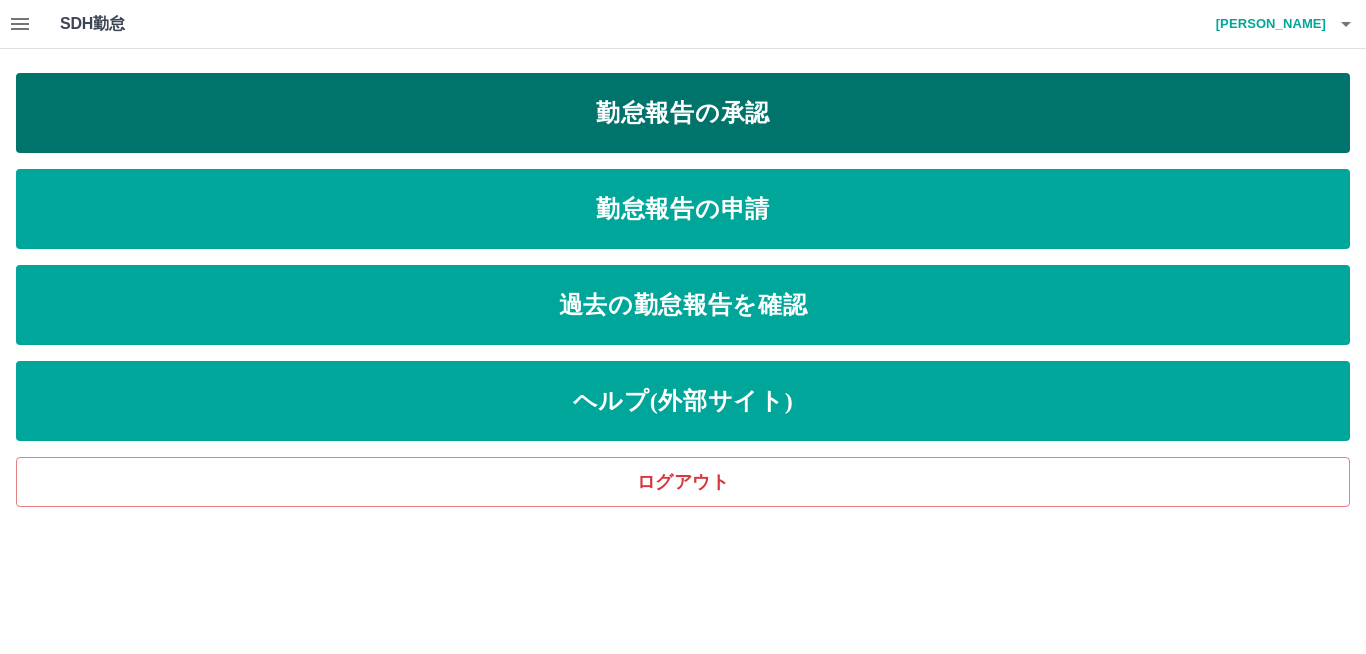 click on "勤怠報告の承認" at bounding box center [683, 113] 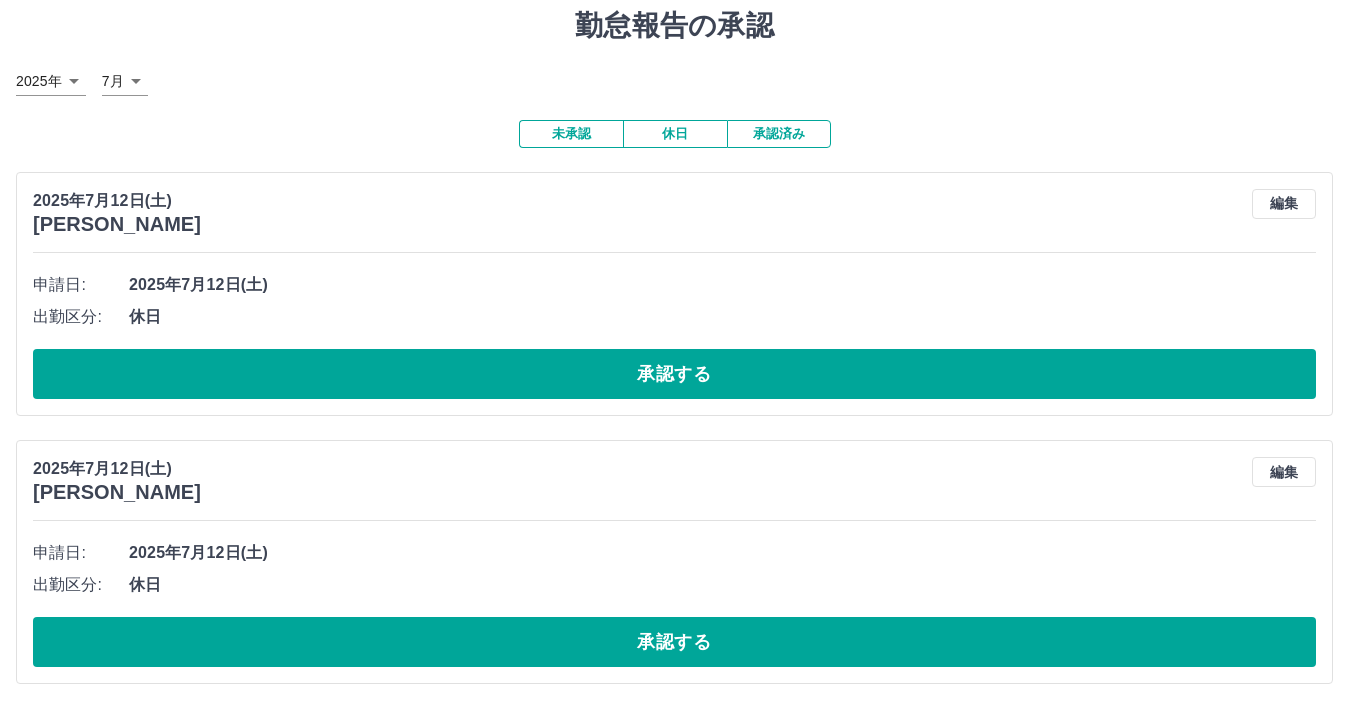 scroll, scrollTop: 100, scrollLeft: 0, axis: vertical 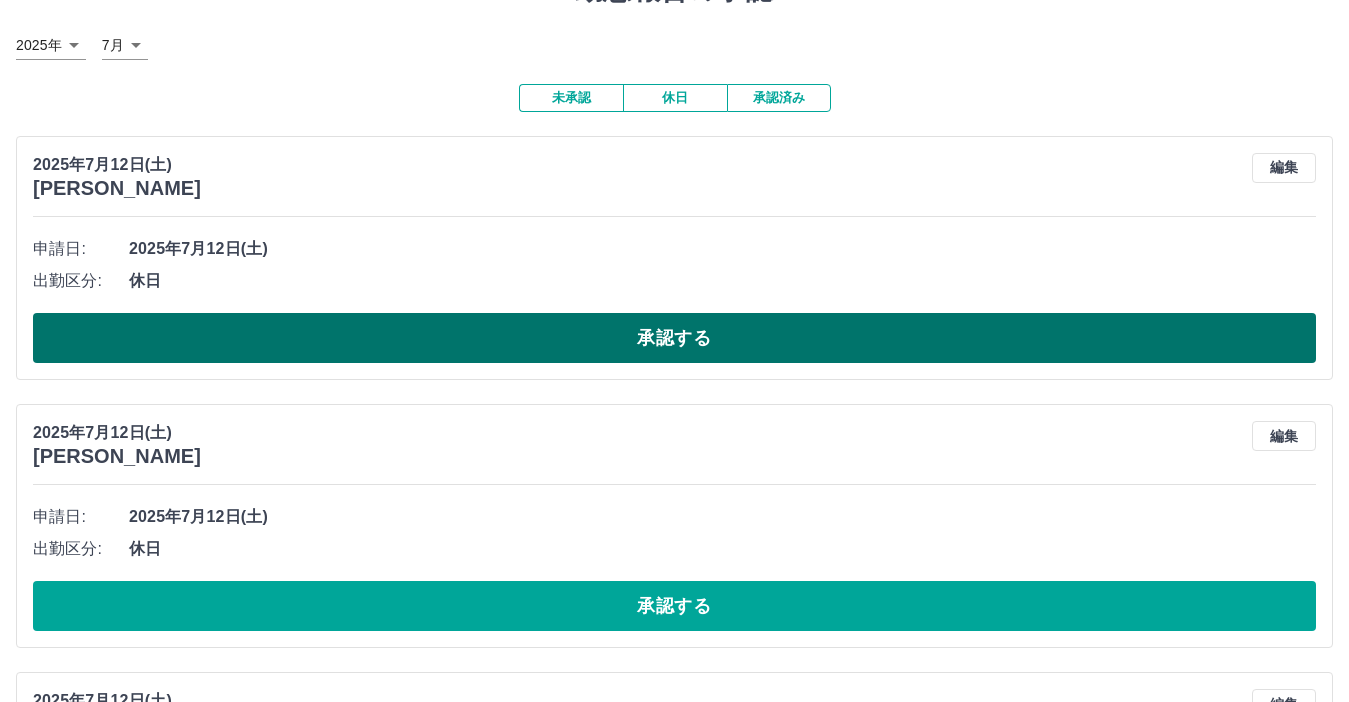 click on "承認する" at bounding box center [674, 338] 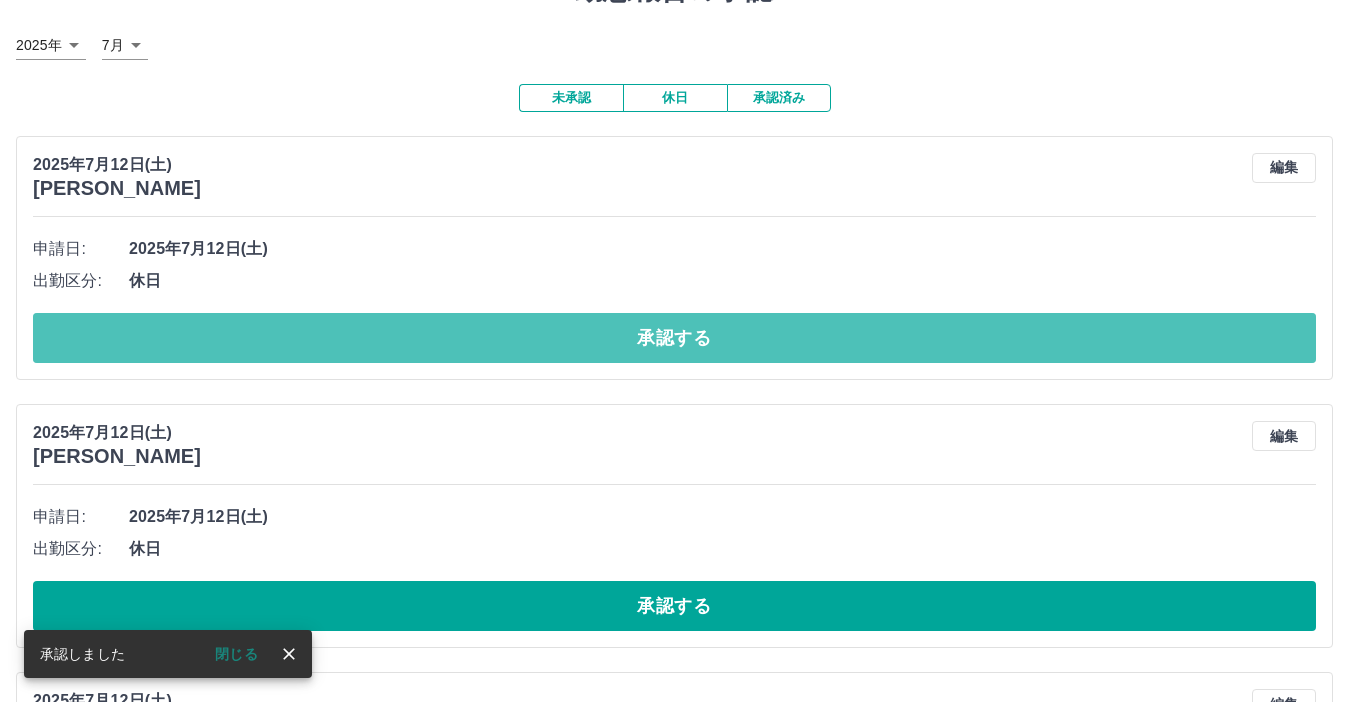 click on "承認する" at bounding box center (674, 338) 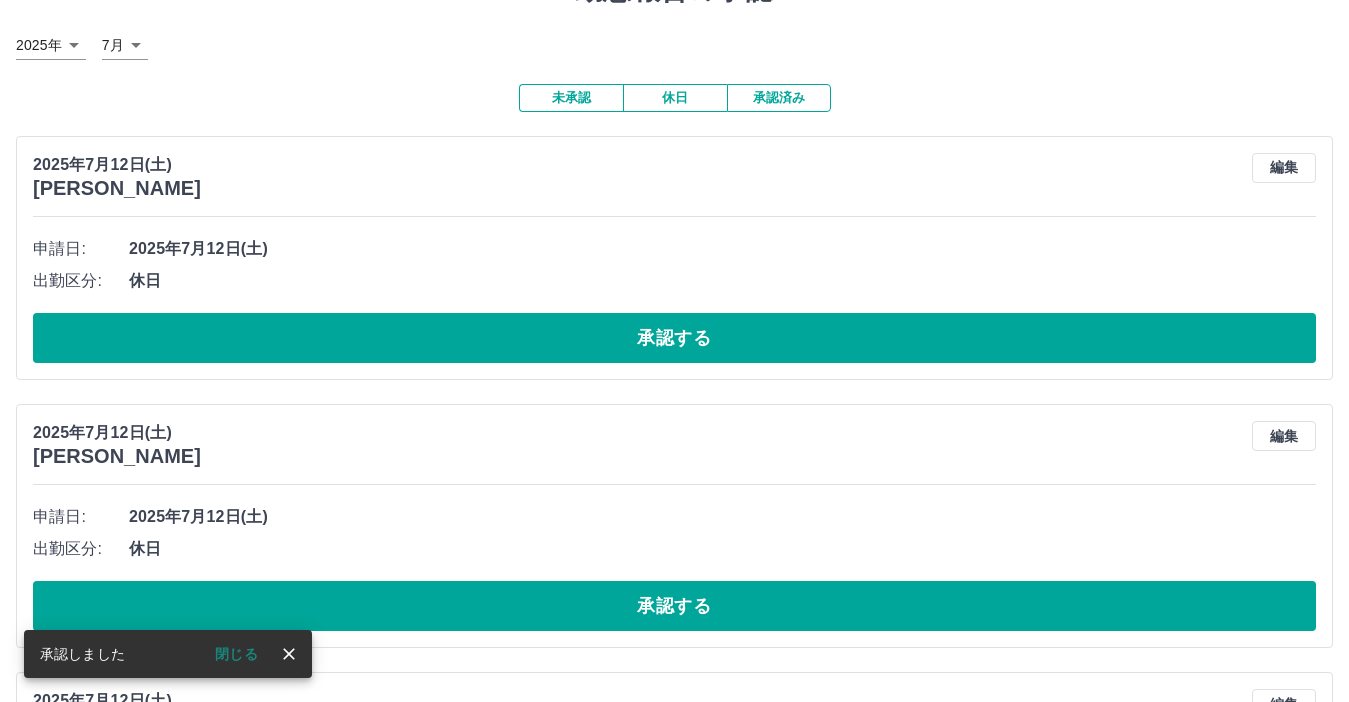 click on "承認する" at bounding box center [674, 338] 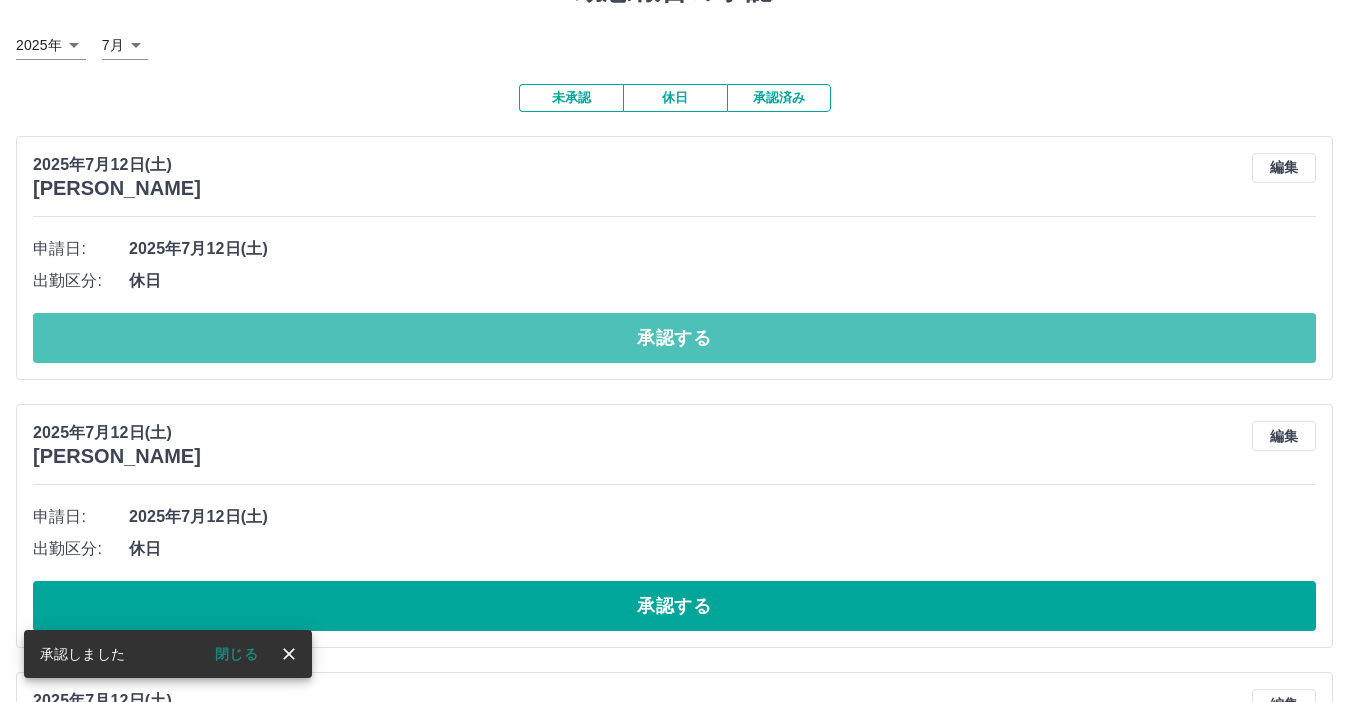 click on "承認する" at bounding box center [674, 338] 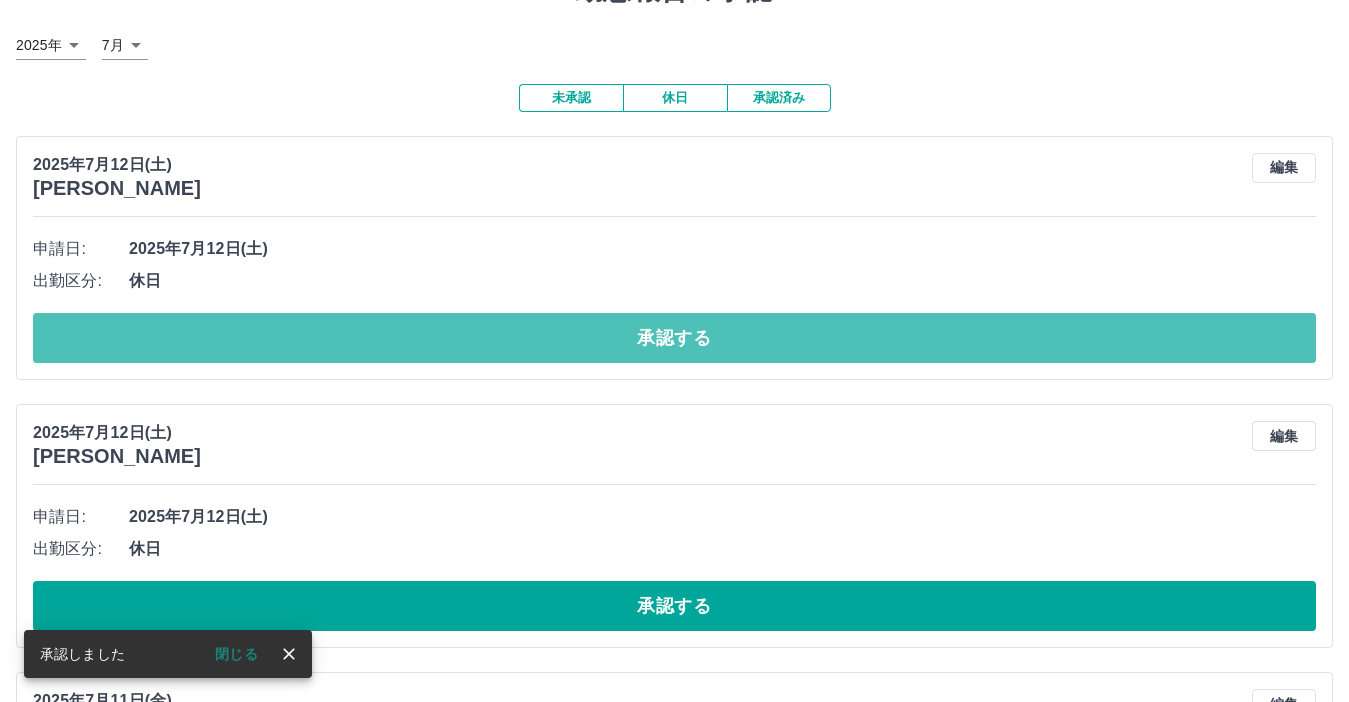 click on "承認する" at bounding box center [674, 338] 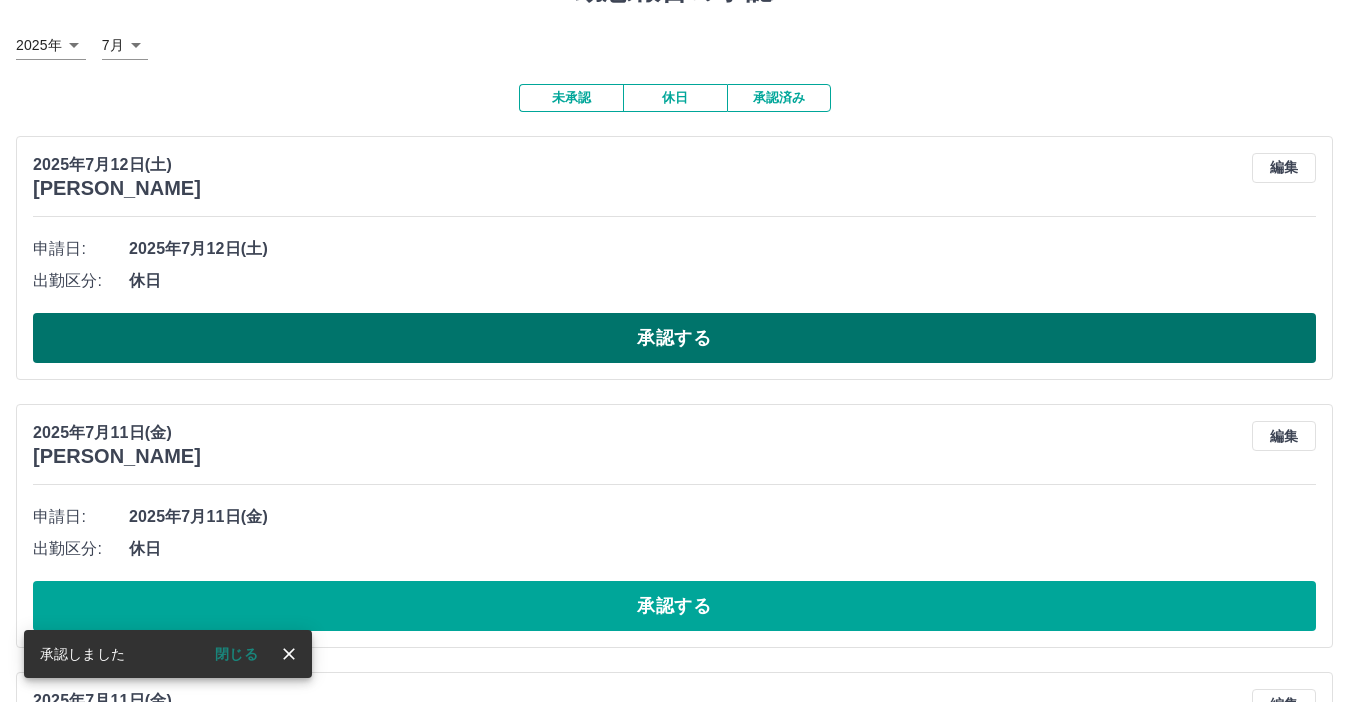click on "承認する" at bounding box center (674, 338) 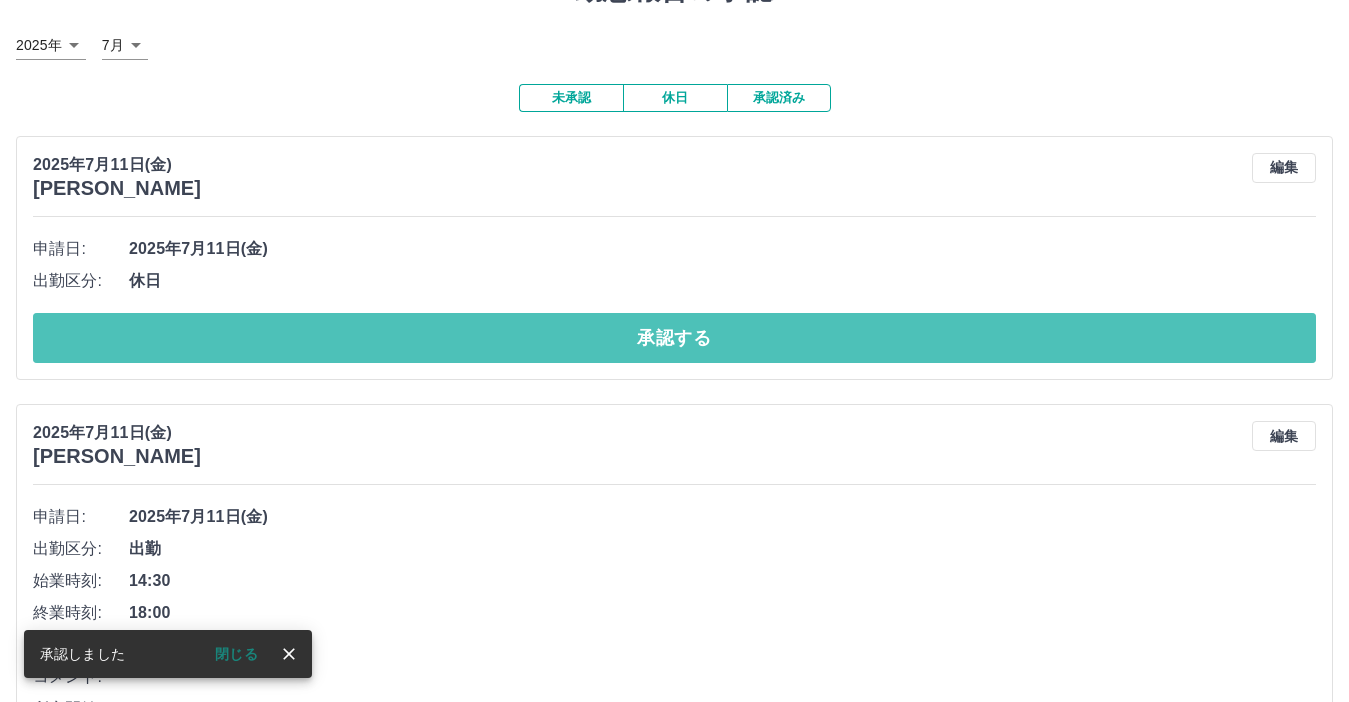 click on "承認する" at bounding box center [674, 338] 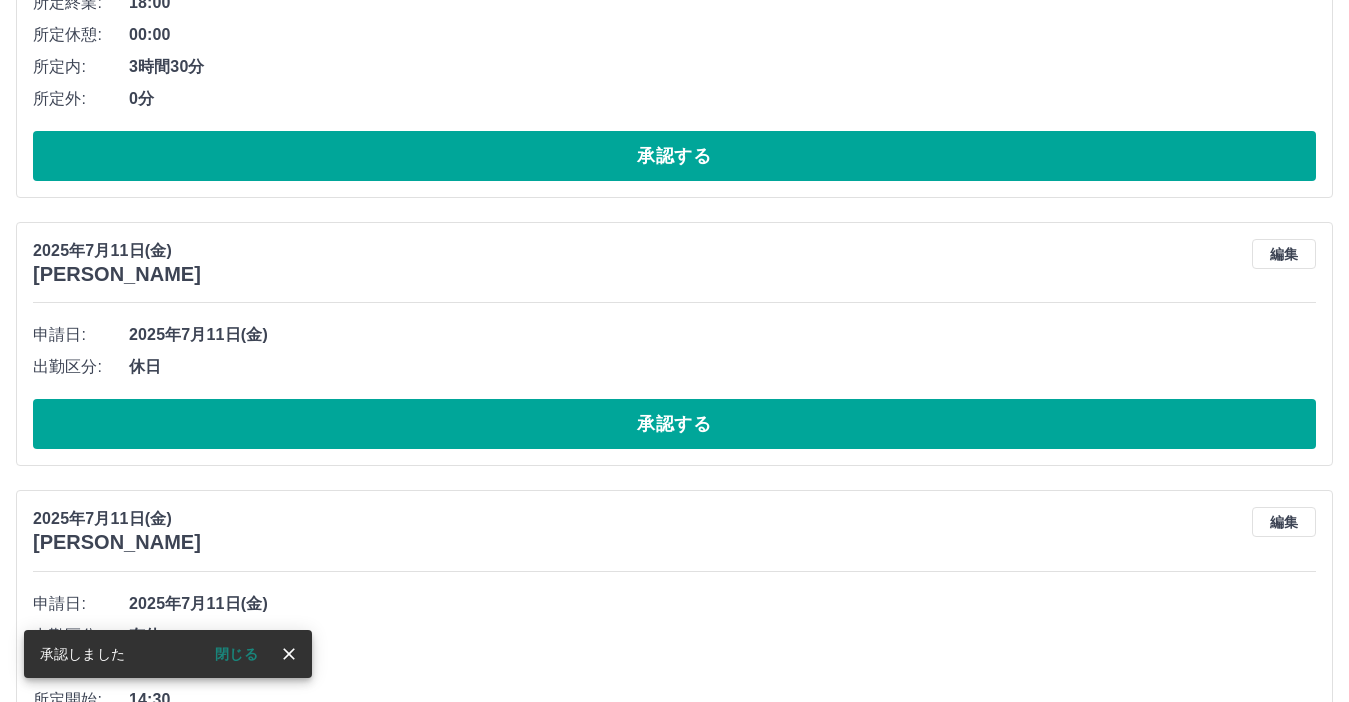 scroll, scrollTop: 600, scrollLeft: 0, axis: vertical 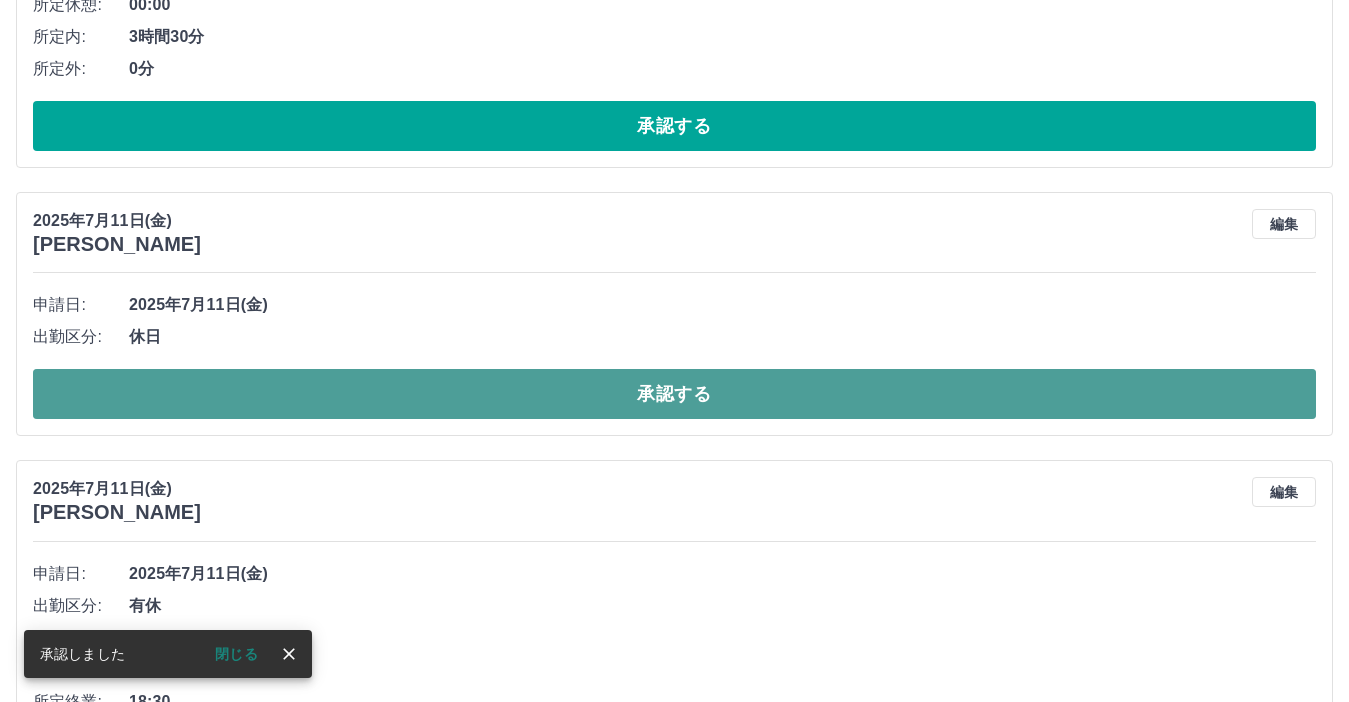 click on "承認する" at bounding box center [674, 394] 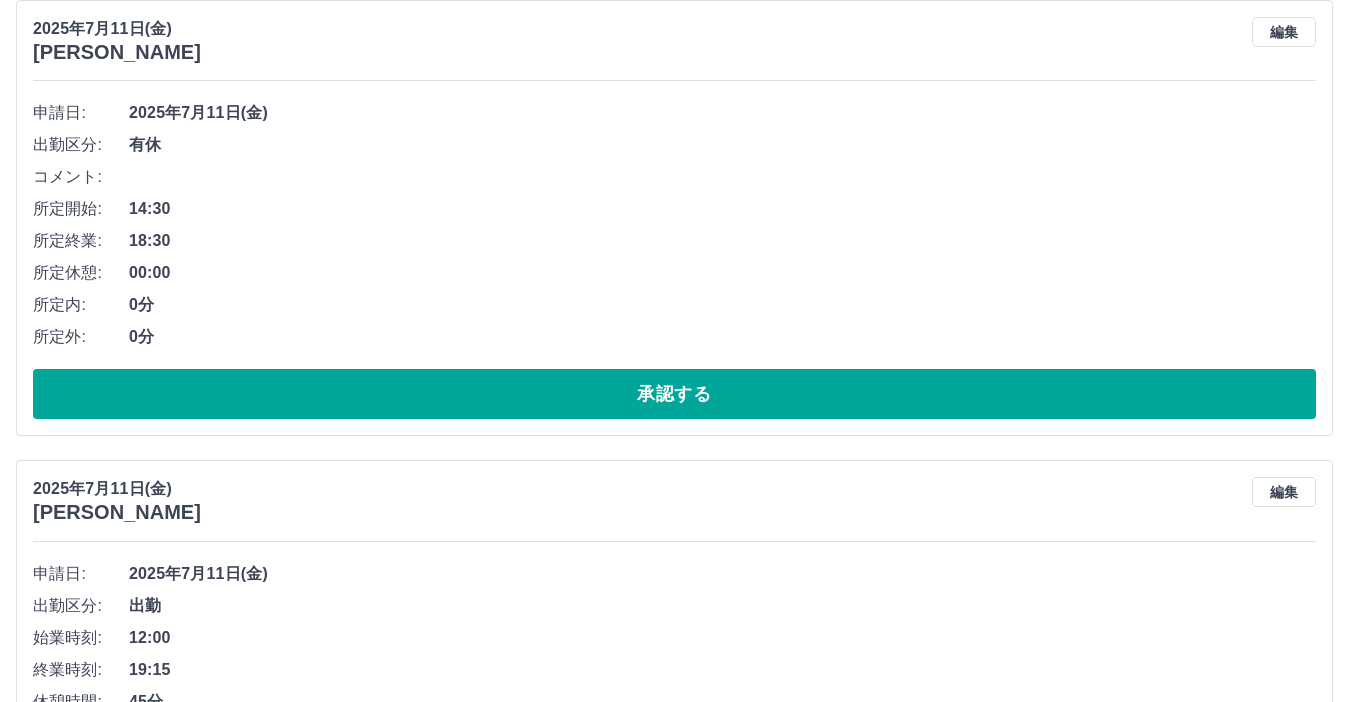 scroll, scrollTop: 900, scrollLeft: 0, axis: vertical 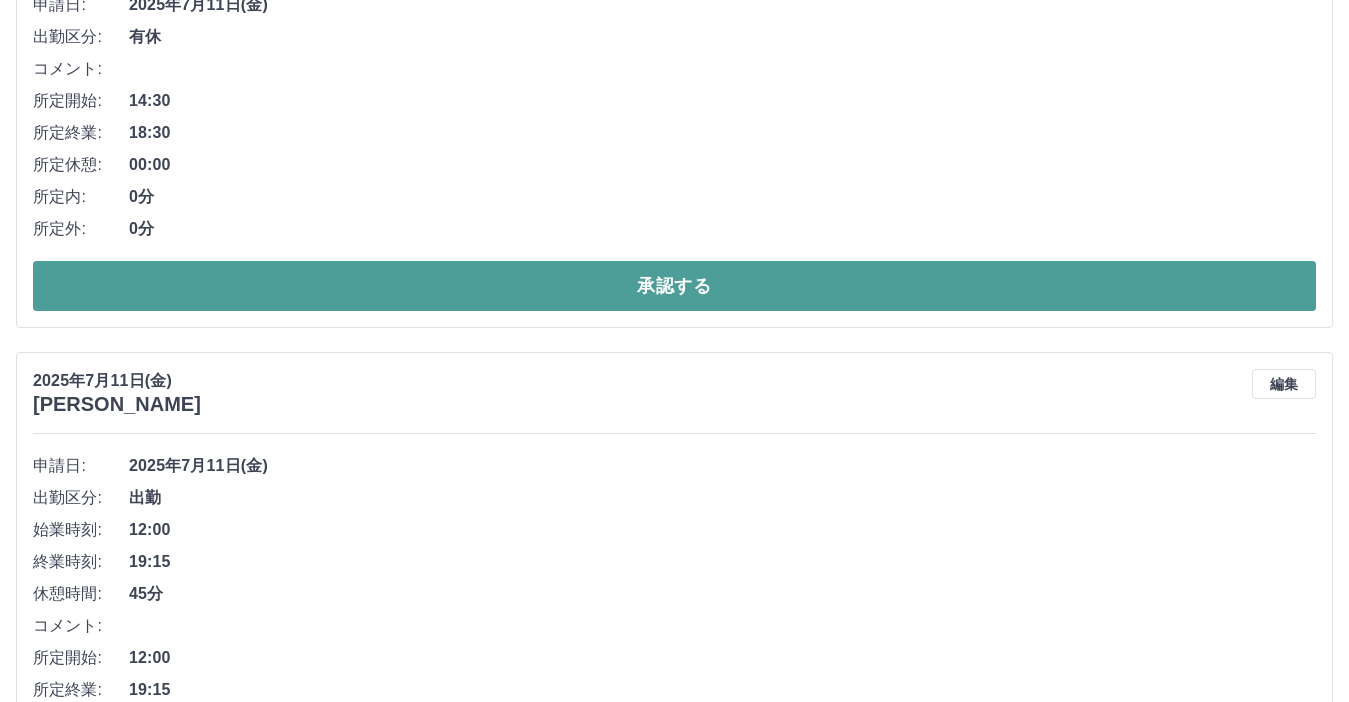 click on "承認する" at bounding box center [674, 286] 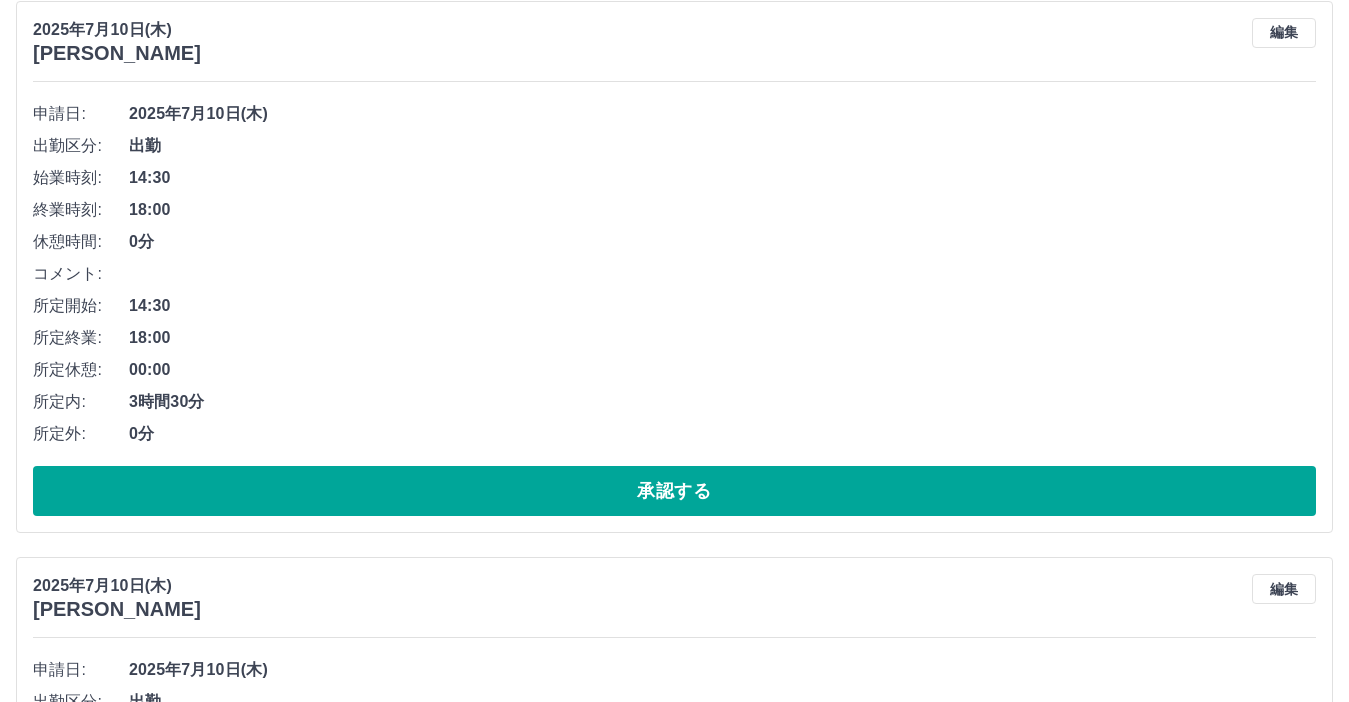 scroll, scrollTop: 1940, scrollLeft: 0, axis: vertical 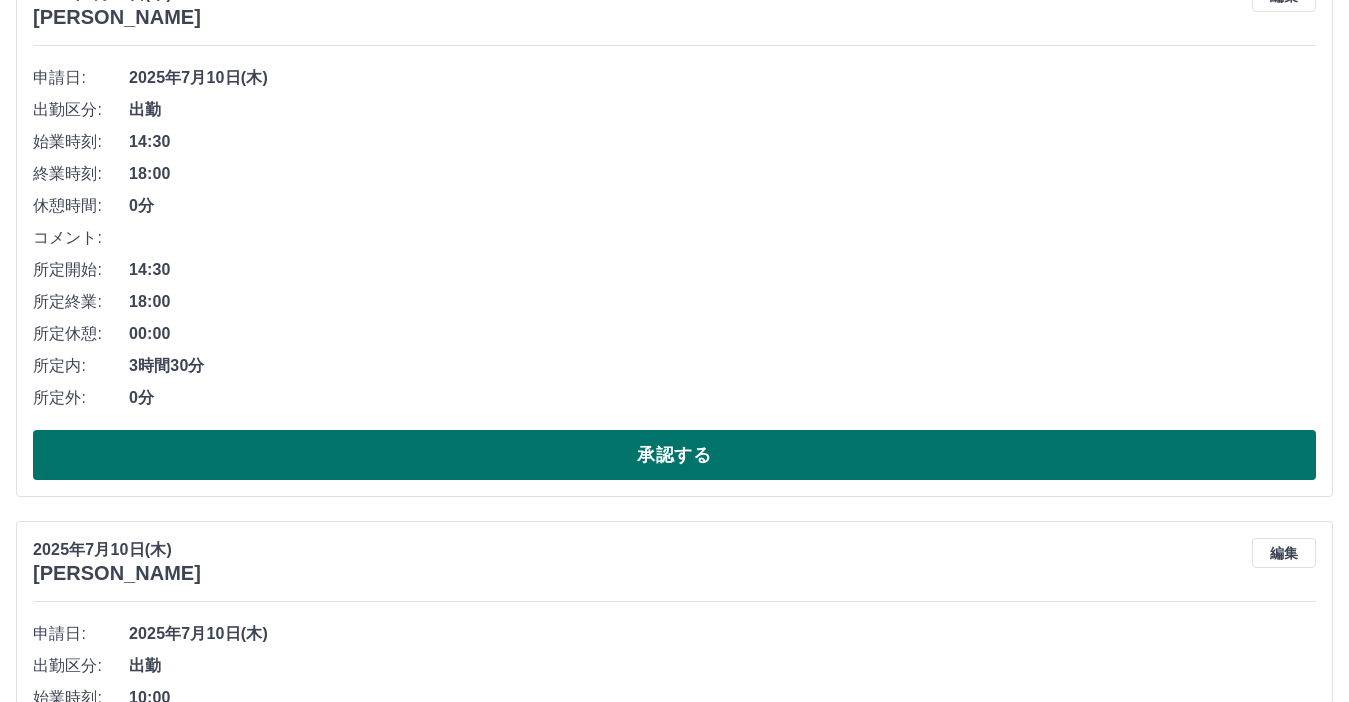 click on "承認する" at bounding box center [674, 455] 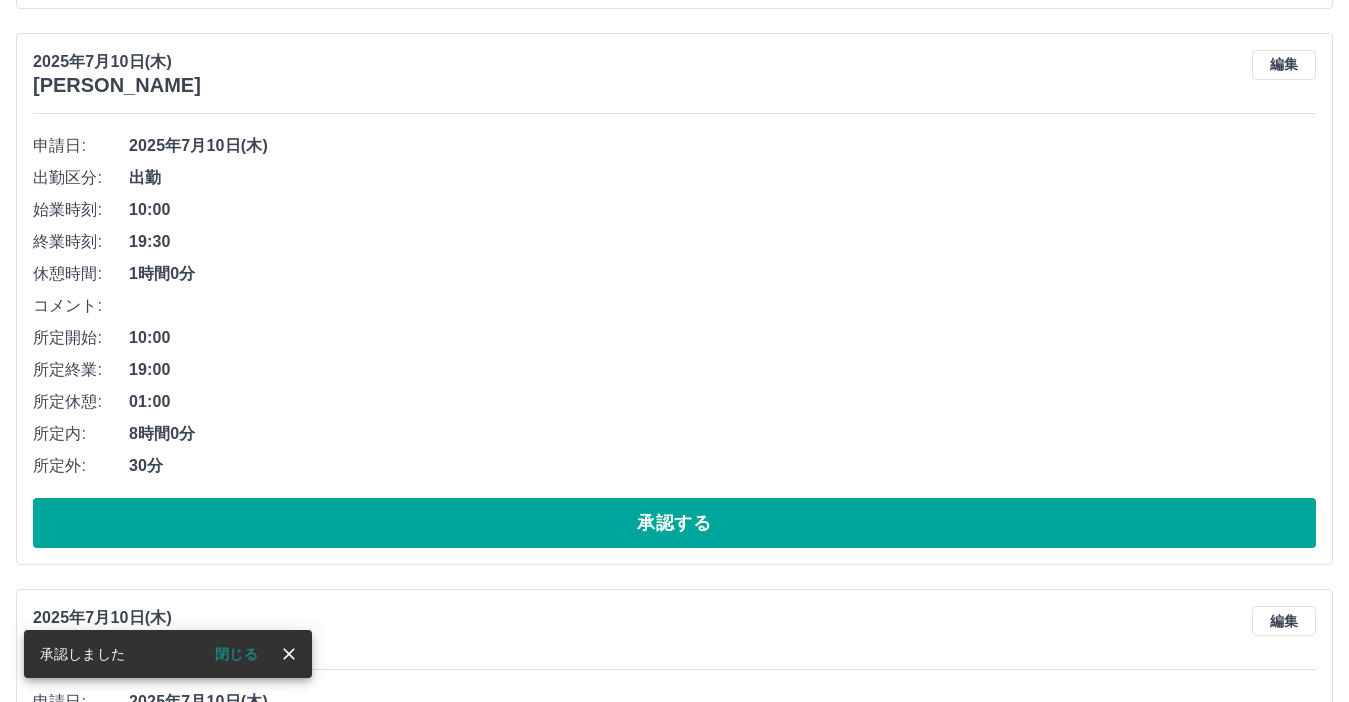 scroll, scrollTop: 1884, scrollLeft: 0, axis: vertical 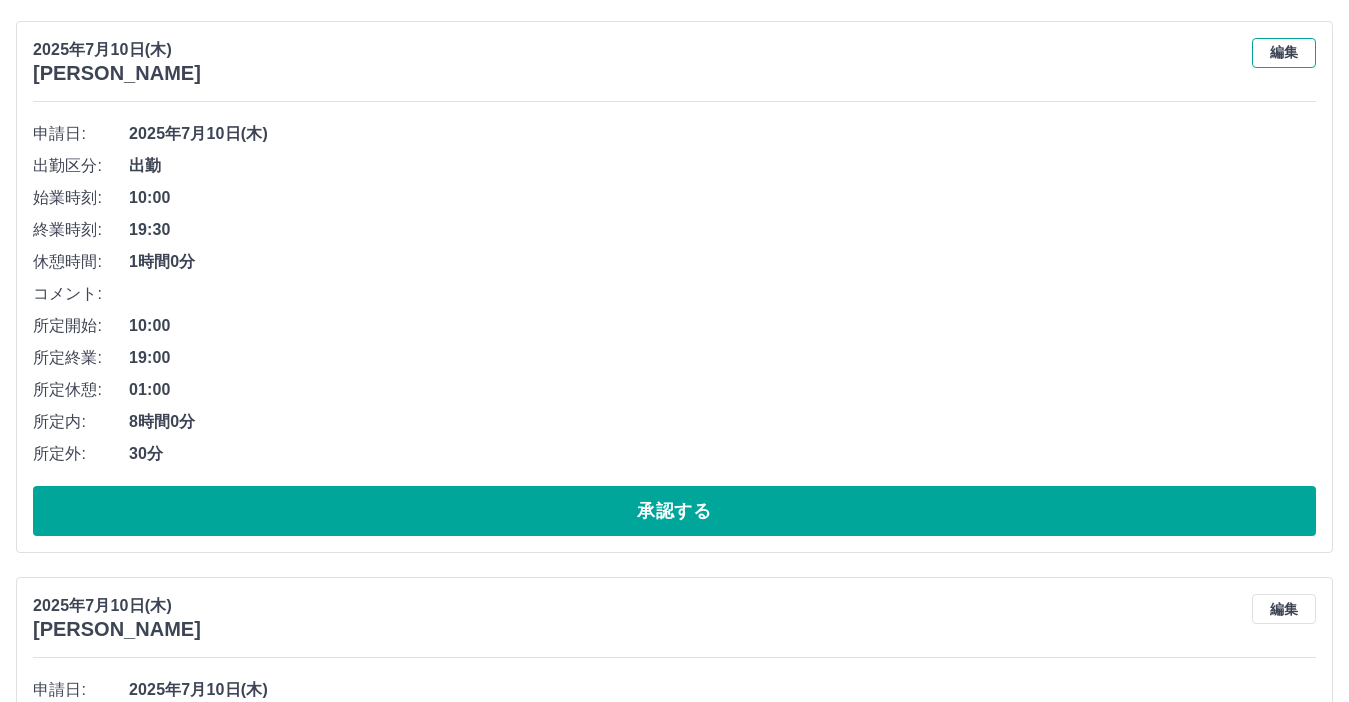 click on "編集" at bounding box center [1284, 53] 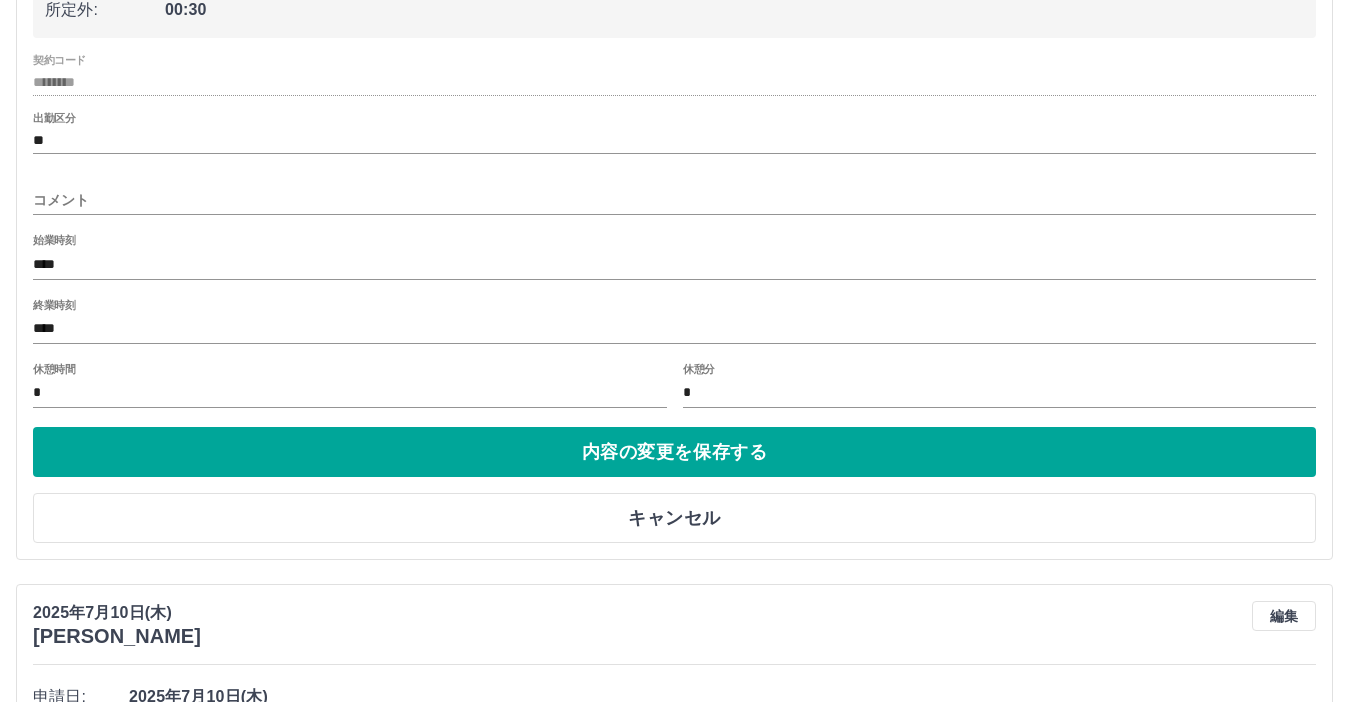 scroll, scrollTop: 2184, scrollLeft: 0, axis: vertical 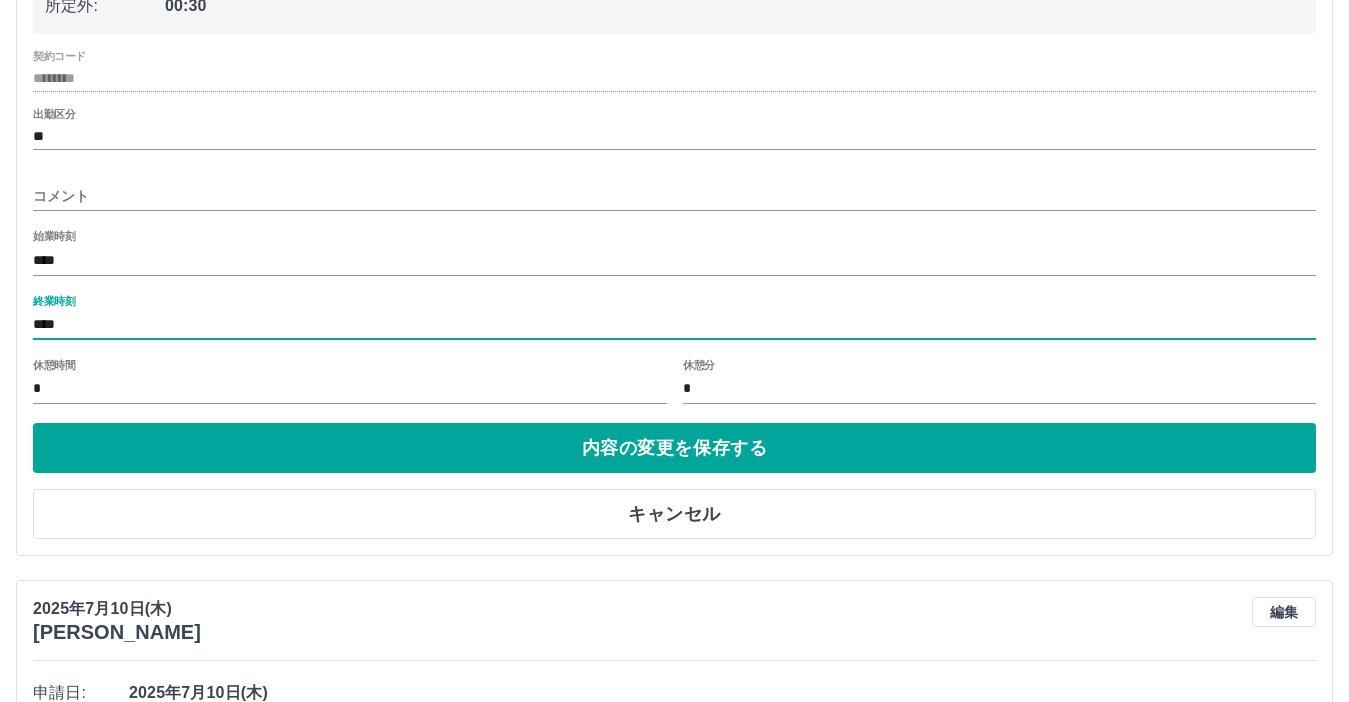 click on "****" at bounding box center (674, 325) 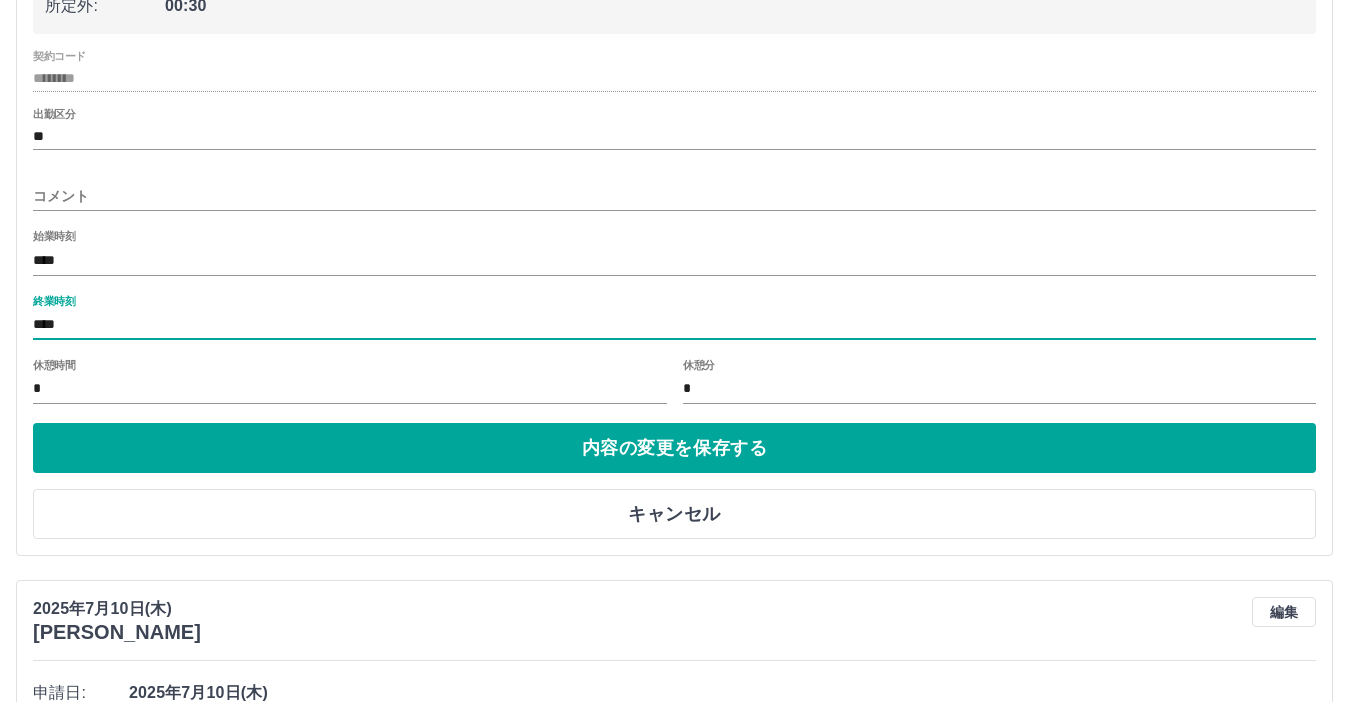 type on "****" 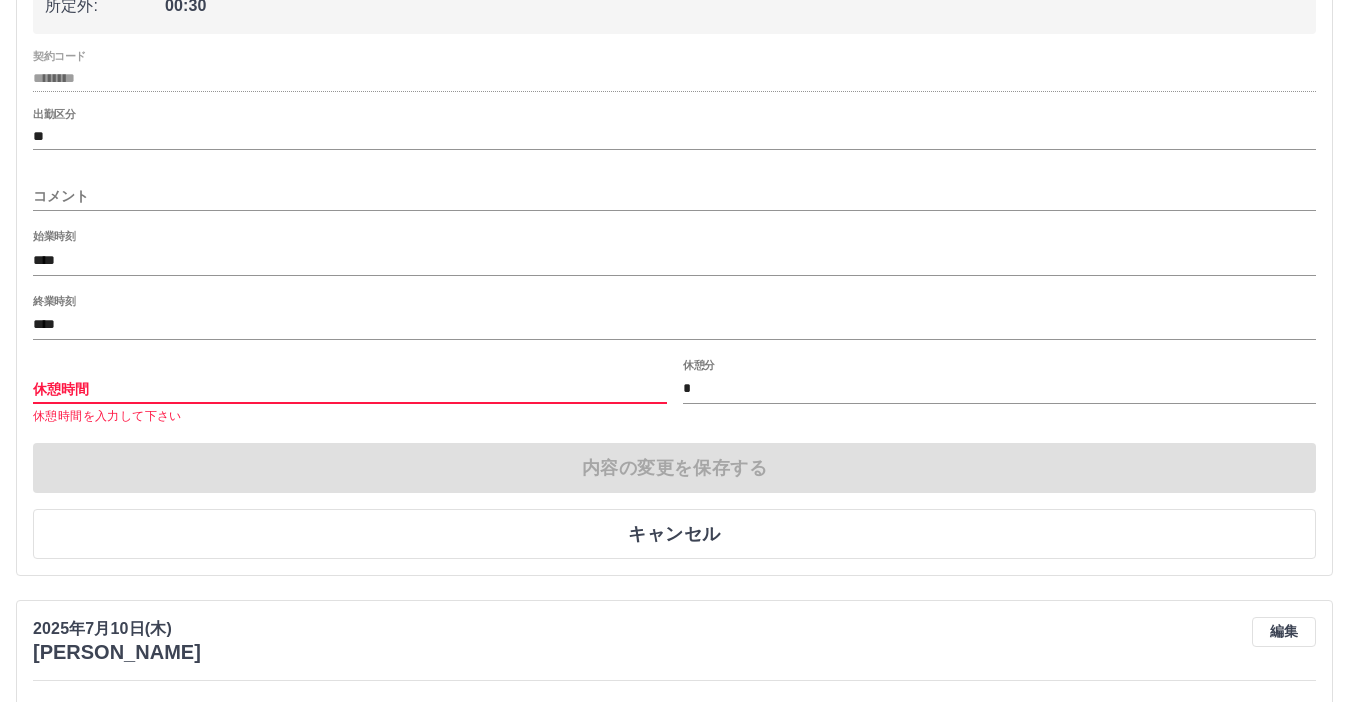 type 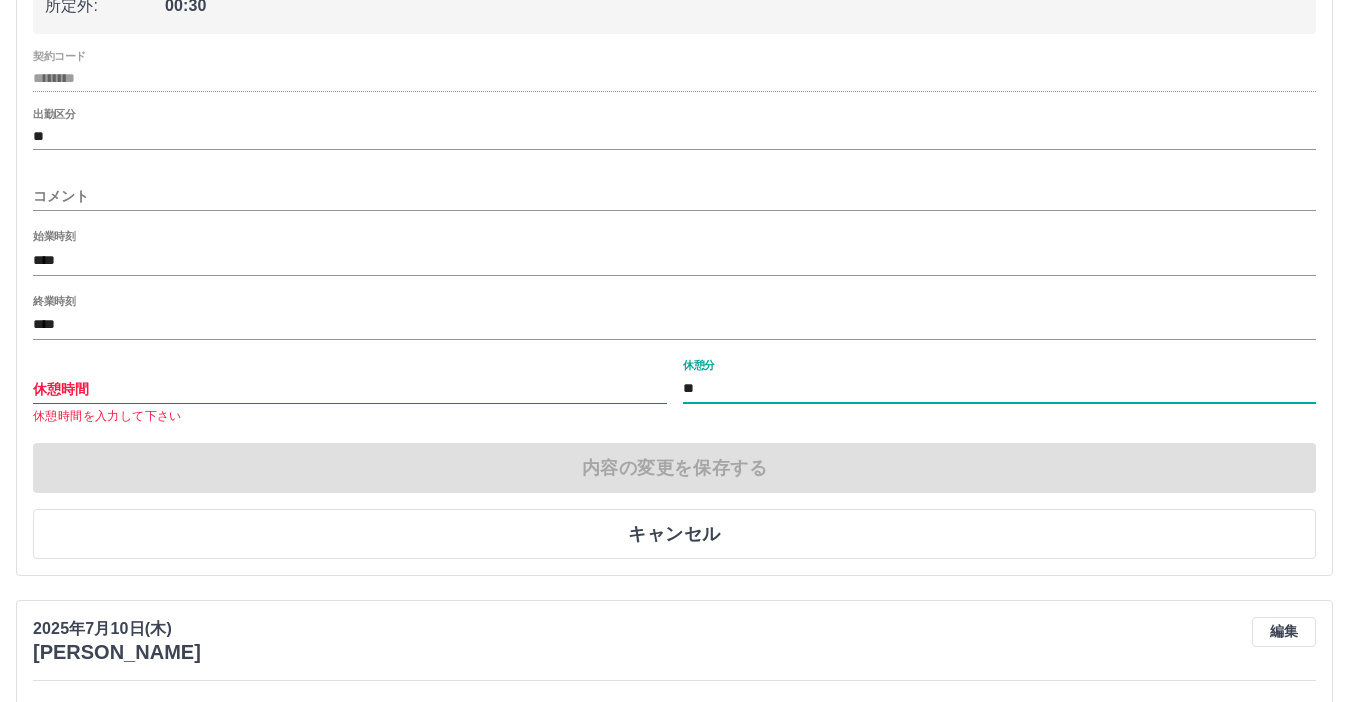 type on "*" 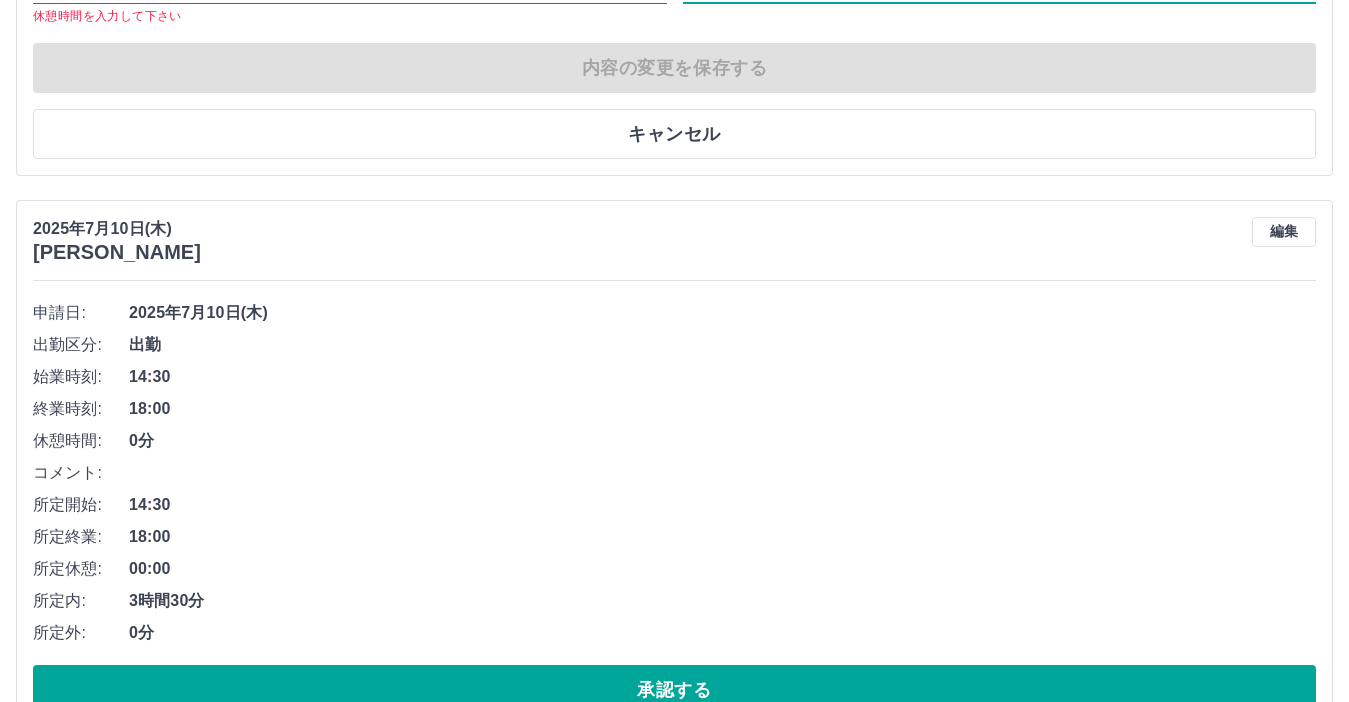 scroll, scrollTop: 2384, scrollLeft: 0, axis: vertical 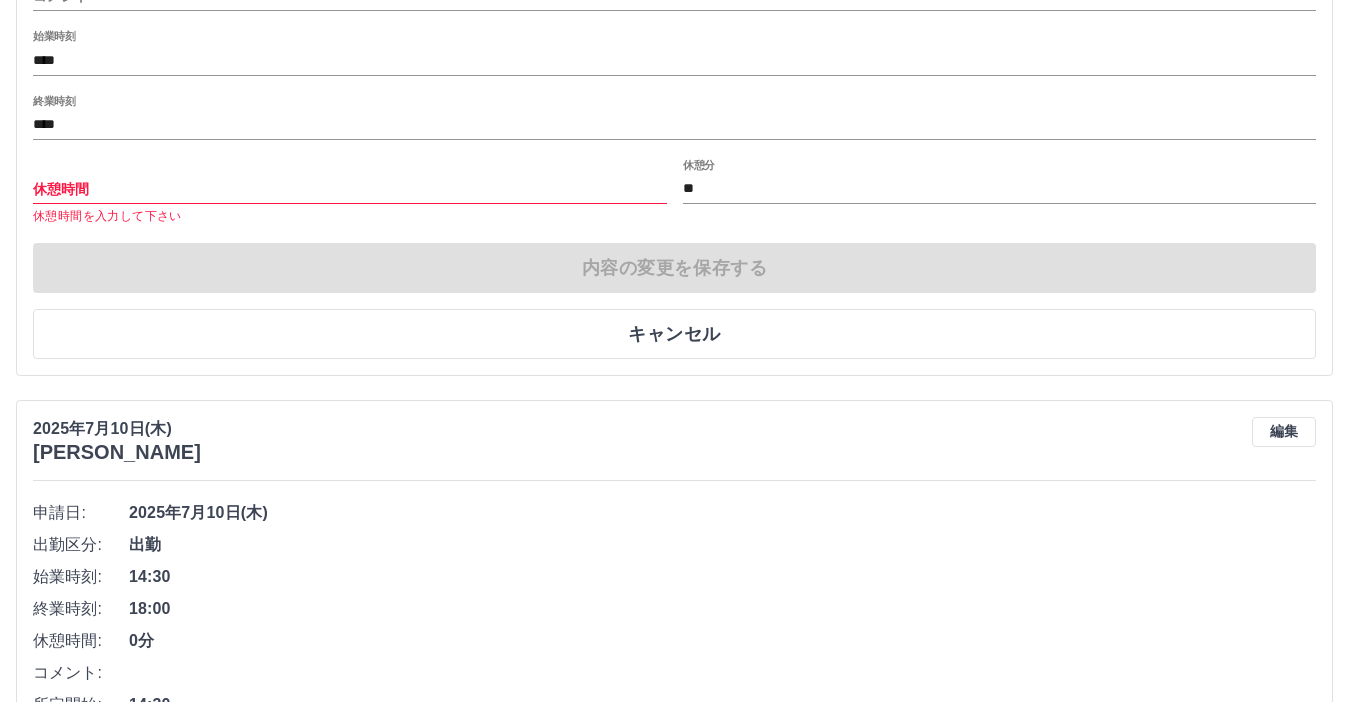 click on "内容の変更を保存する キャンセル" at bounding box center [674, 301] 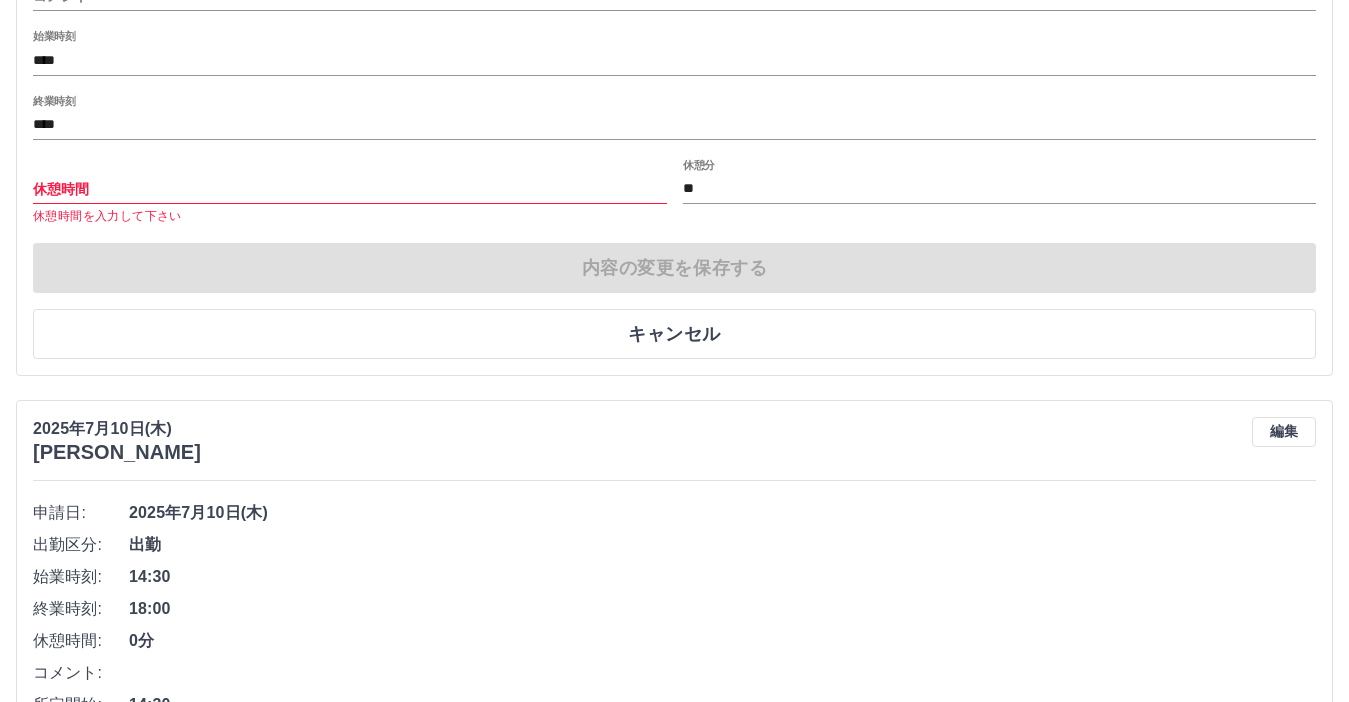 click on "内容の変更を保存する キャンセル" at bounding box center (674, 301) 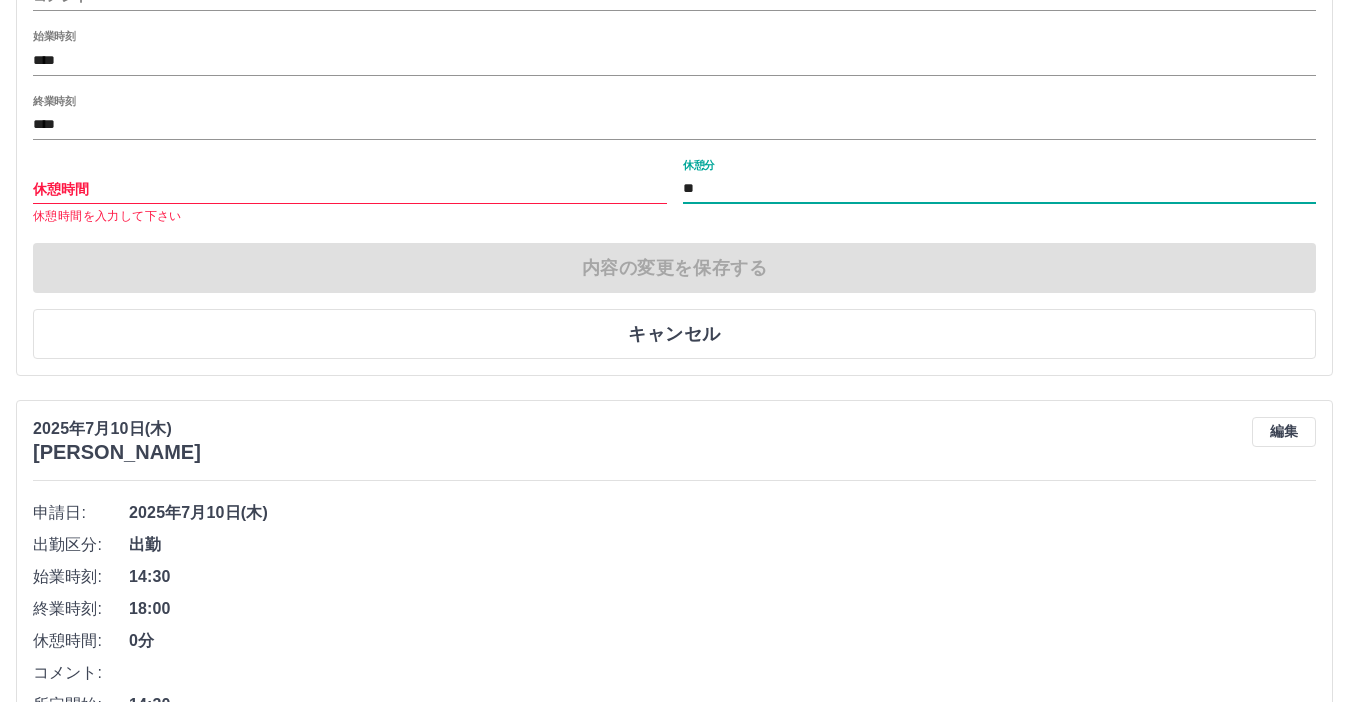 click on "**" at bounding box center (1000, 189) 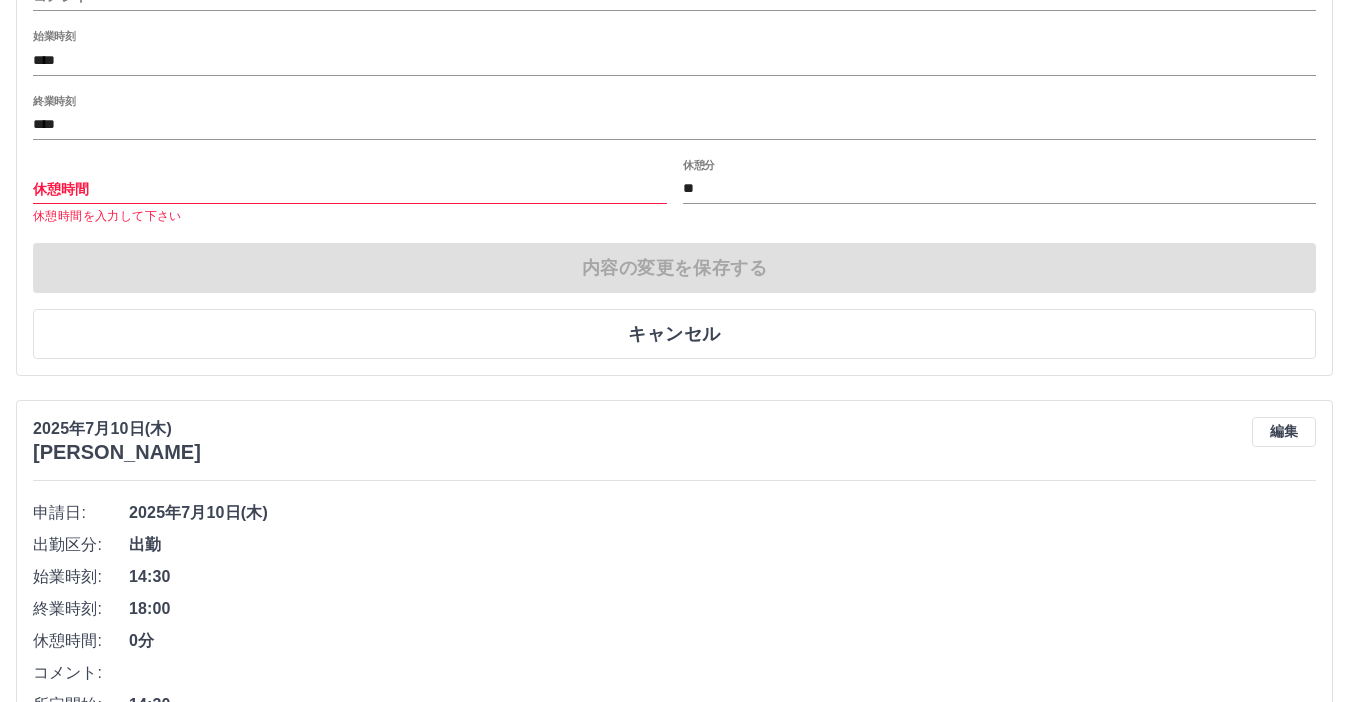 click on "内容の変更を保存する キャンセル" at bounding box center (674, 301) 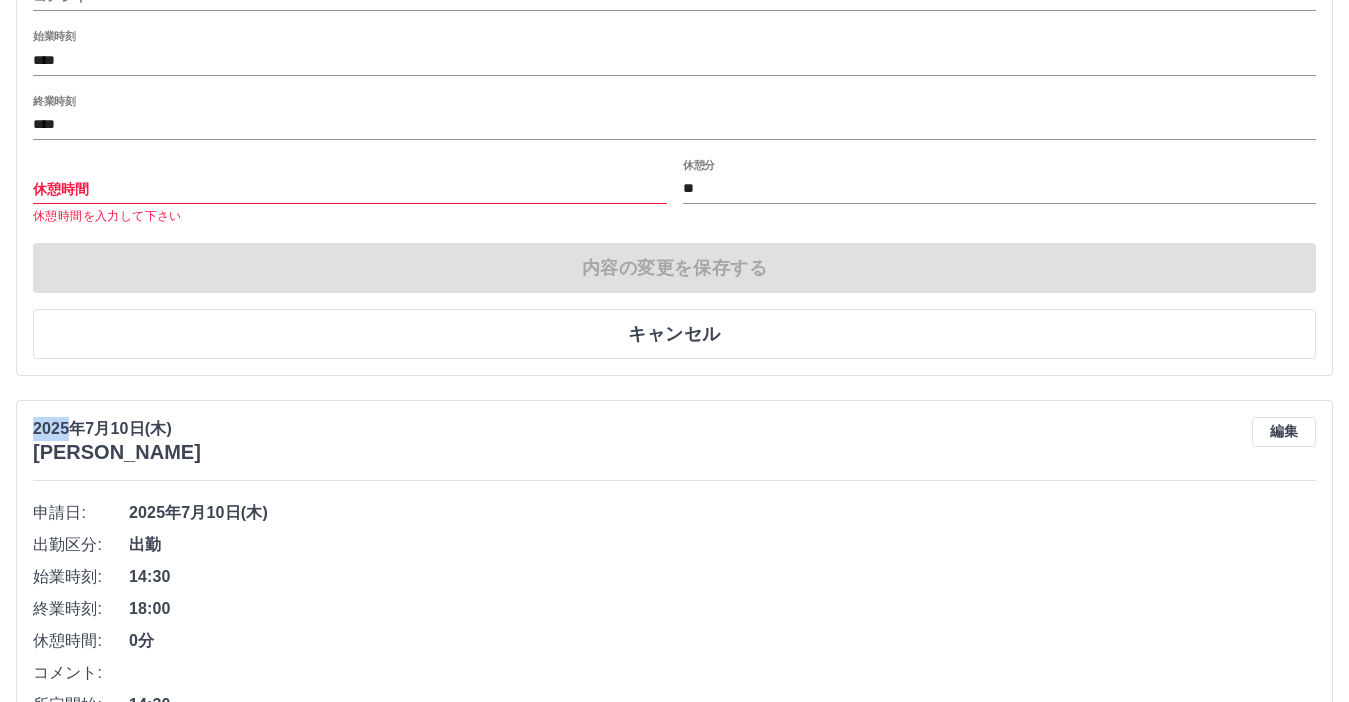 click on "内容の変更を保存する キャンセル" at bounding box center [674, 301] 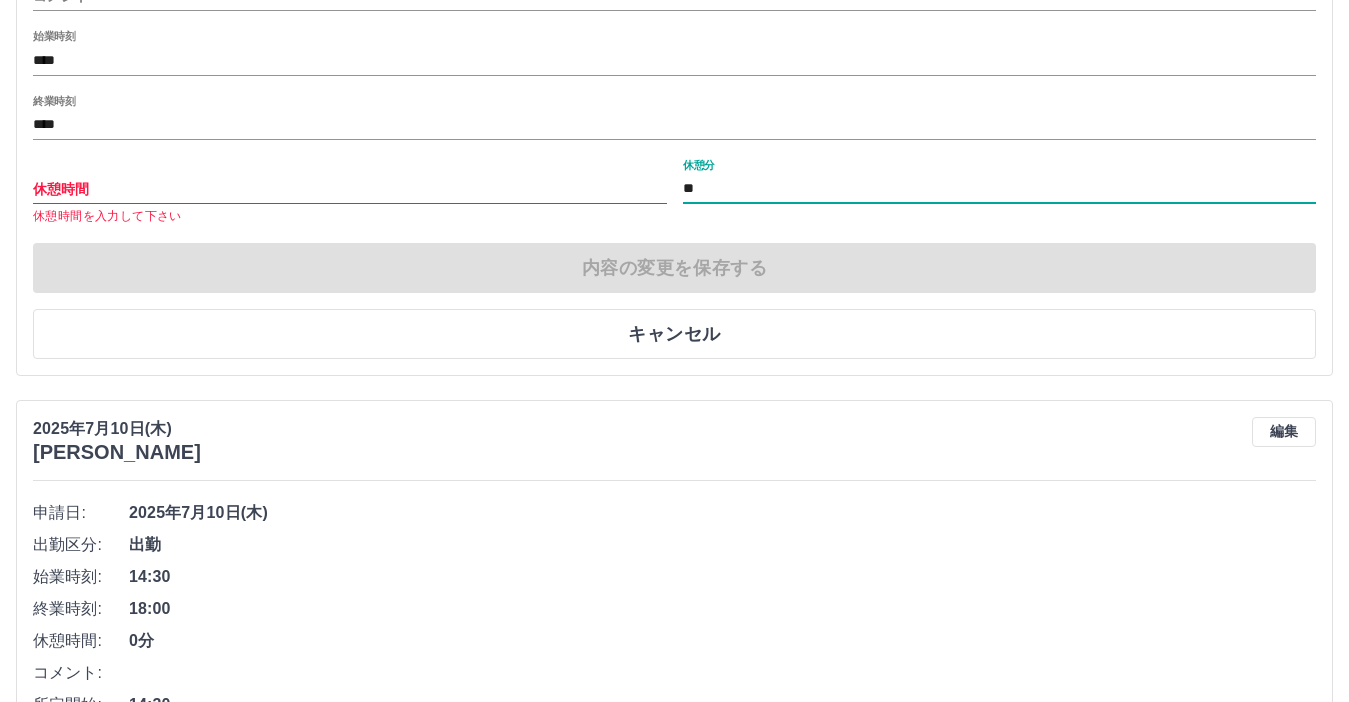 click on "**" at bounding box center (1000, 189) 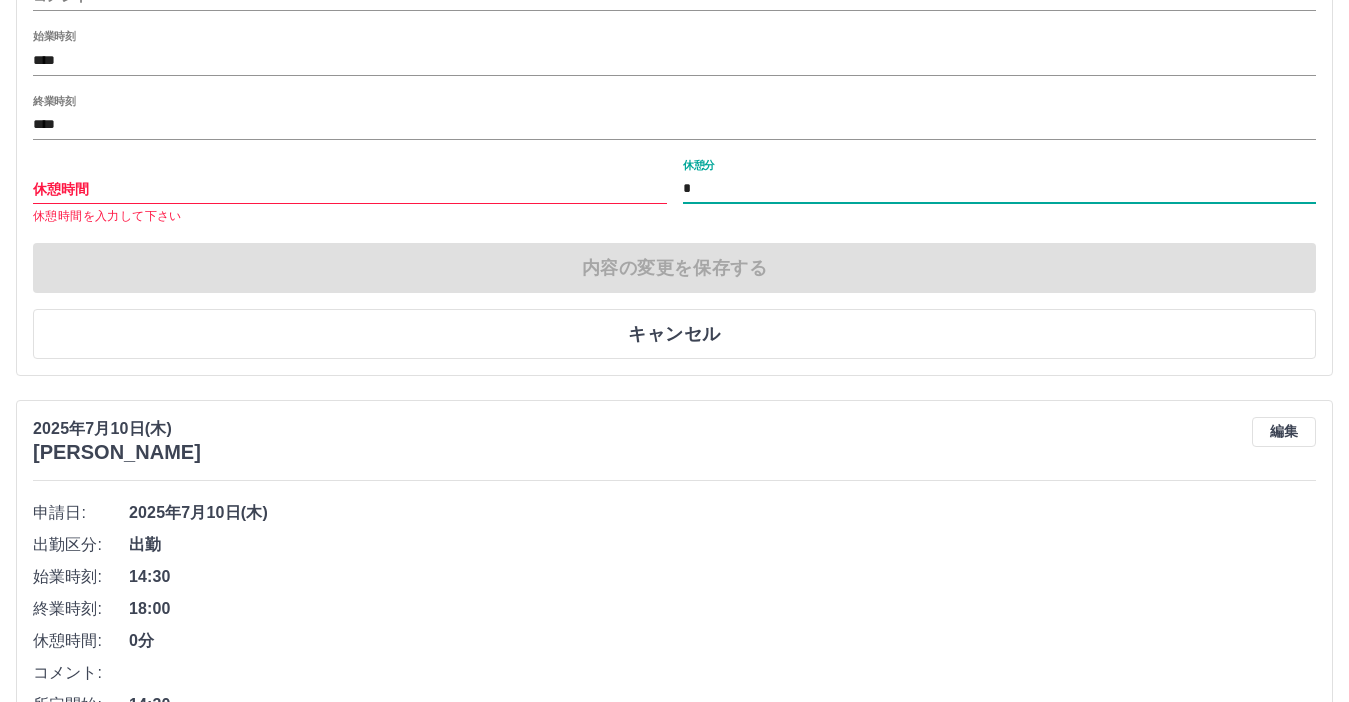 type on "**" 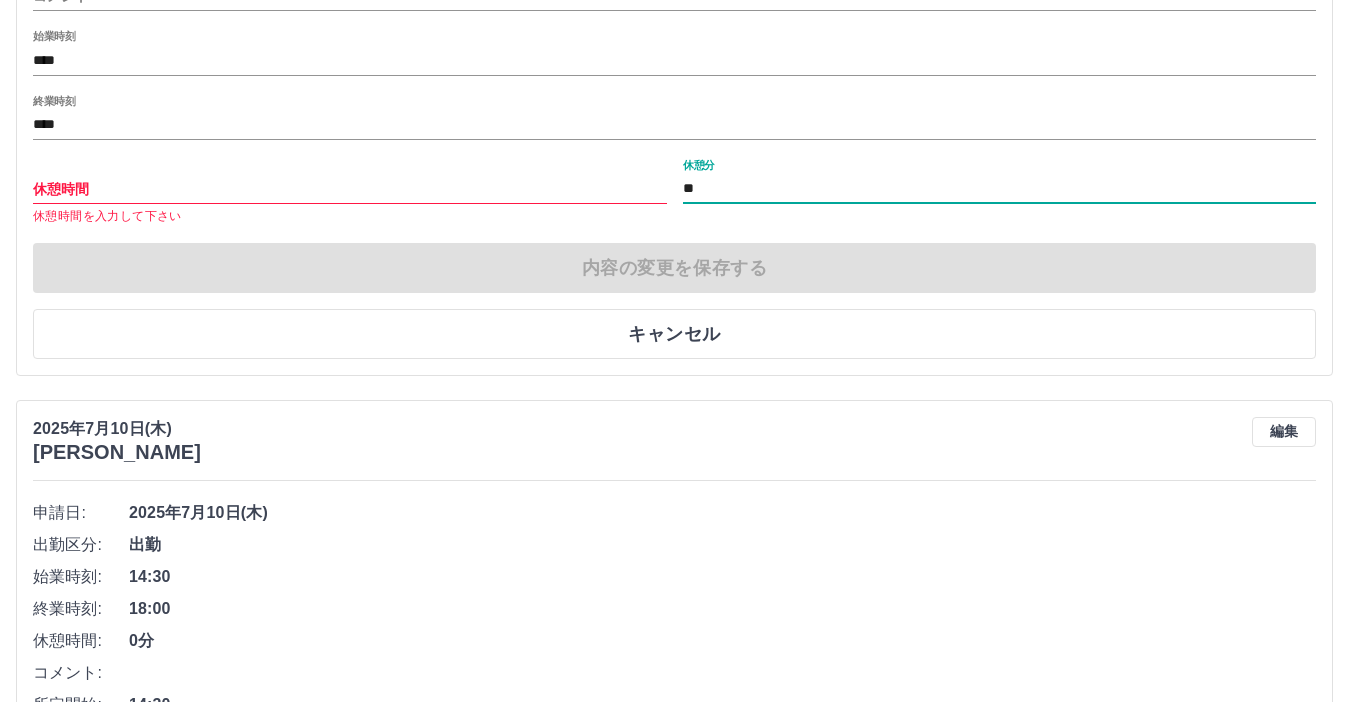 click on "内容の変更を保存する キャンセル" at bounding box center (674, 301) 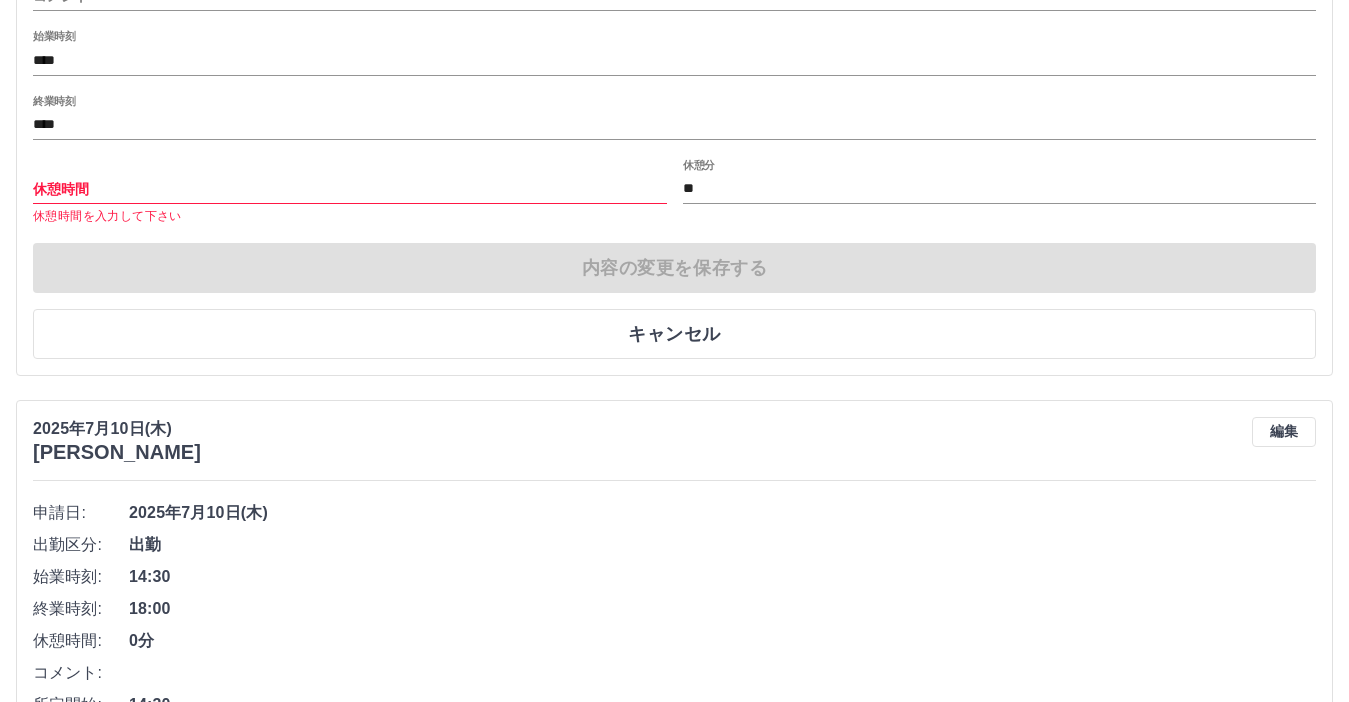 click on "内容の変更を保存する キャンセル" at bounding box center (674, 301) 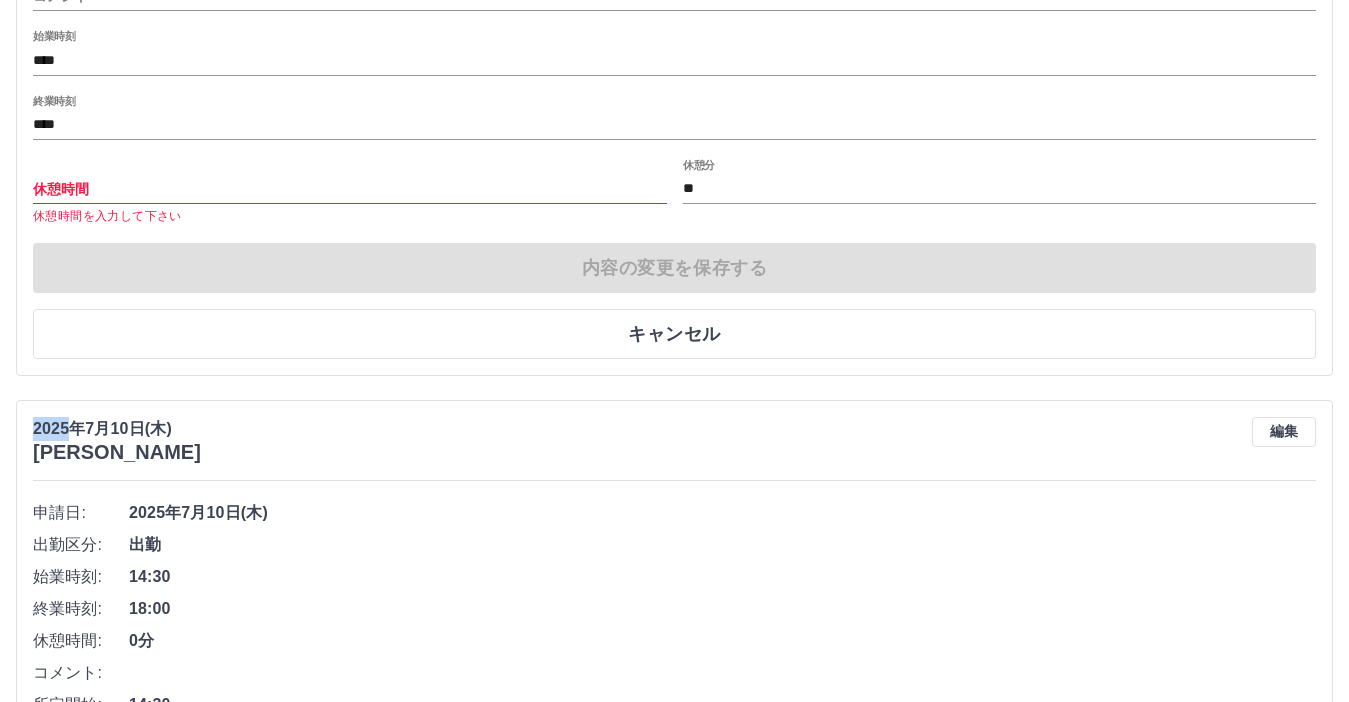 click on "内容の変更を保存する キャンセル" at bounding box center [674, 301] 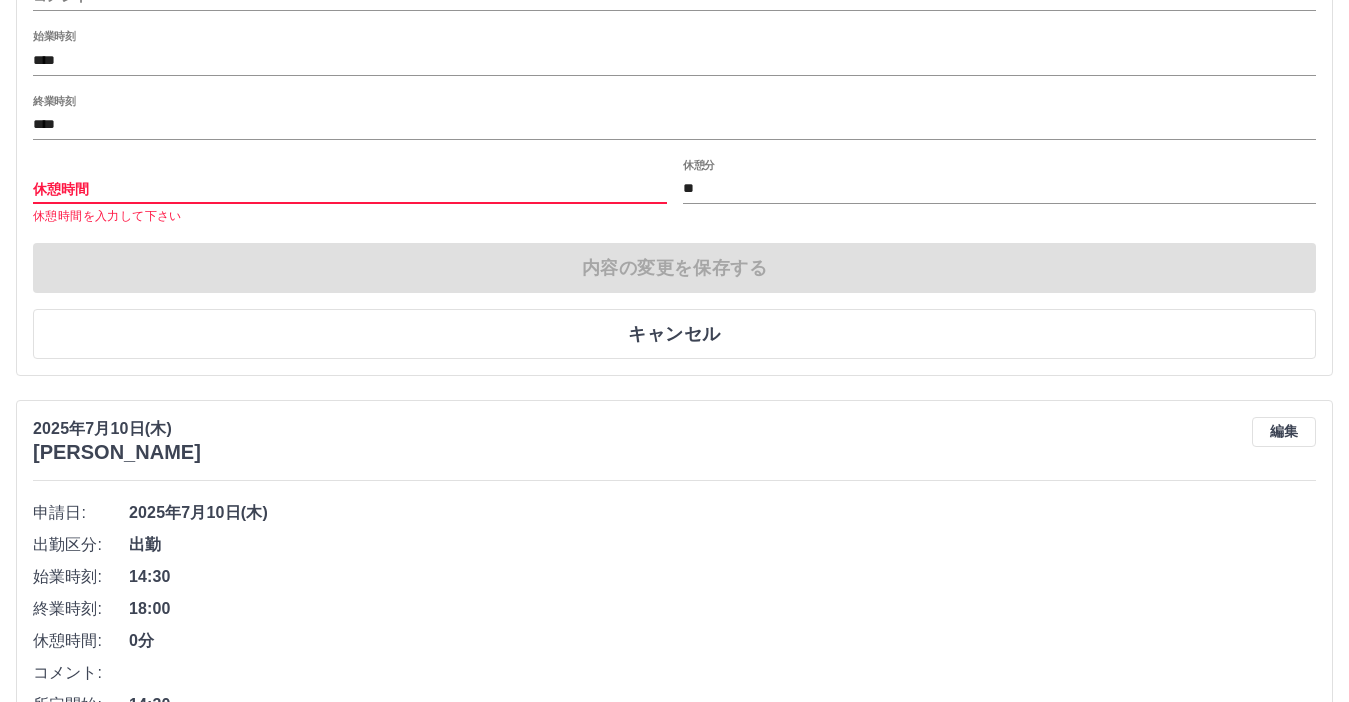 click on "休憩時間" at bounding box center [350, 189] 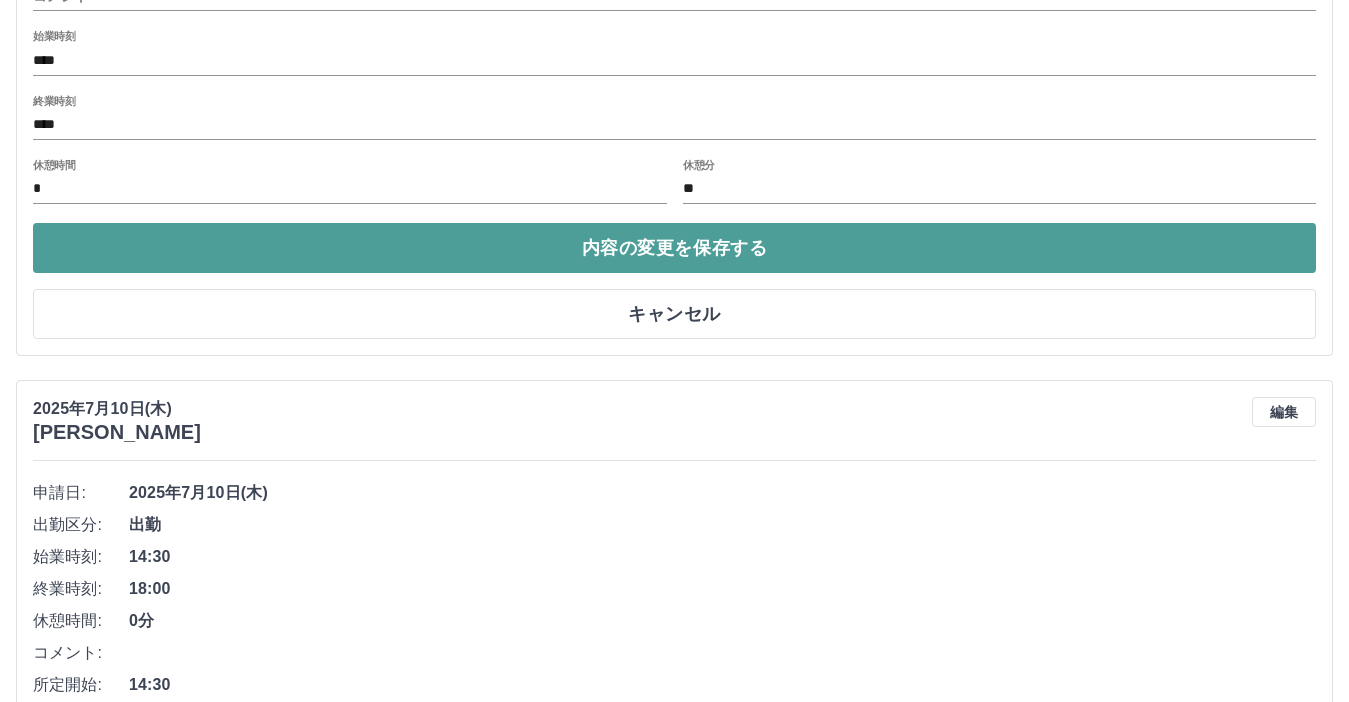 click on "内容の変更を保存する" at bounding box center (674, 248) 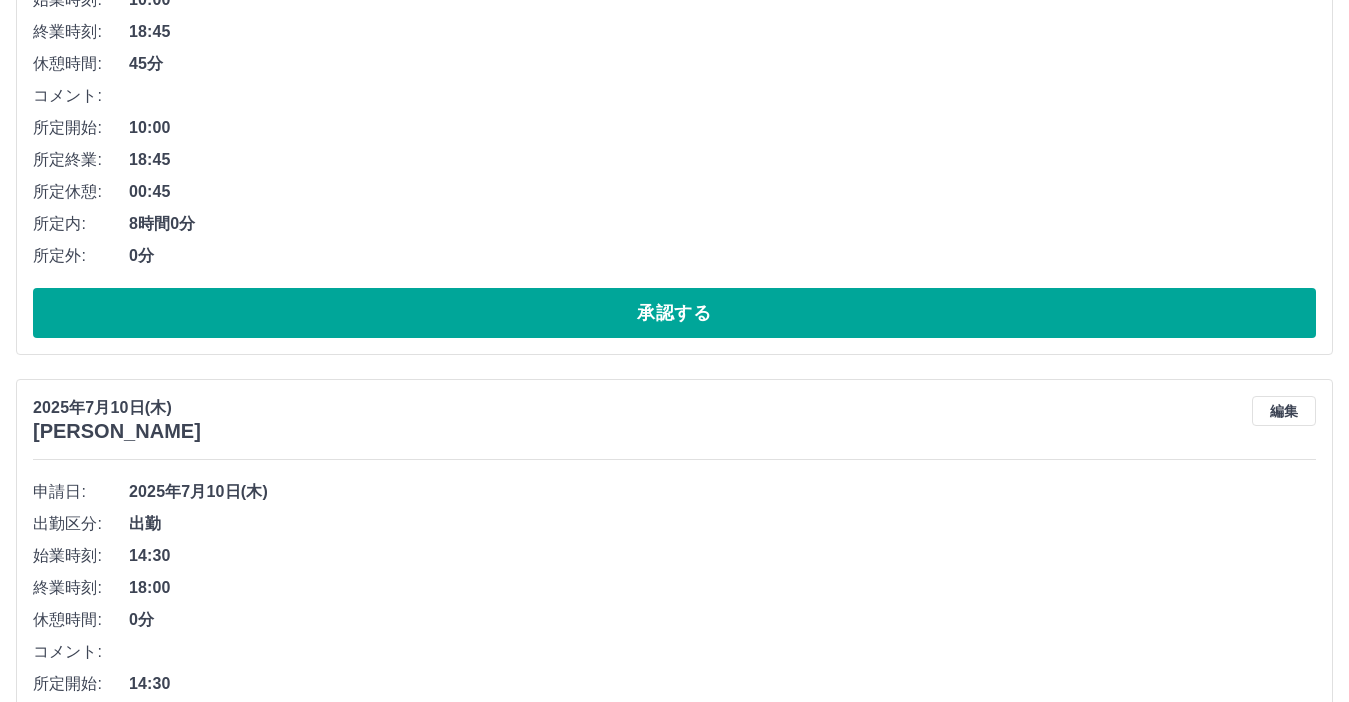 scroll, scrollTop: 2117, scrollLeft: 0, axis: vertical 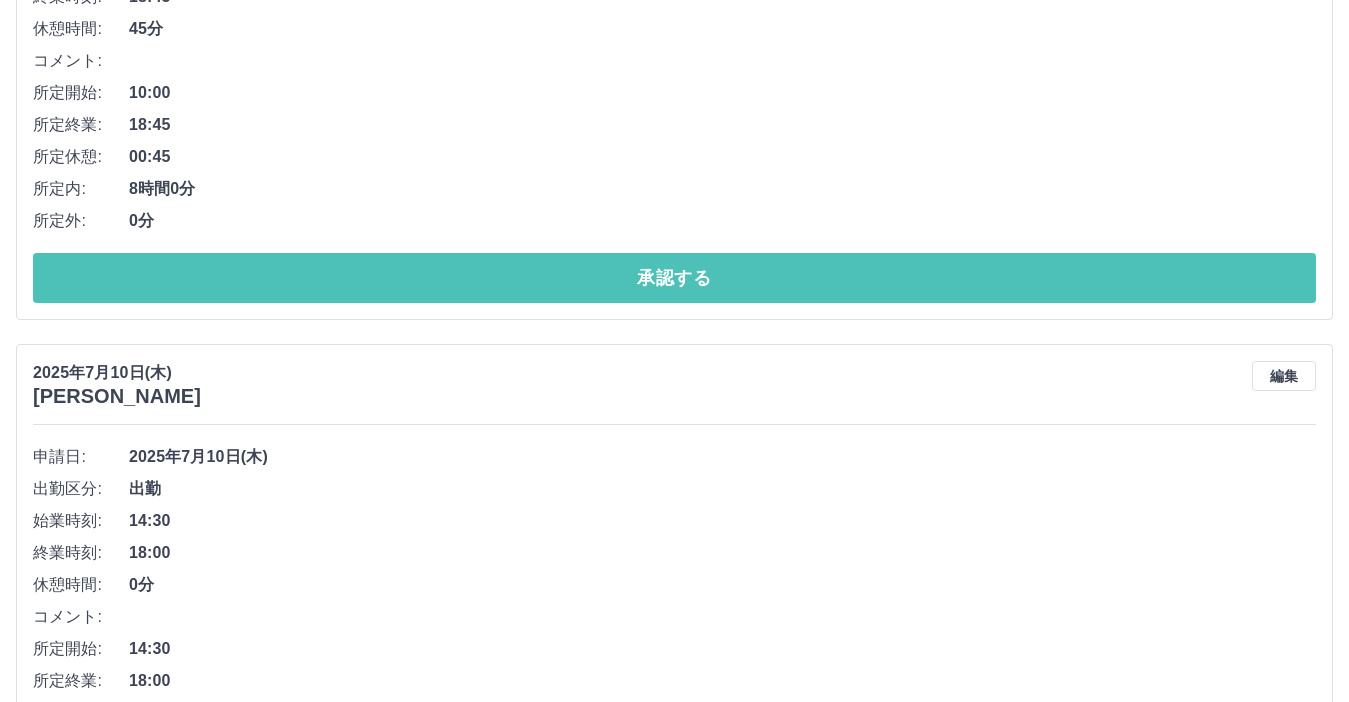 click on "承認する" at bounding box center (674, 278) 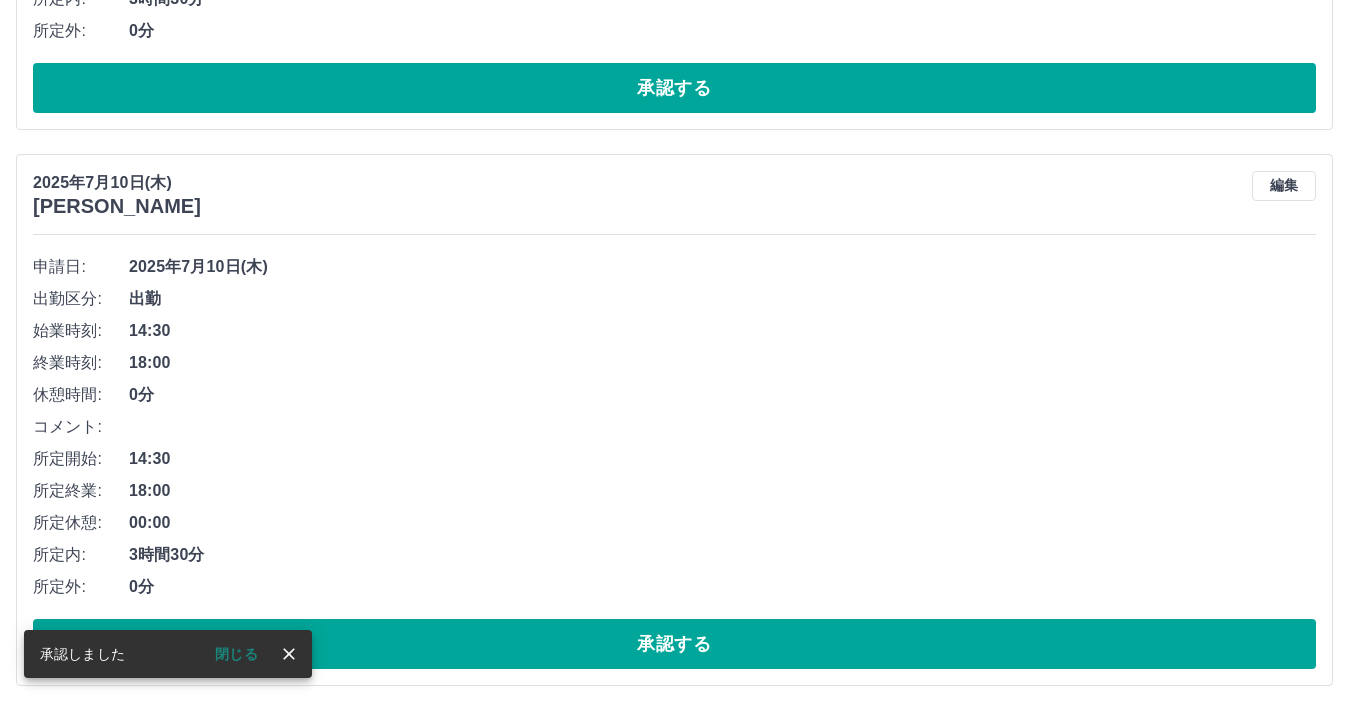 scroll, scrollTop: 1761, scrollLeft: 0, axis: vertical 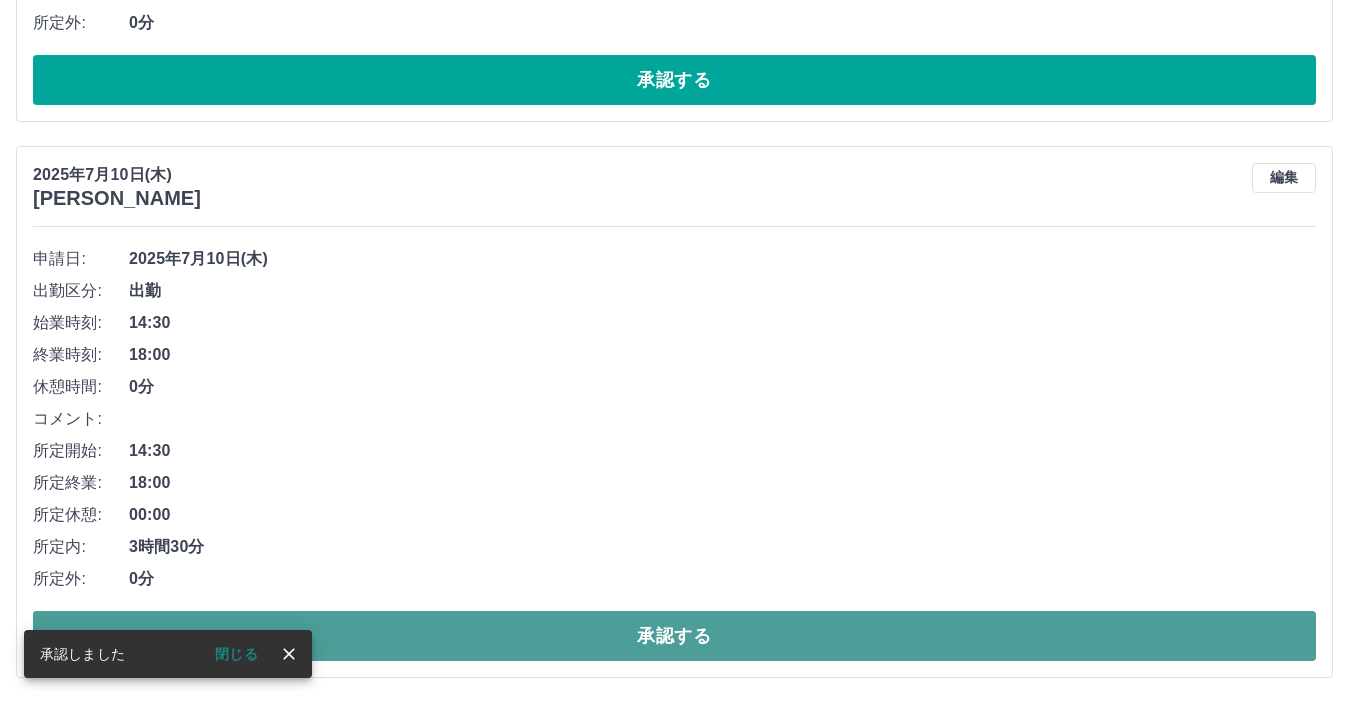 click on "承認する" at bounding box center (674, 636) 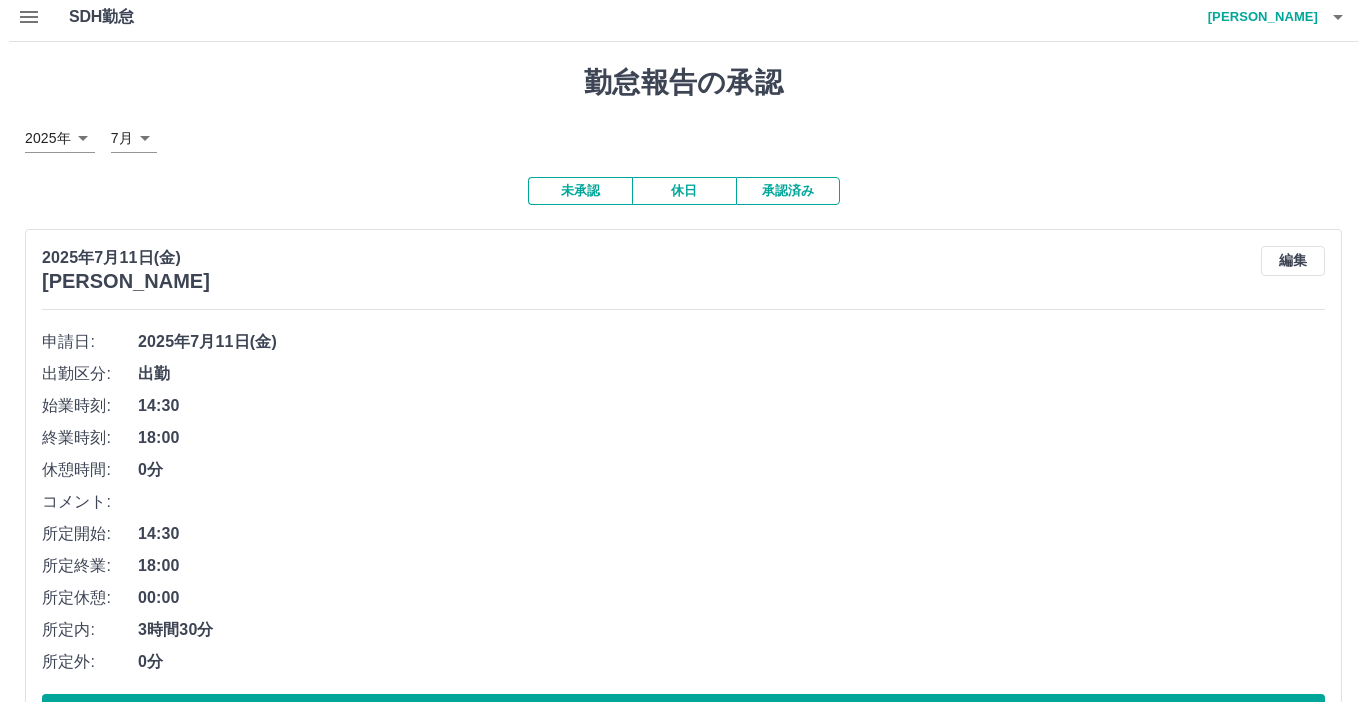 scroll, scrollTop: 0, scrollLeft: 0, axis: both 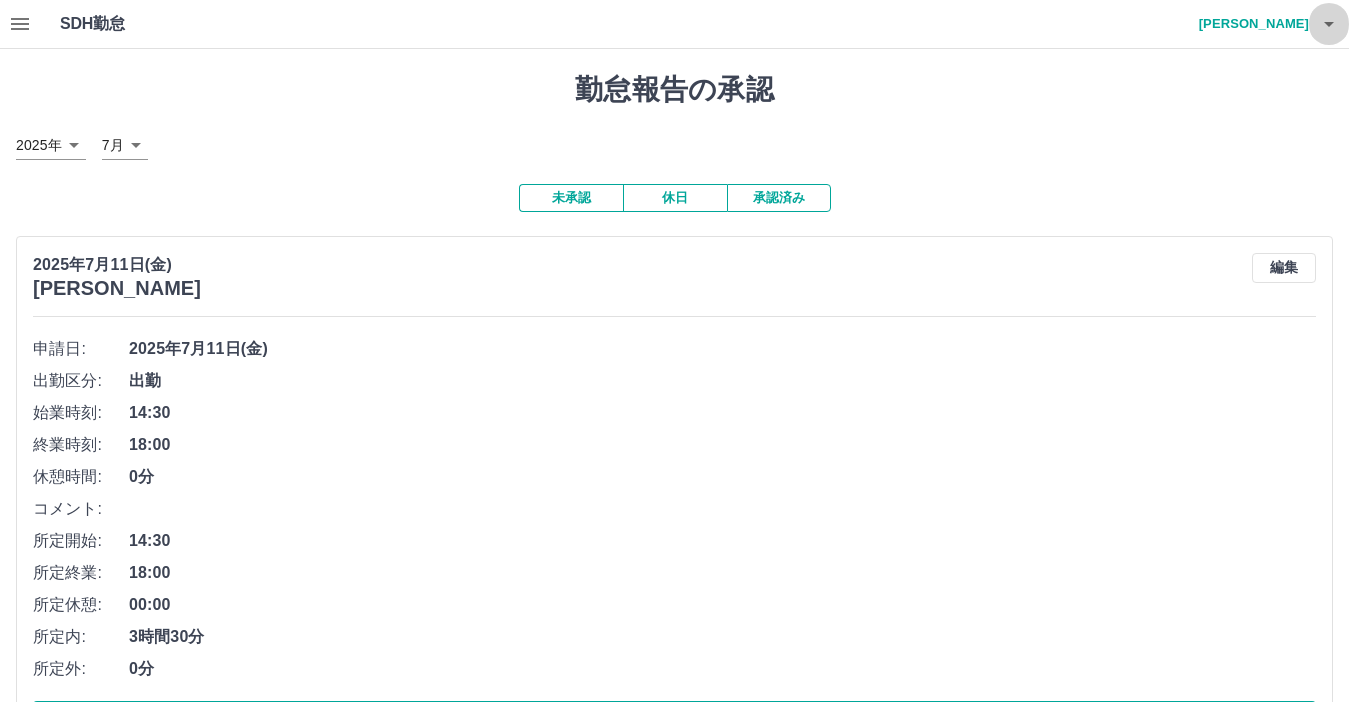 click 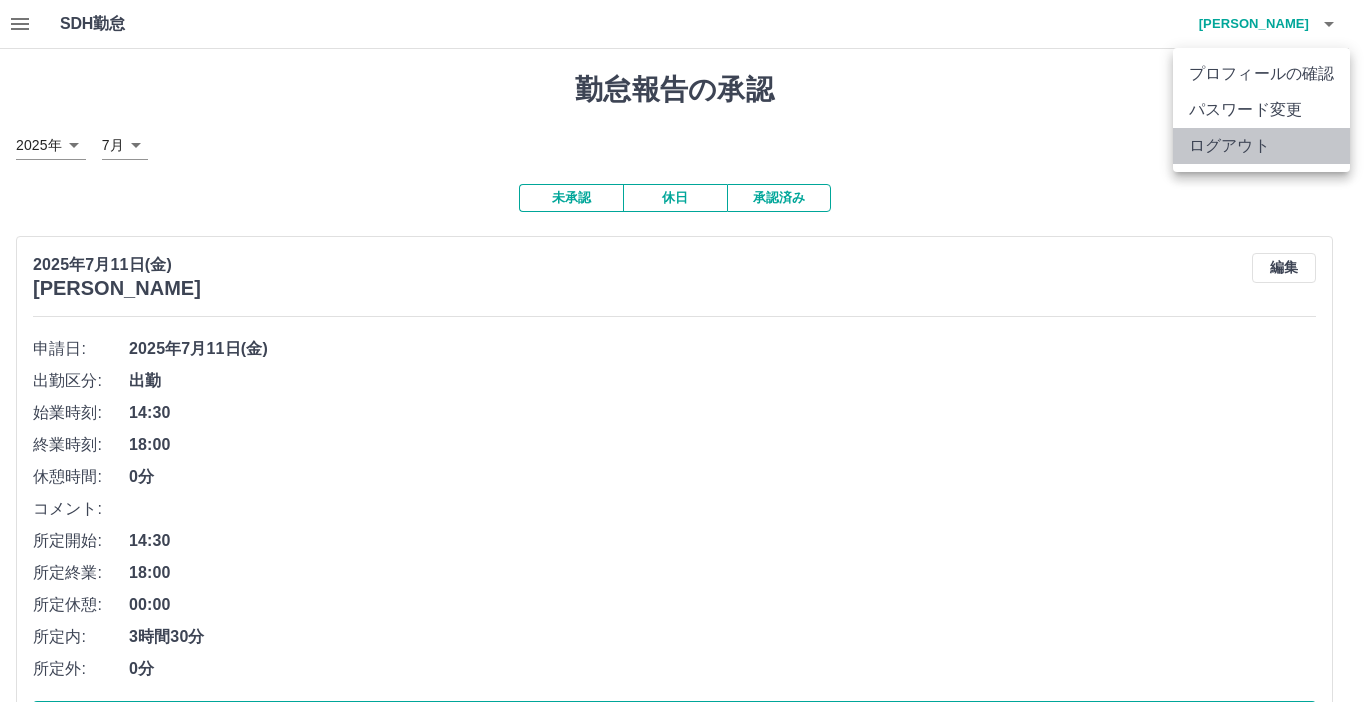 click on "ログアウト" at bounding box center [1261, 146] 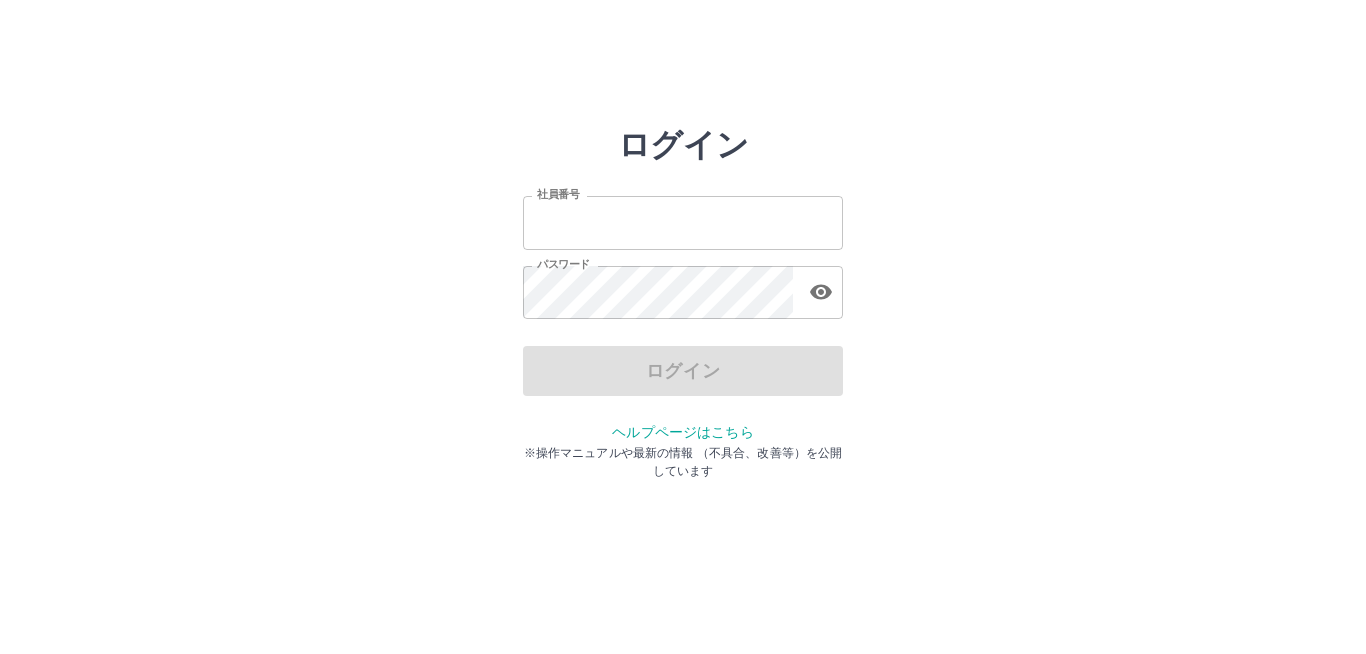 scroll, scrollTop: 0, scrollLeft: 0, axis: both 